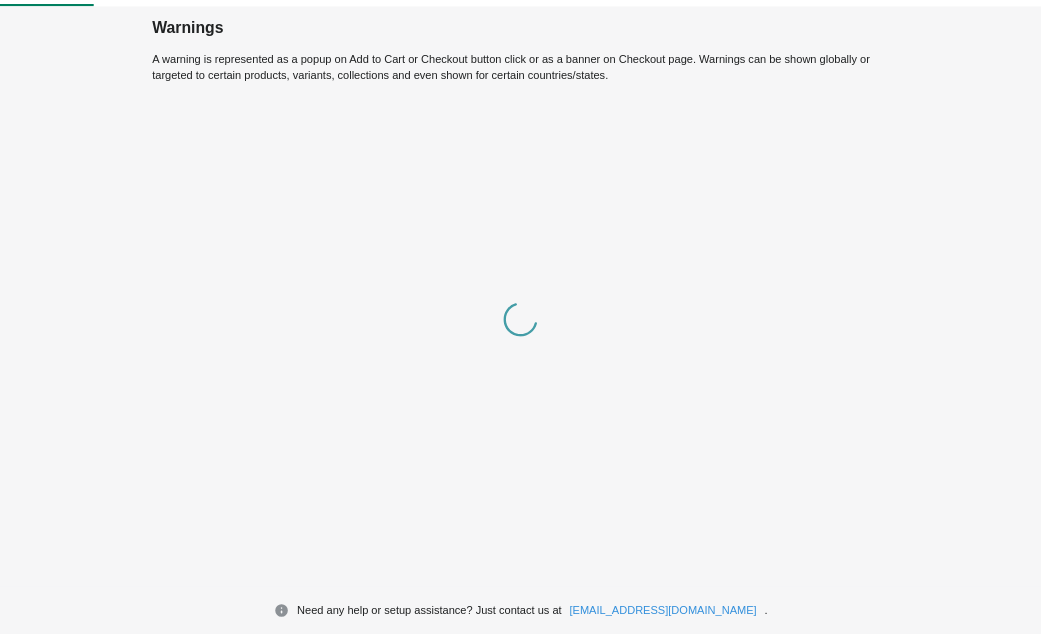 scroll, scrollTop: 0, scrollLeft: 0, axis: both 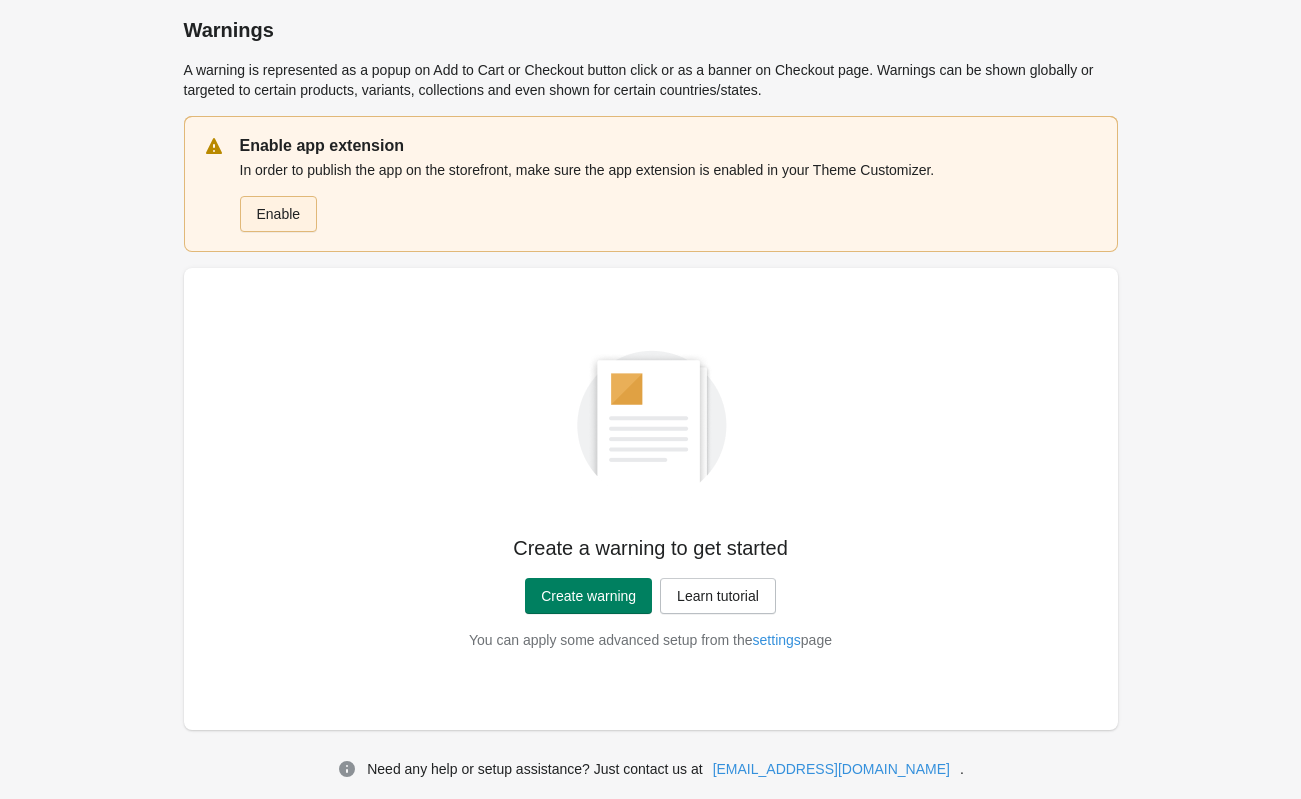 click on "Enable" at bounding box center [279, 214] 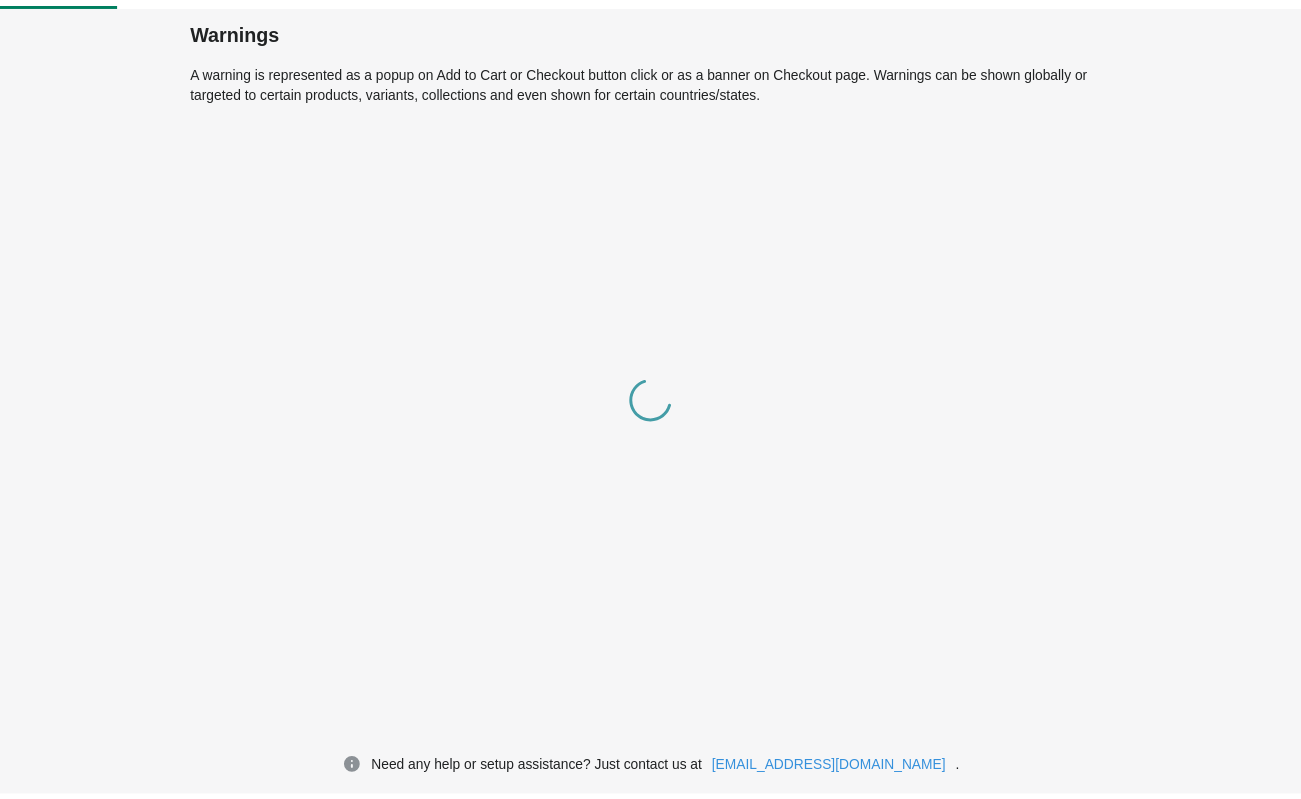 scroll, scrollTop: 0, scrollLeft: 0, axis: both 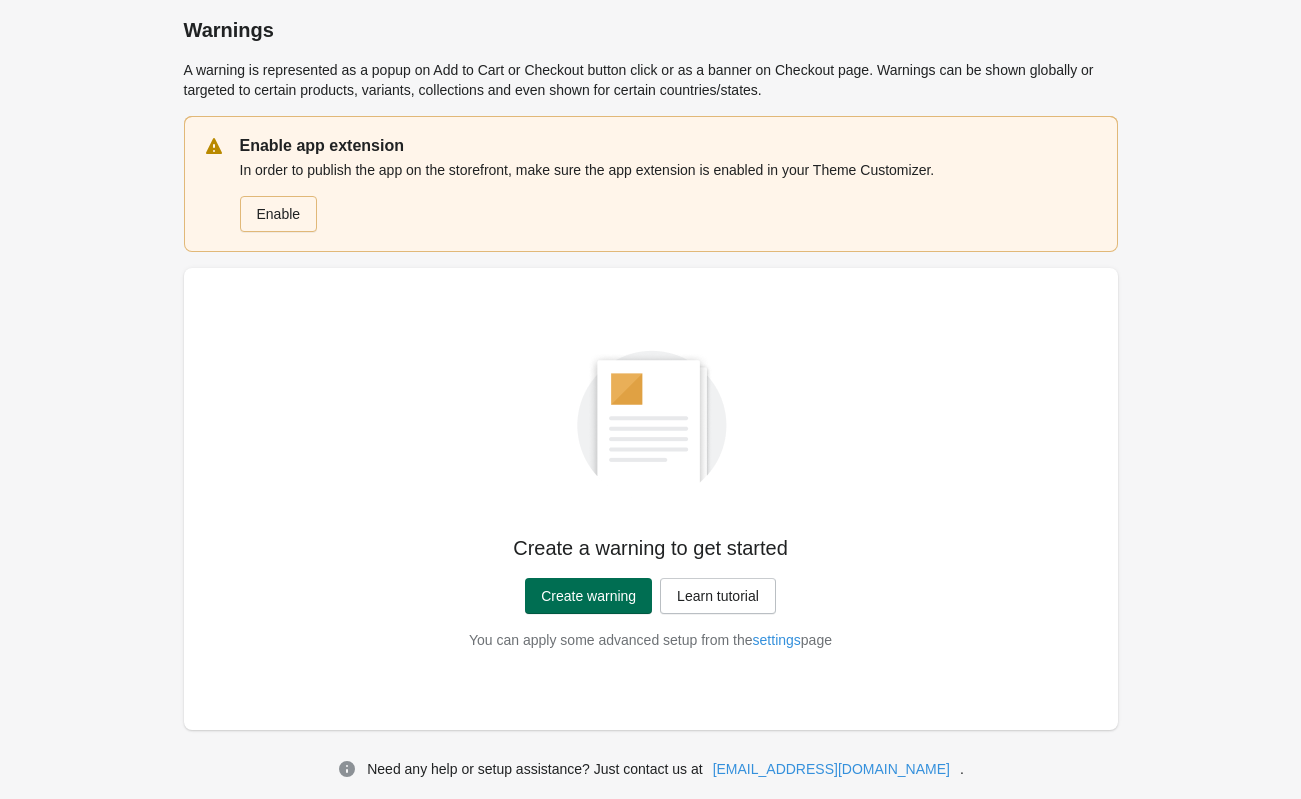 click on "Create warning" at bounding box center [588, 596] 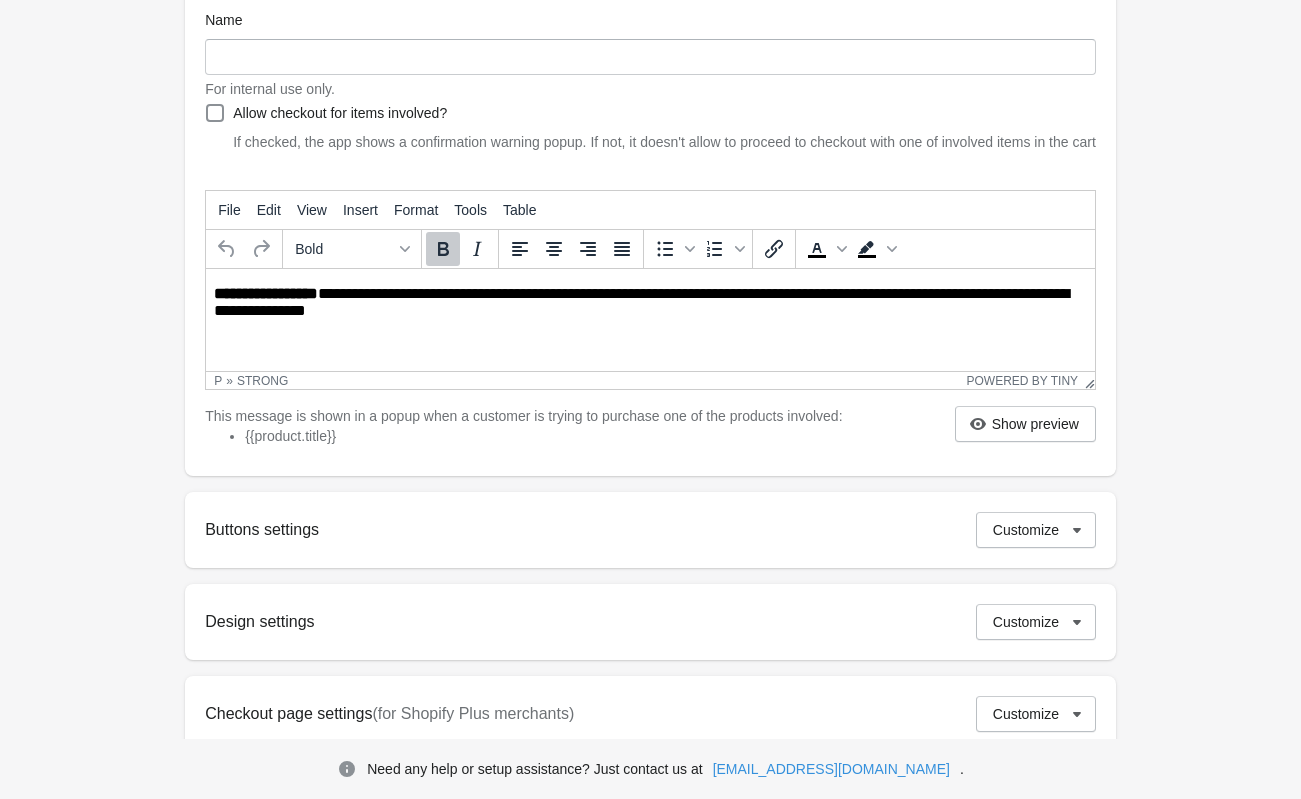 scroll, scrollTop: 0, scrollLeft: 0, axis: both 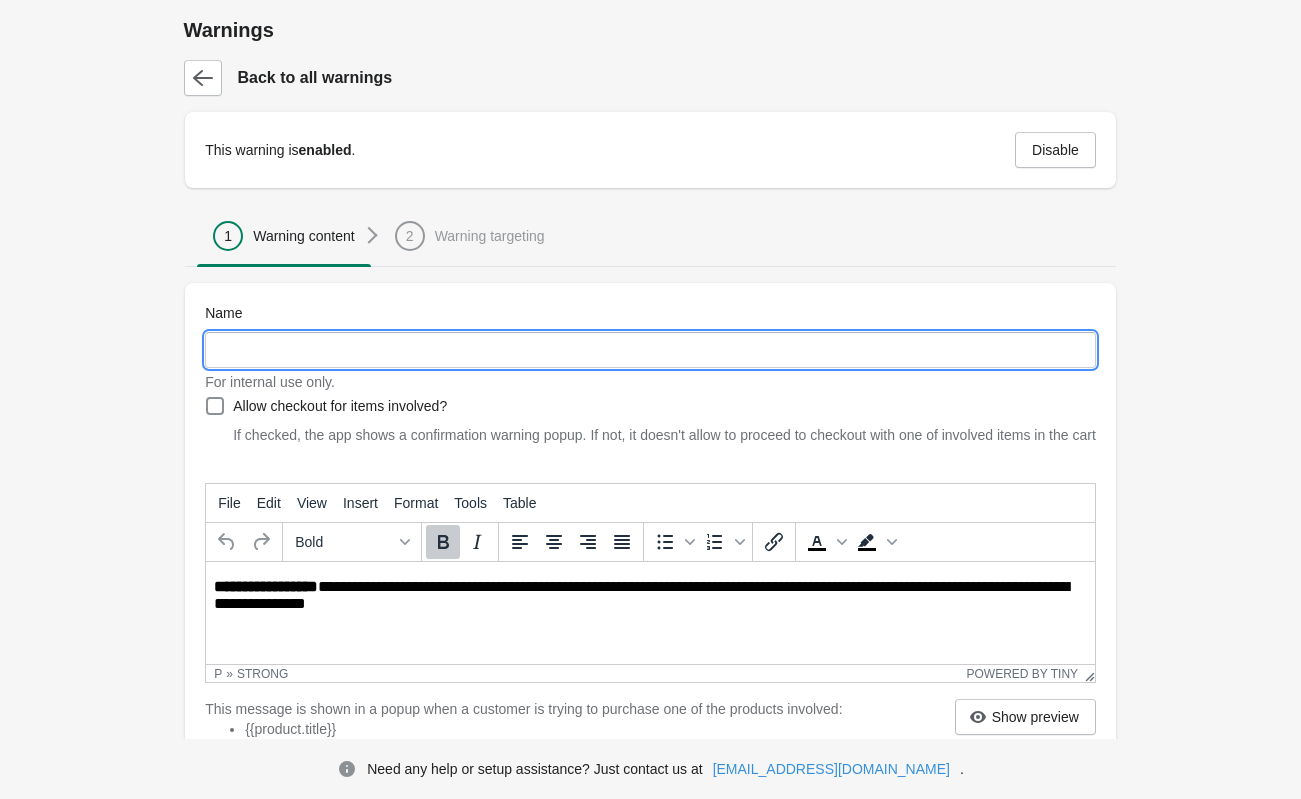click on "Name" at bounding box center (650, 350) 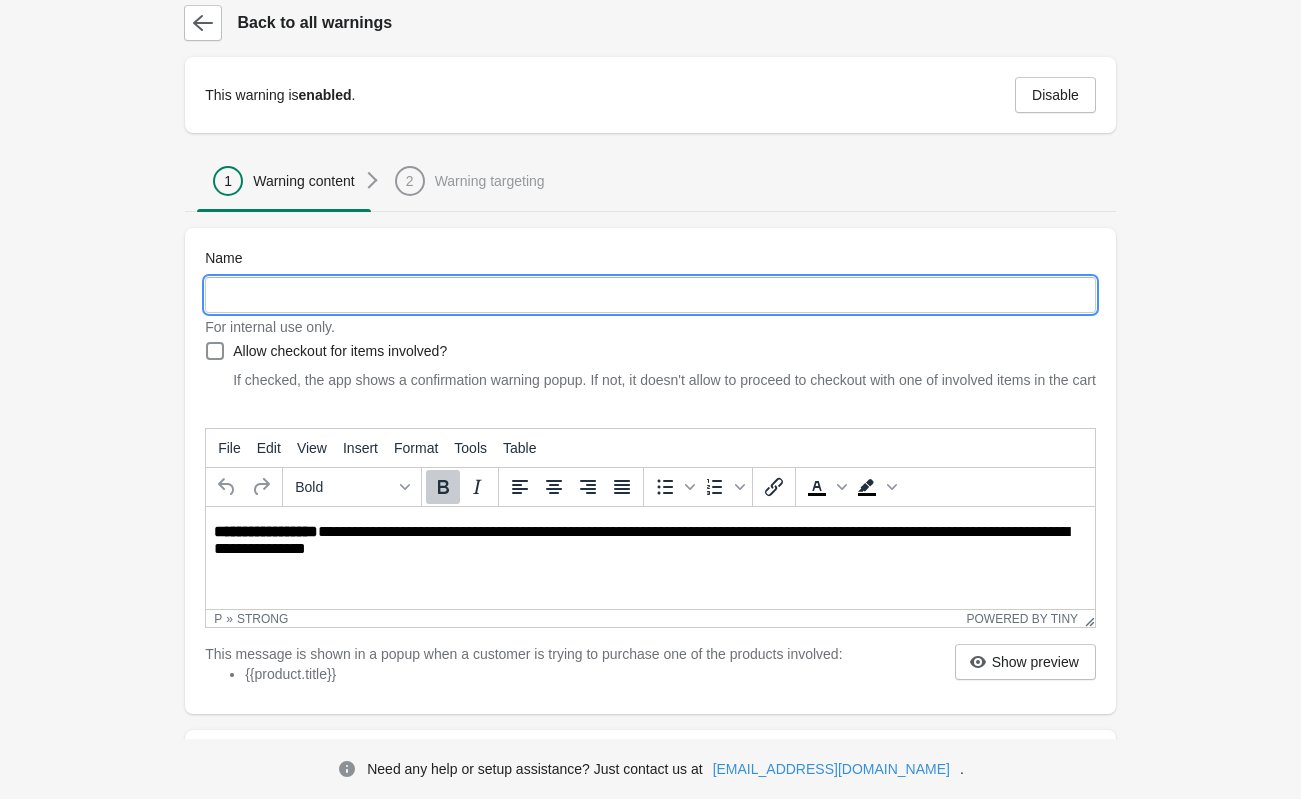 scroll, scrollTop: 0, scrollLeft: 0, axis: both 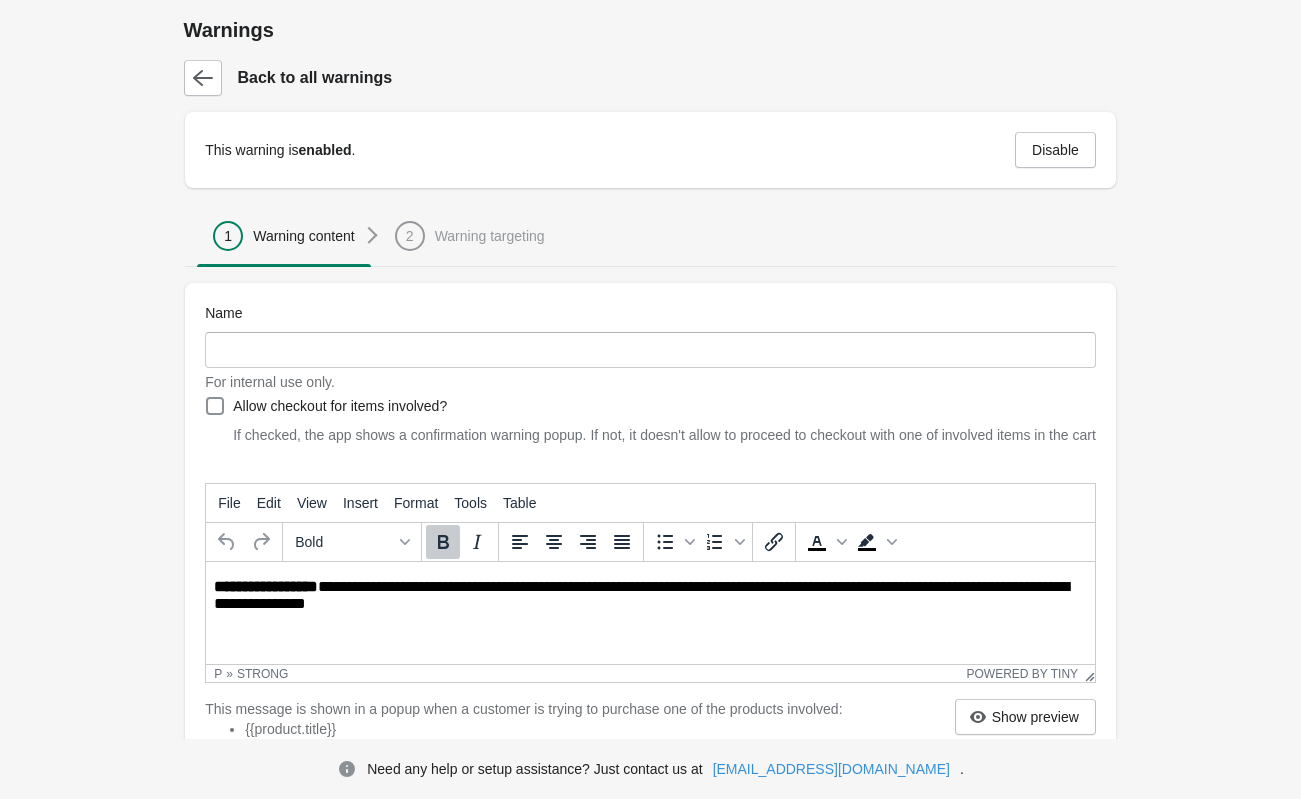 click on "**********" at bounding box center [650, 526] 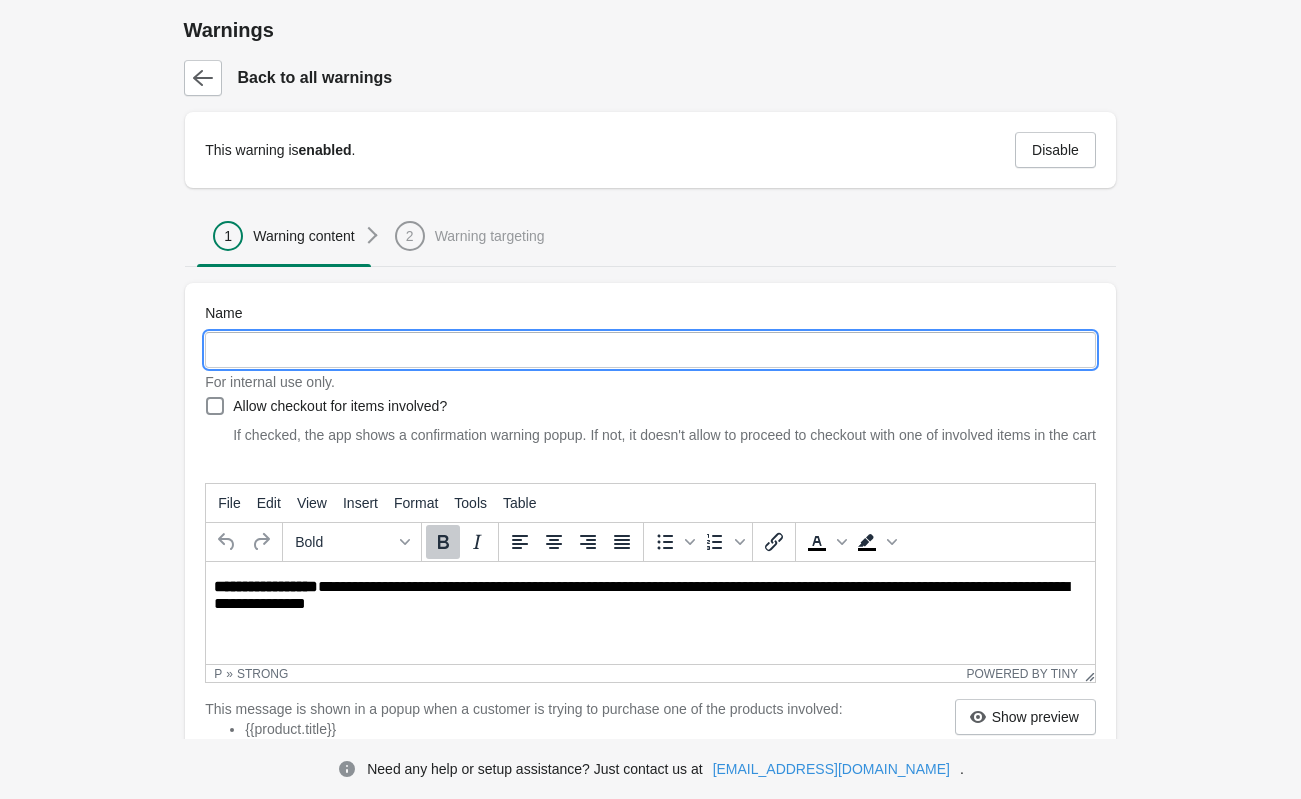 click on "Name" at bounding box center [650, 350] 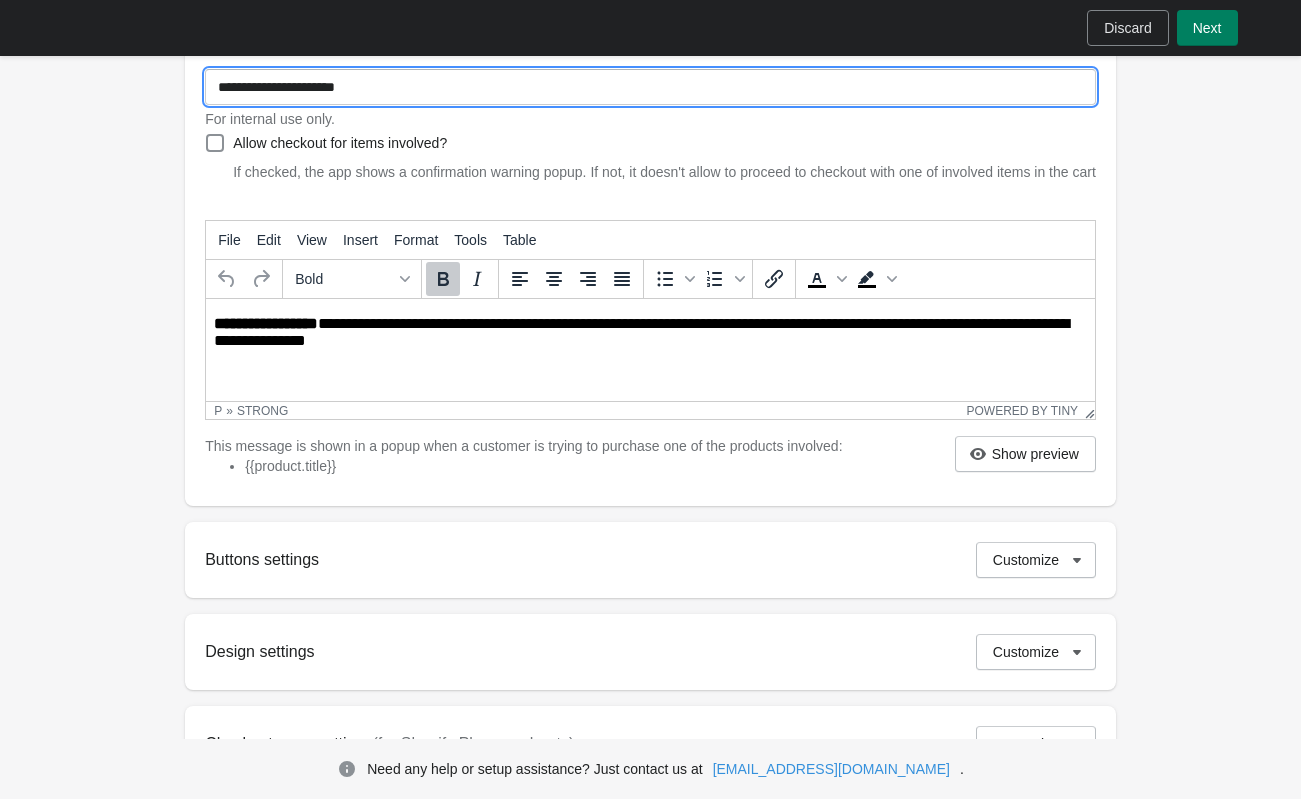 scroll, scrollTop: 250, scrollLeft: 0, axis: vertical 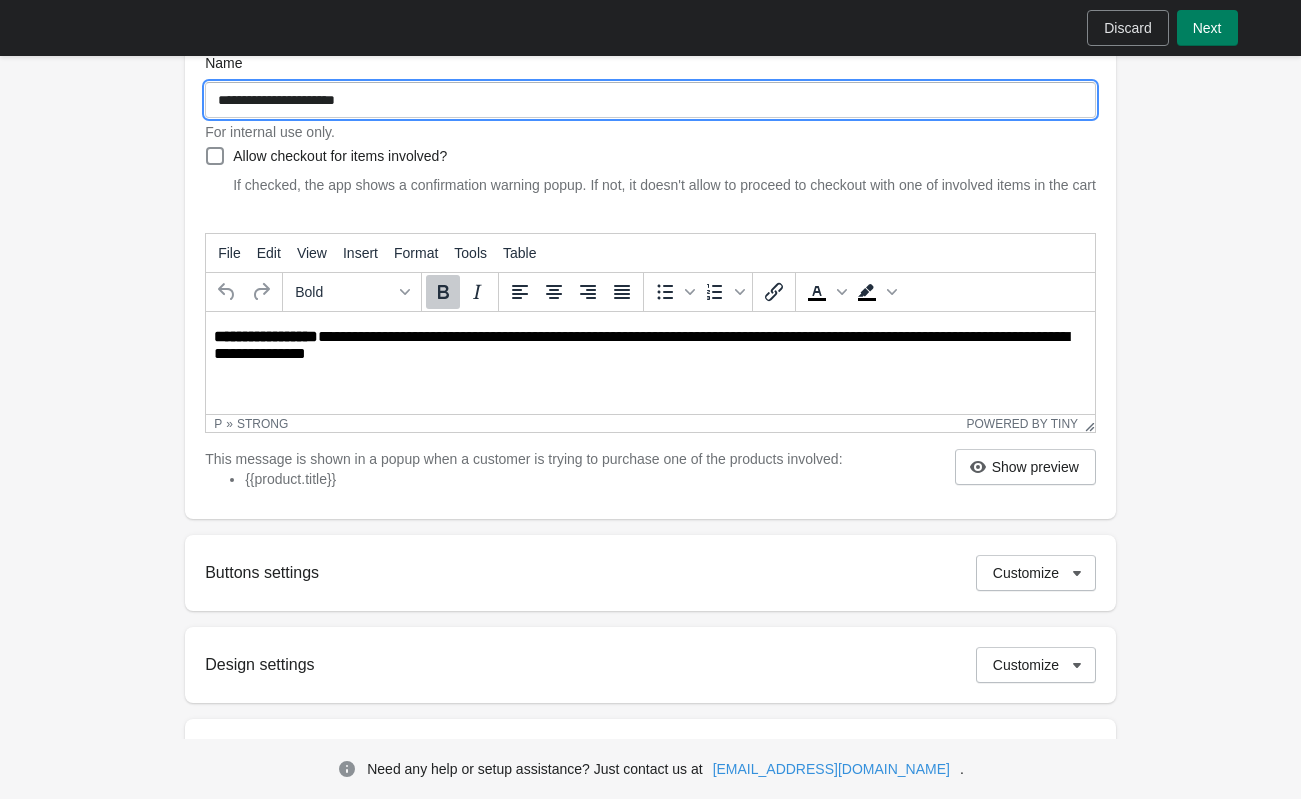 type on "**********" 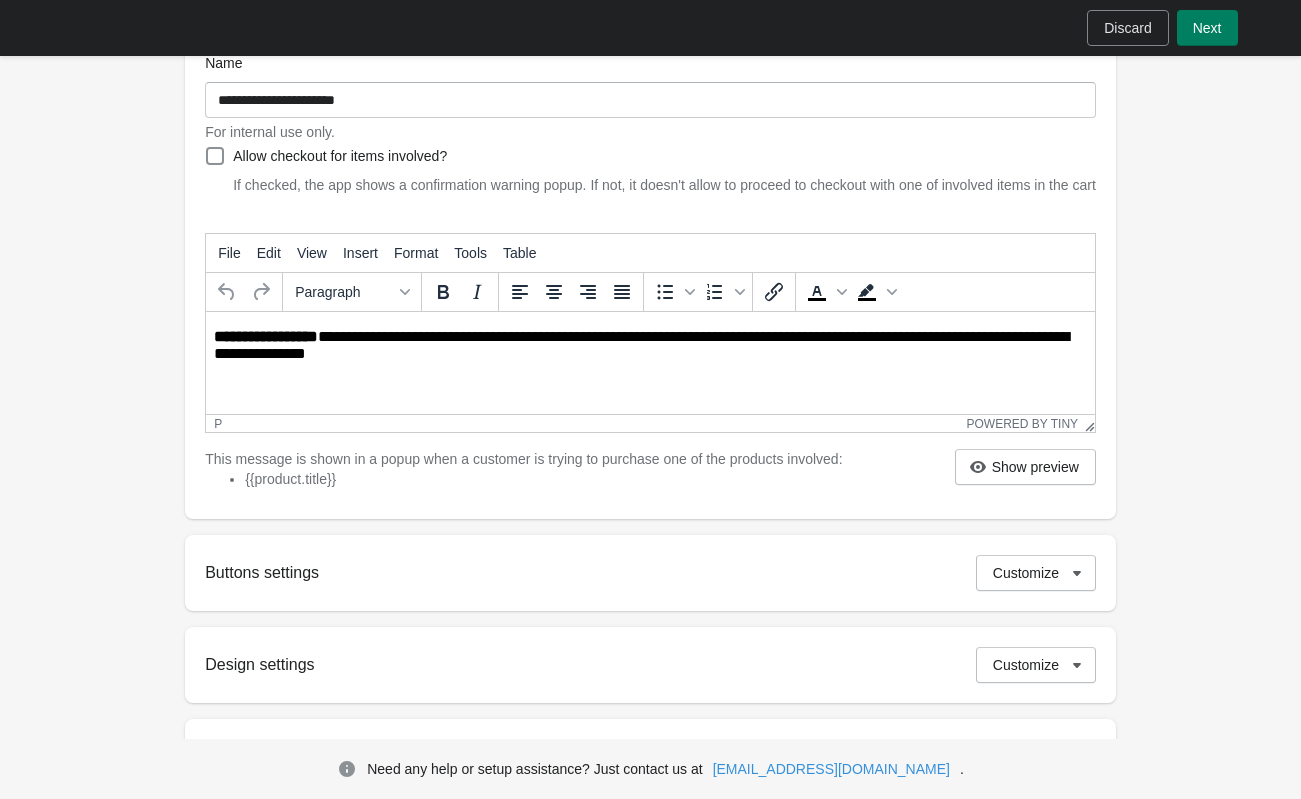 drag, startPoint x: 318, startPoint y: 338, endPoint x: 192, endPoint y: 297, distance: 132.50282 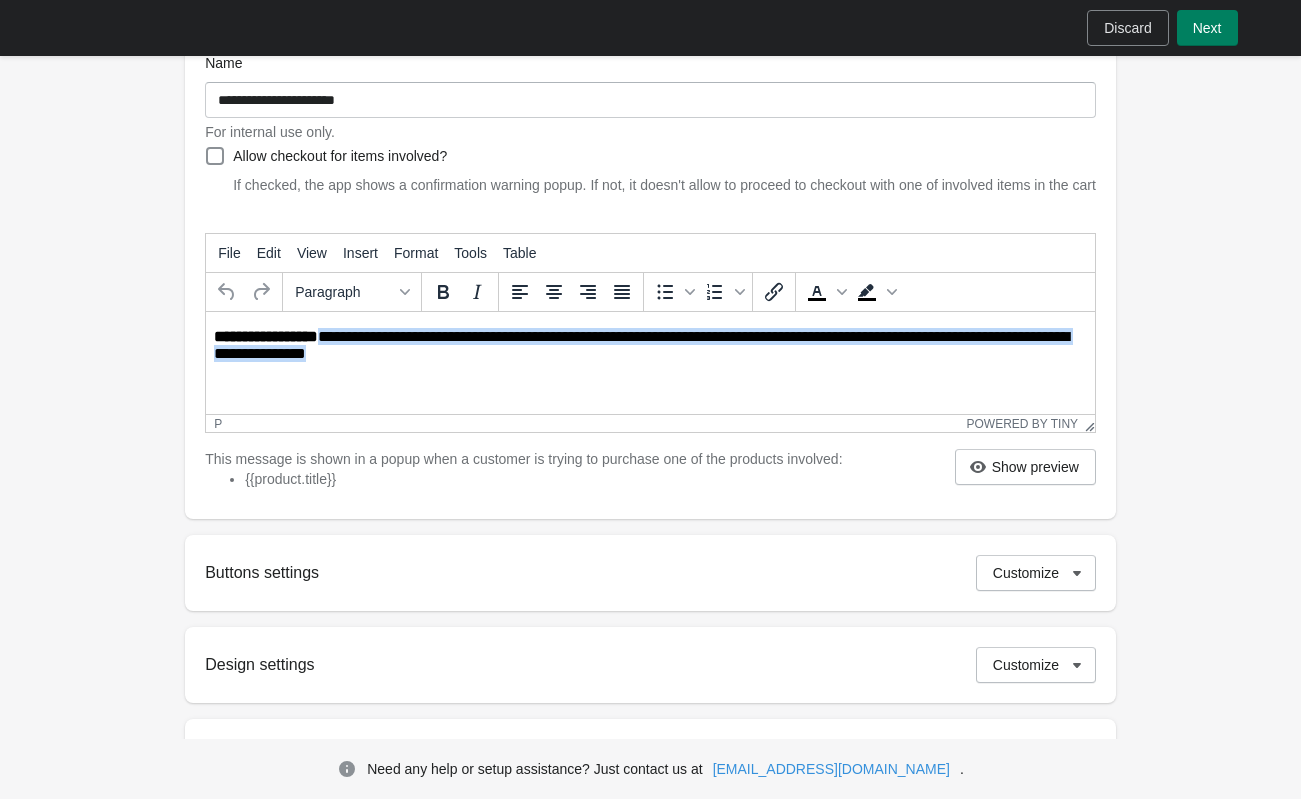 drag, startPoint x: 322, startPoint y: 339, endPoint x: 413, endPoint y: 375, distance: 97.862144 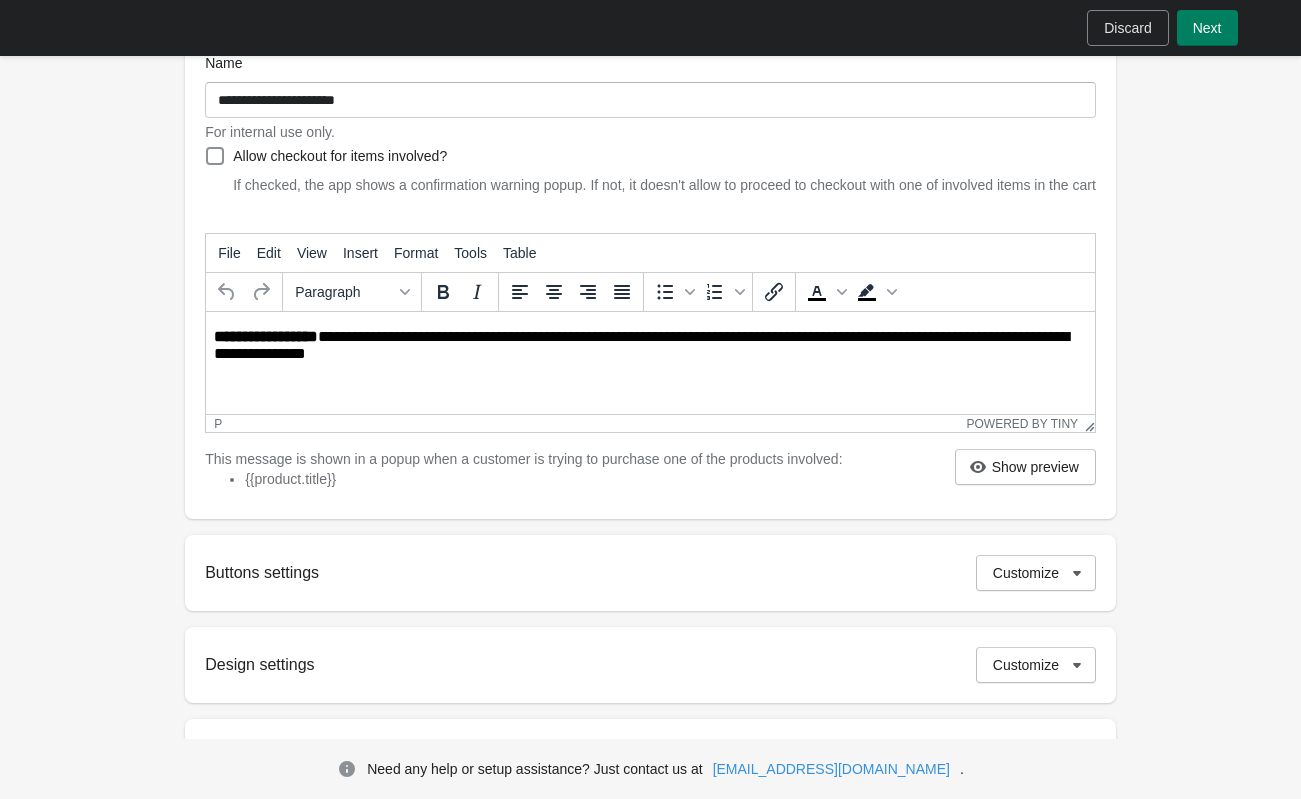 click on "**********" at bounding box center [650, 346] 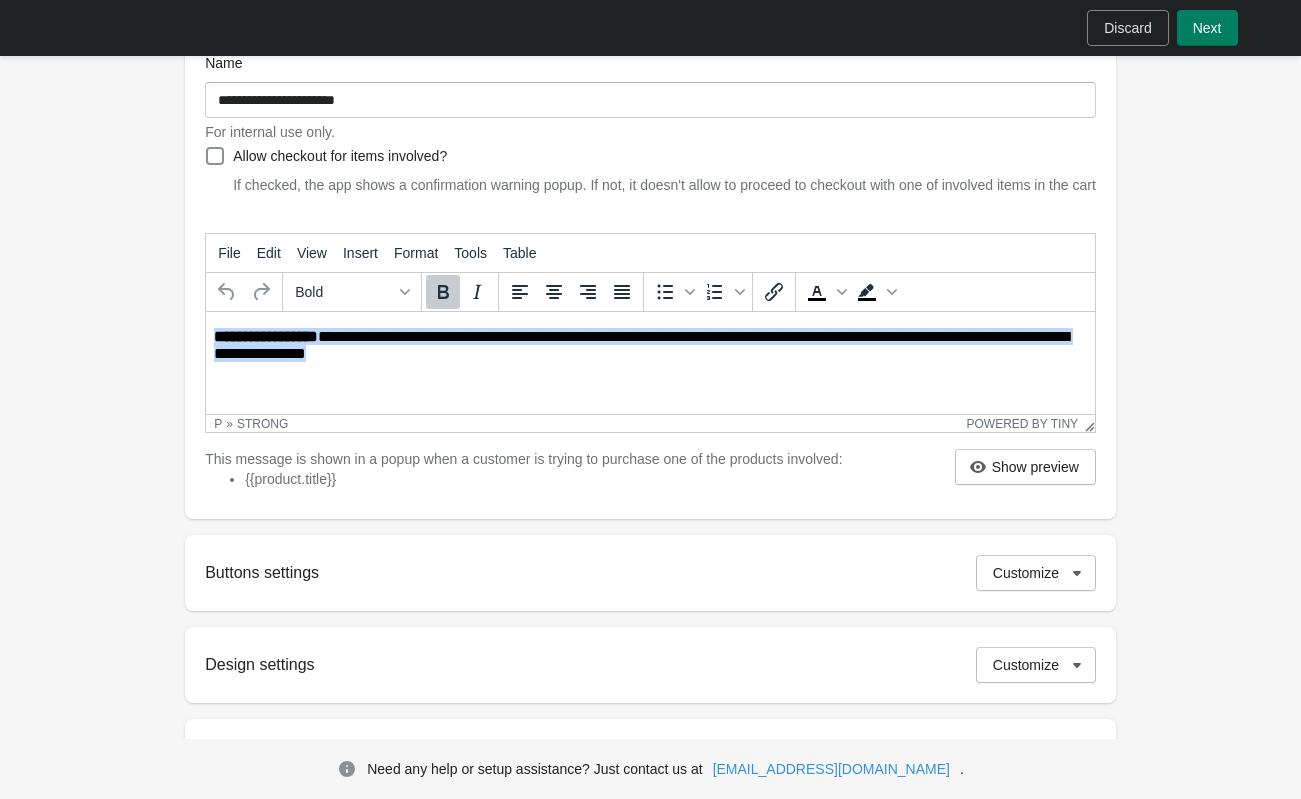 drag, startPoint x: 401, startPoint y: 354, endPoint x: 410, endPoint y: 645, distance: 291.13913 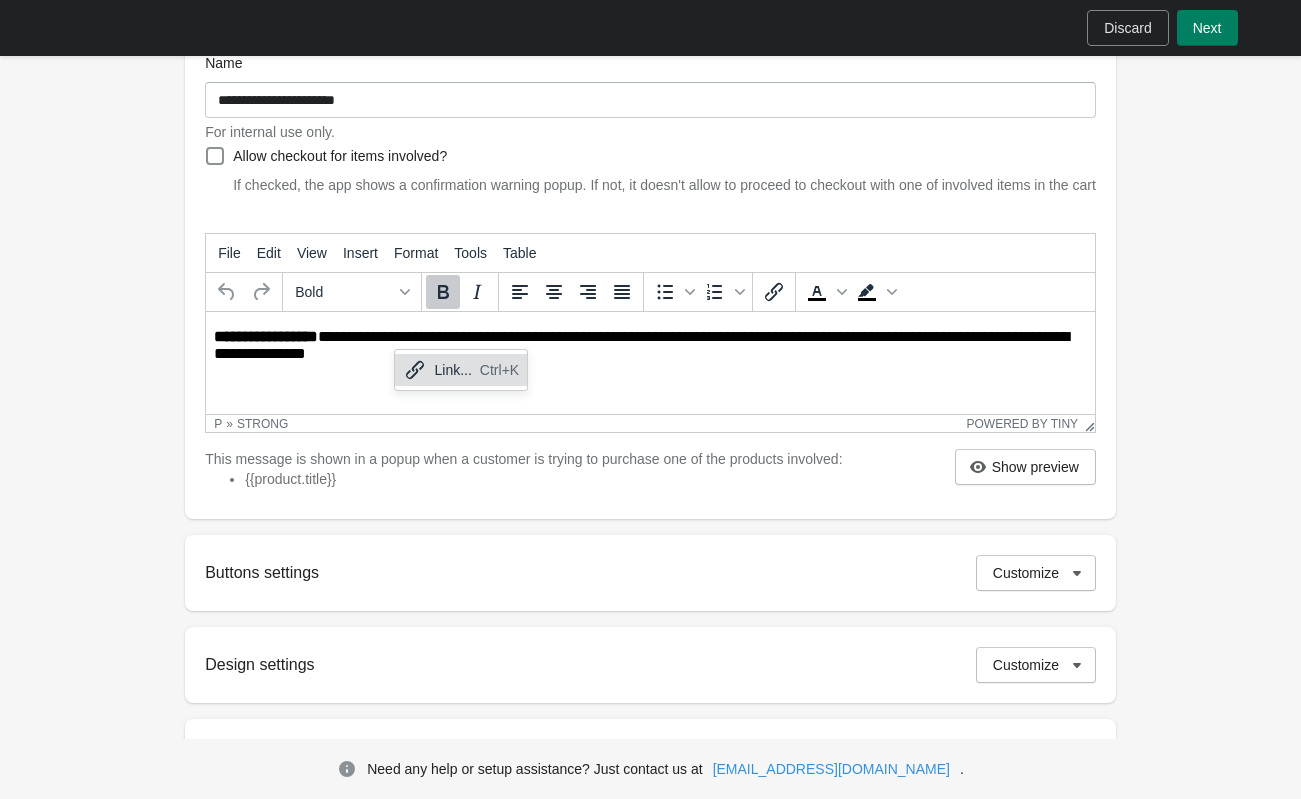 click on "**********" at bounding box center (650, 346) 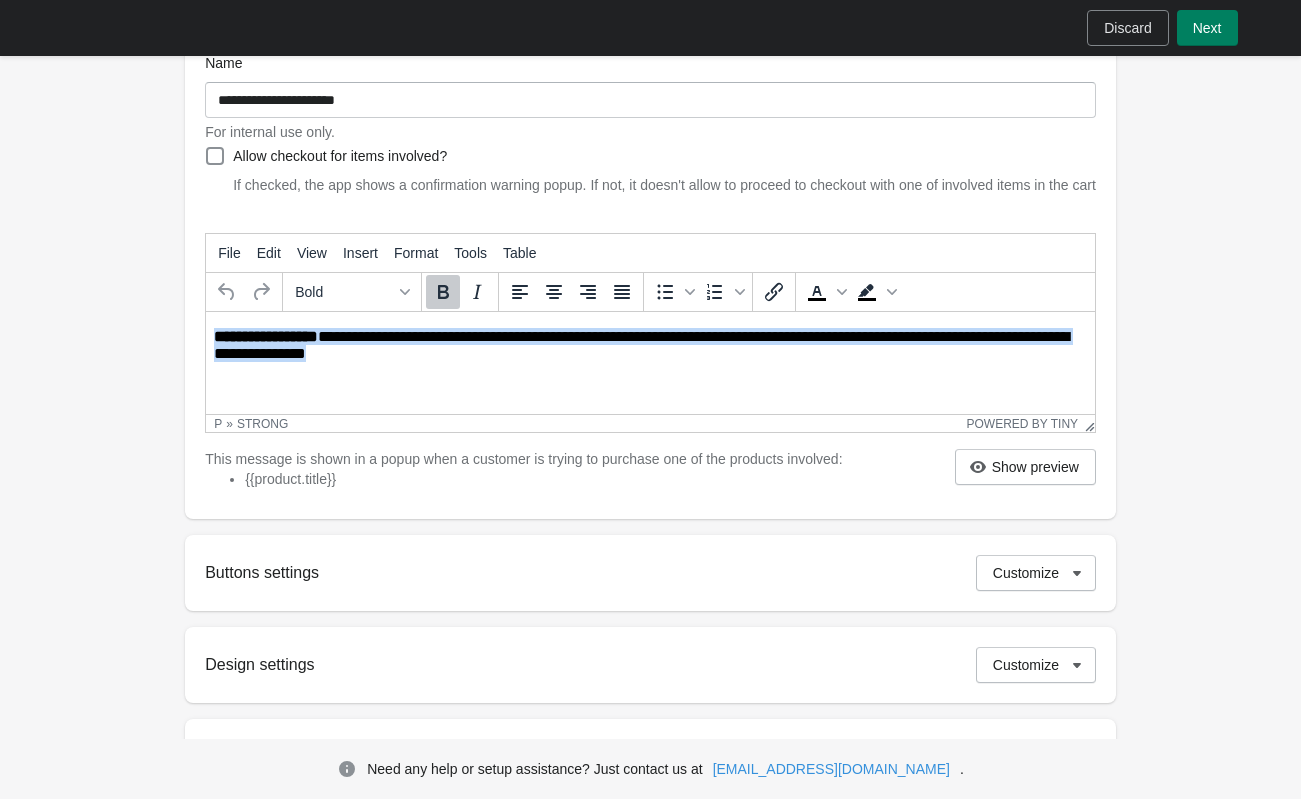 drag, startPoint x: 411, startPoint y: 361, endPoint x: 210, endPoint y: 321, distance: 204.94145 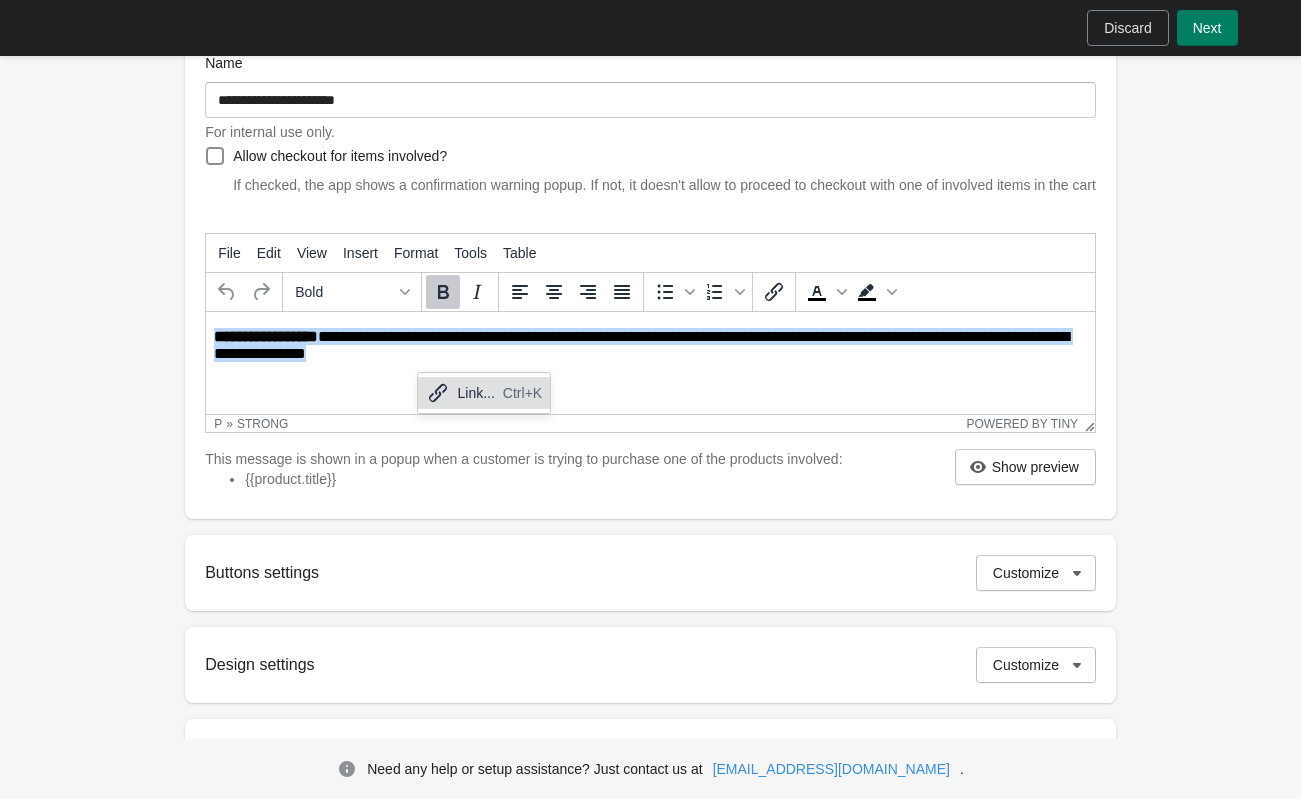 drag, startPoint x: 397, startPoint y: 360, endPoint x: 207, endPoint y: 322, distance: 193.76274 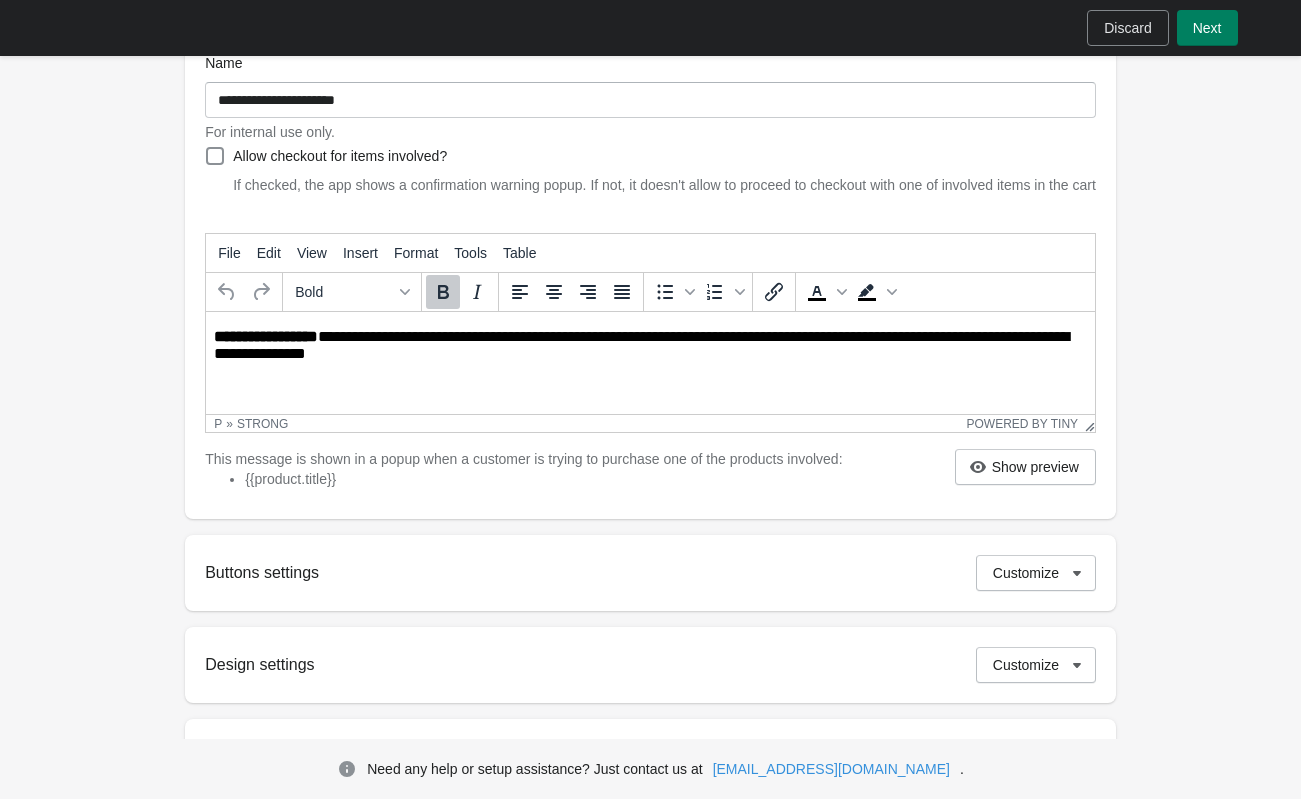 click on "**********" at bounding box center [650, 346] 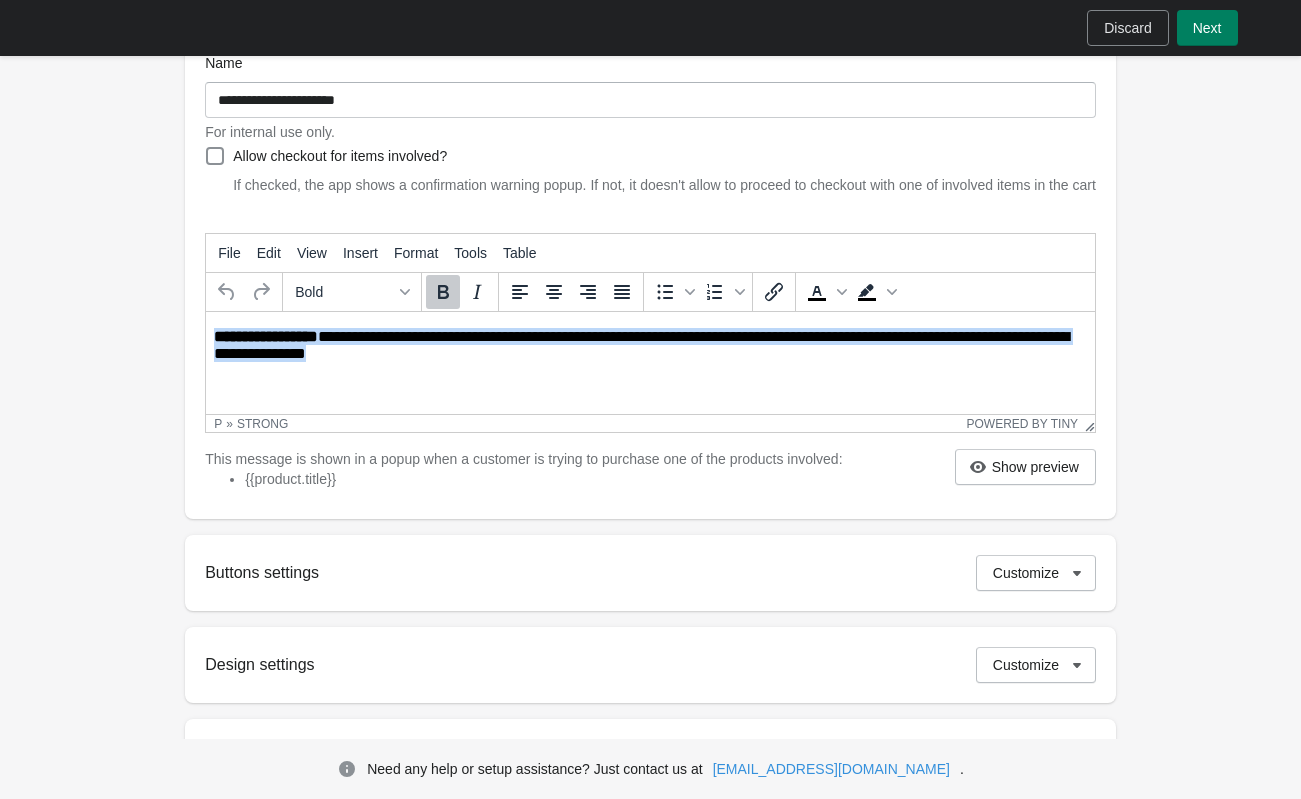 drag, startPoint x: 213, startPoint y: 333, endPoint x: 435, endPoint y: 366, distance: 224.4393 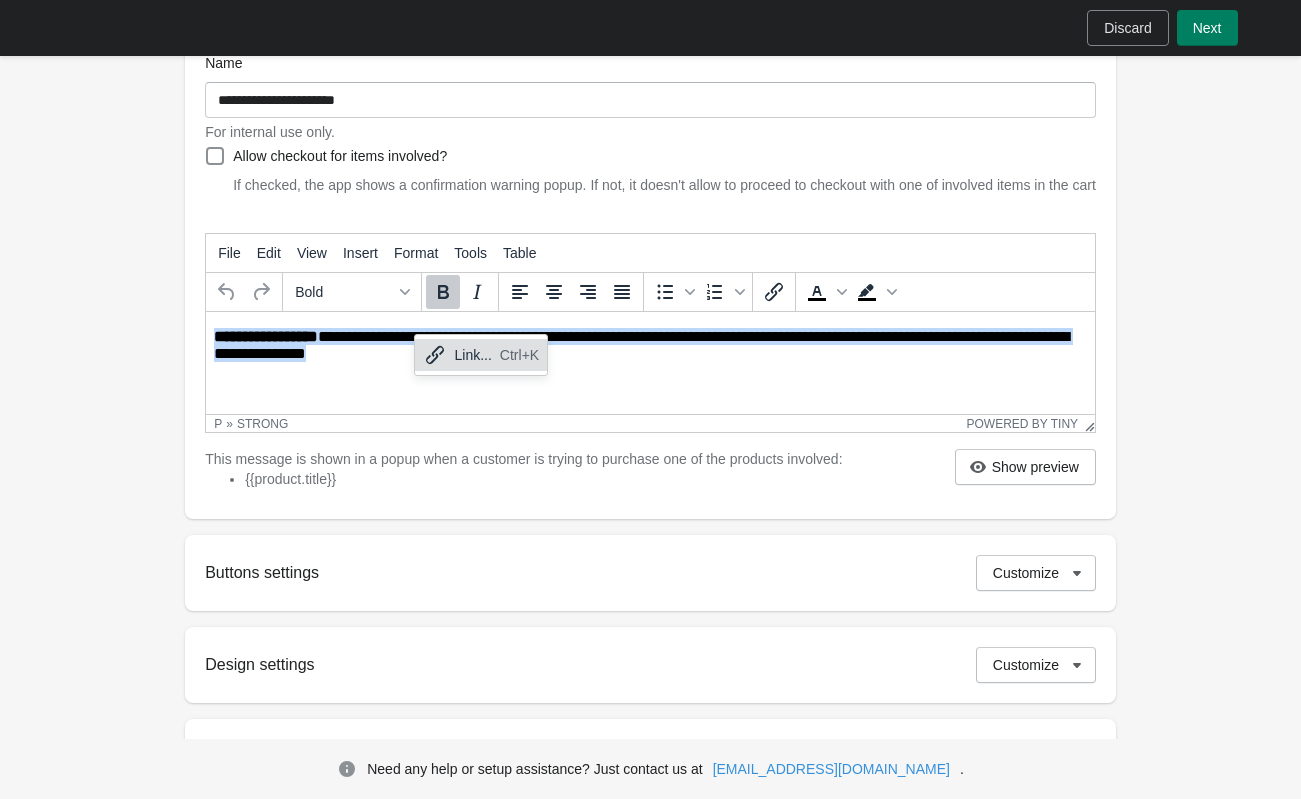 click on "**********" at bounding box center (652, 346) 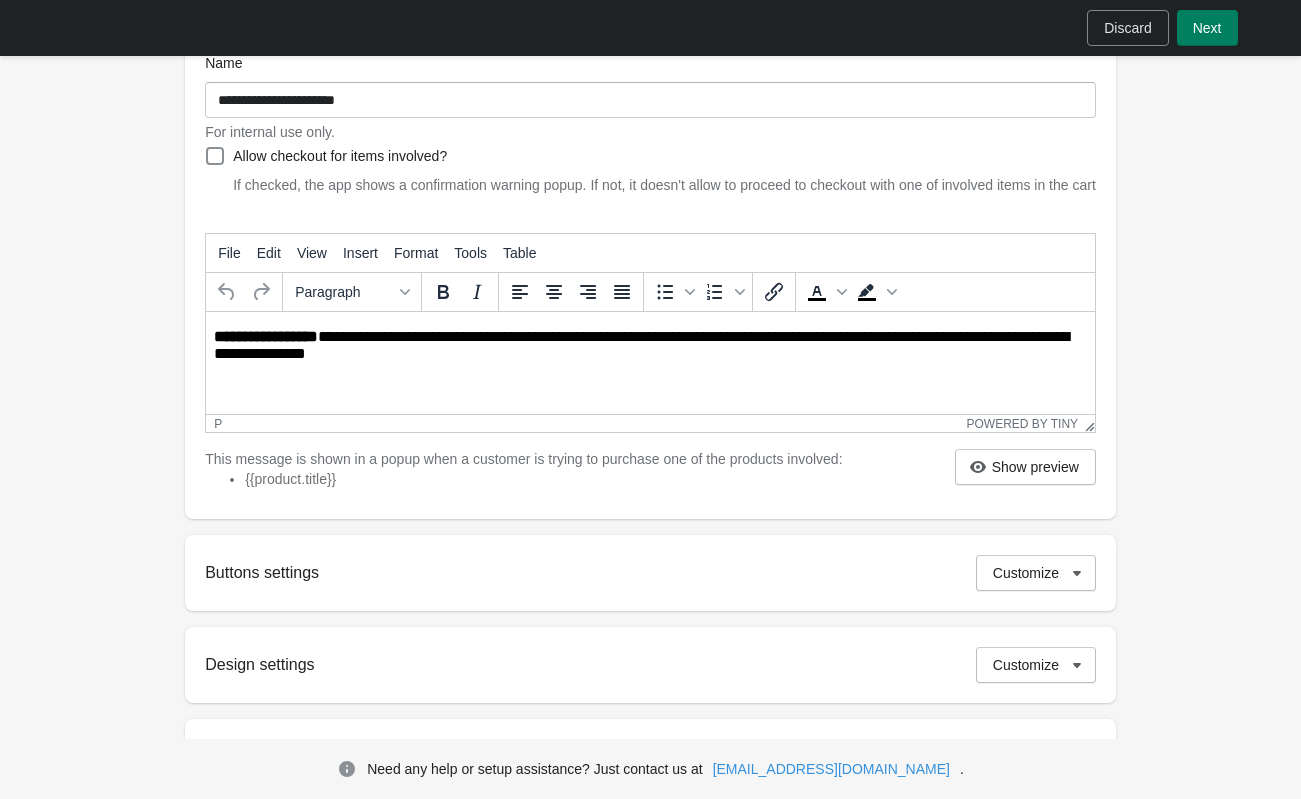 drag, startPoint x: 388, startPoint y: 365, endPoint x: 235, endPoint y: 313, distance: 161.59517 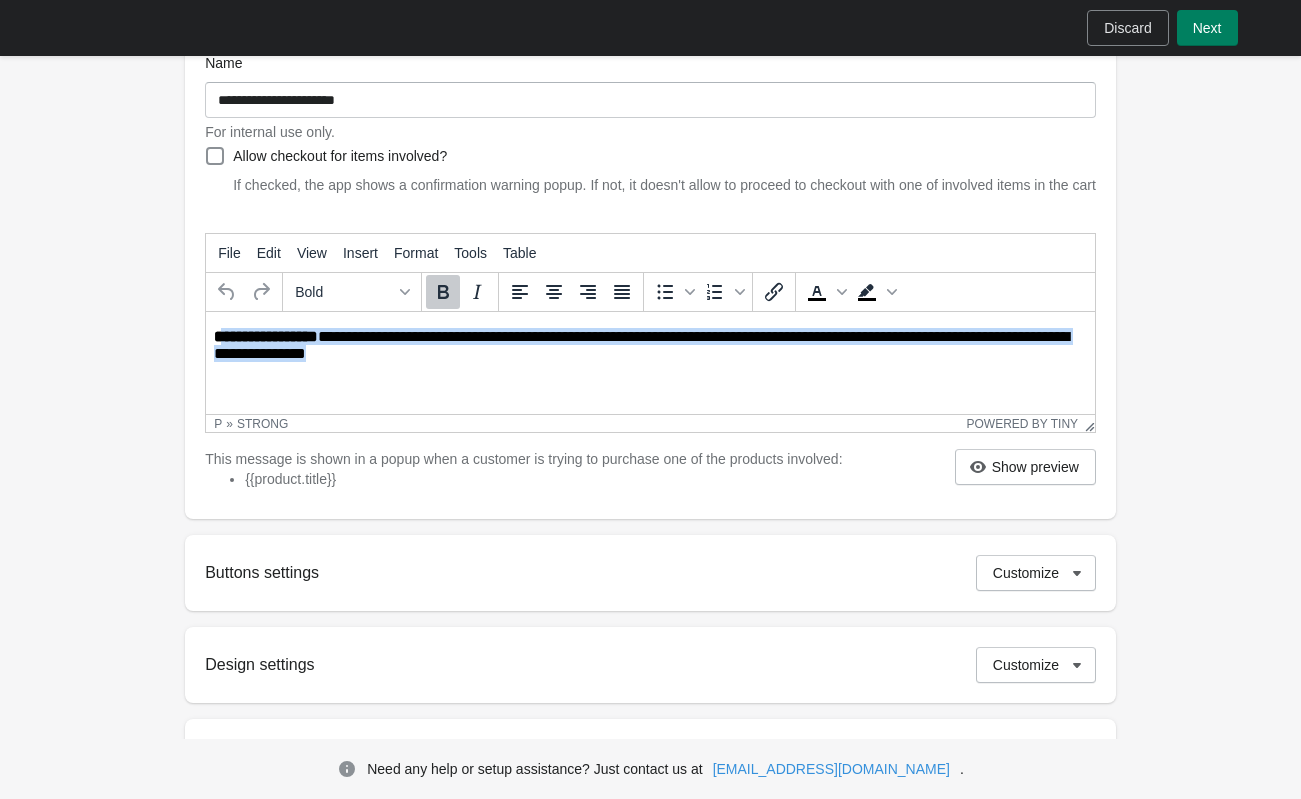 drag, startPoint x: 221, startPoint y: 332, endPoint x: 426, endPoint y: 355, distance: 206.28621 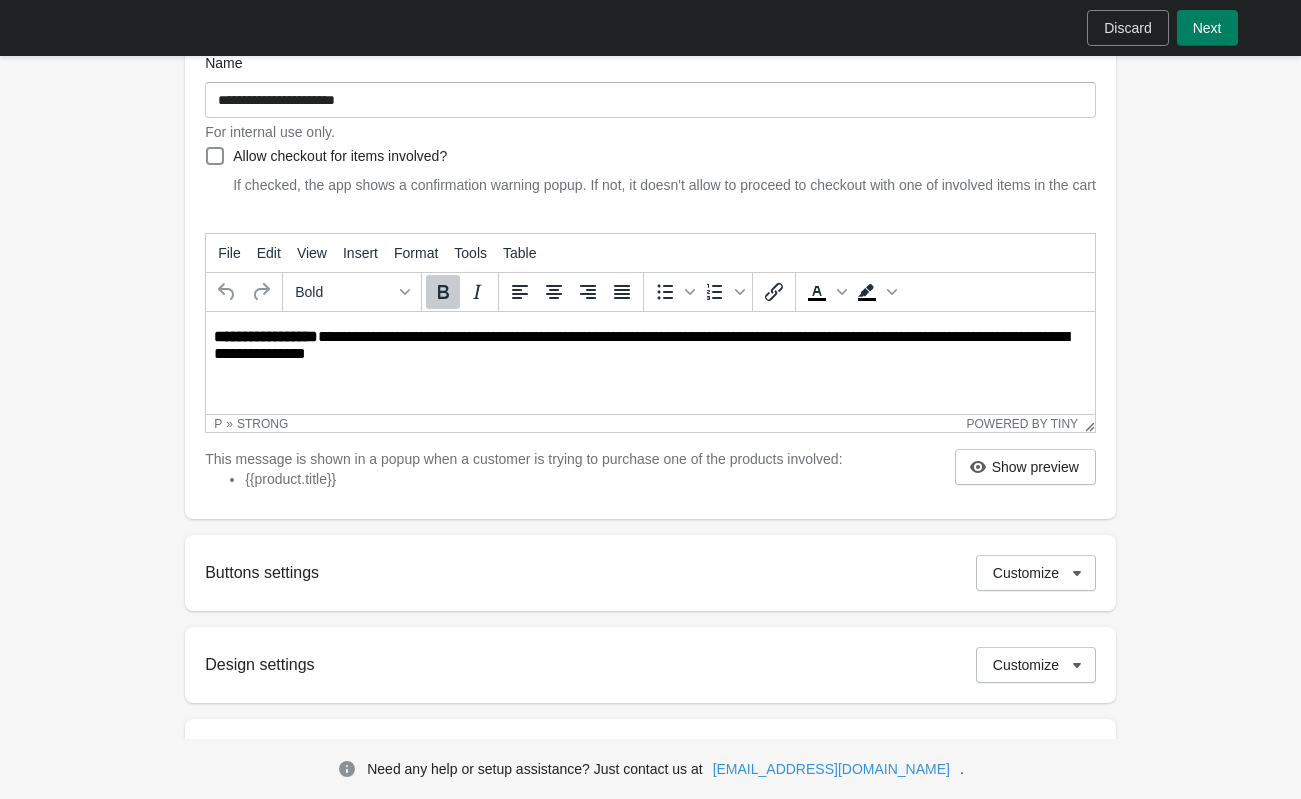 drag, startPoint x: 212, startPoint y: 328, endPoint x: 393, endPoint y: 359, distance: 183.63551 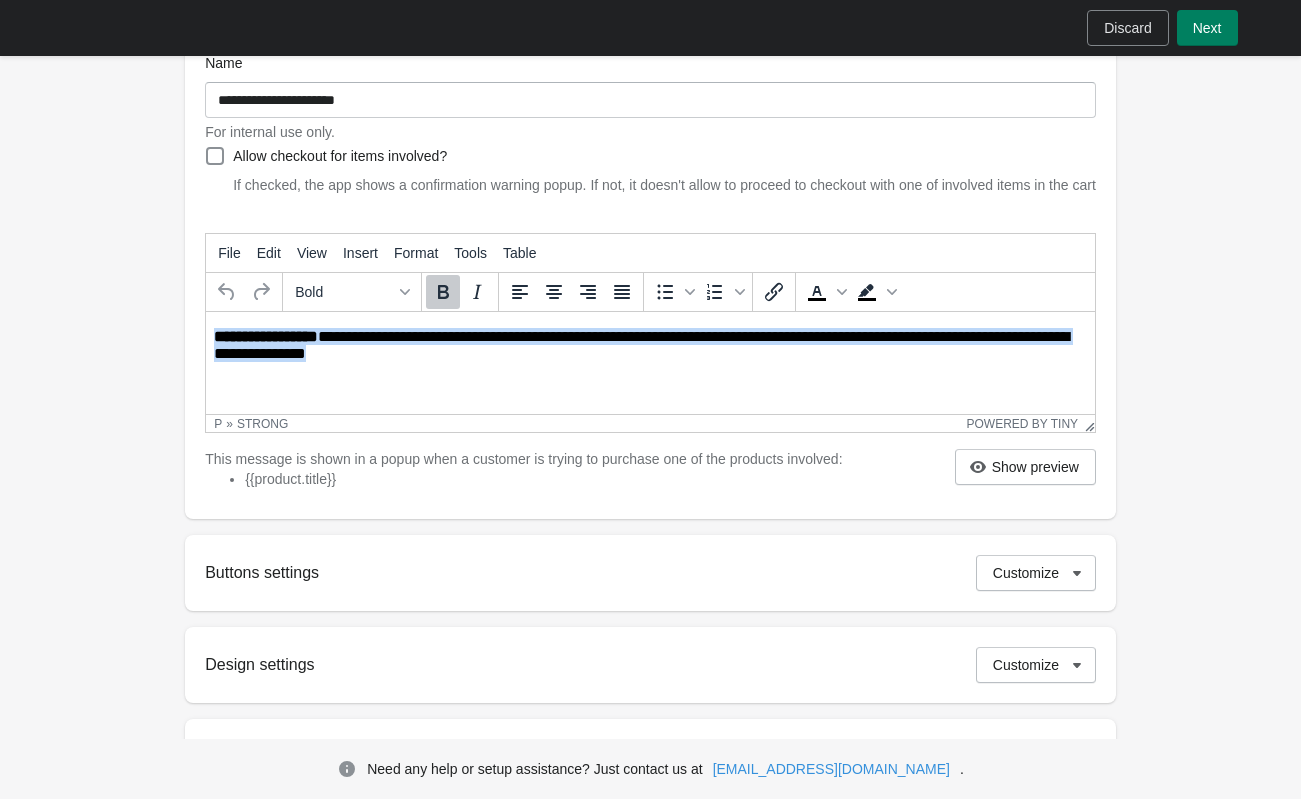 drag, startPoint x: 393, startPoint y: 359, endPoint x: 206, endPoint y: 337, distance: 188.28967 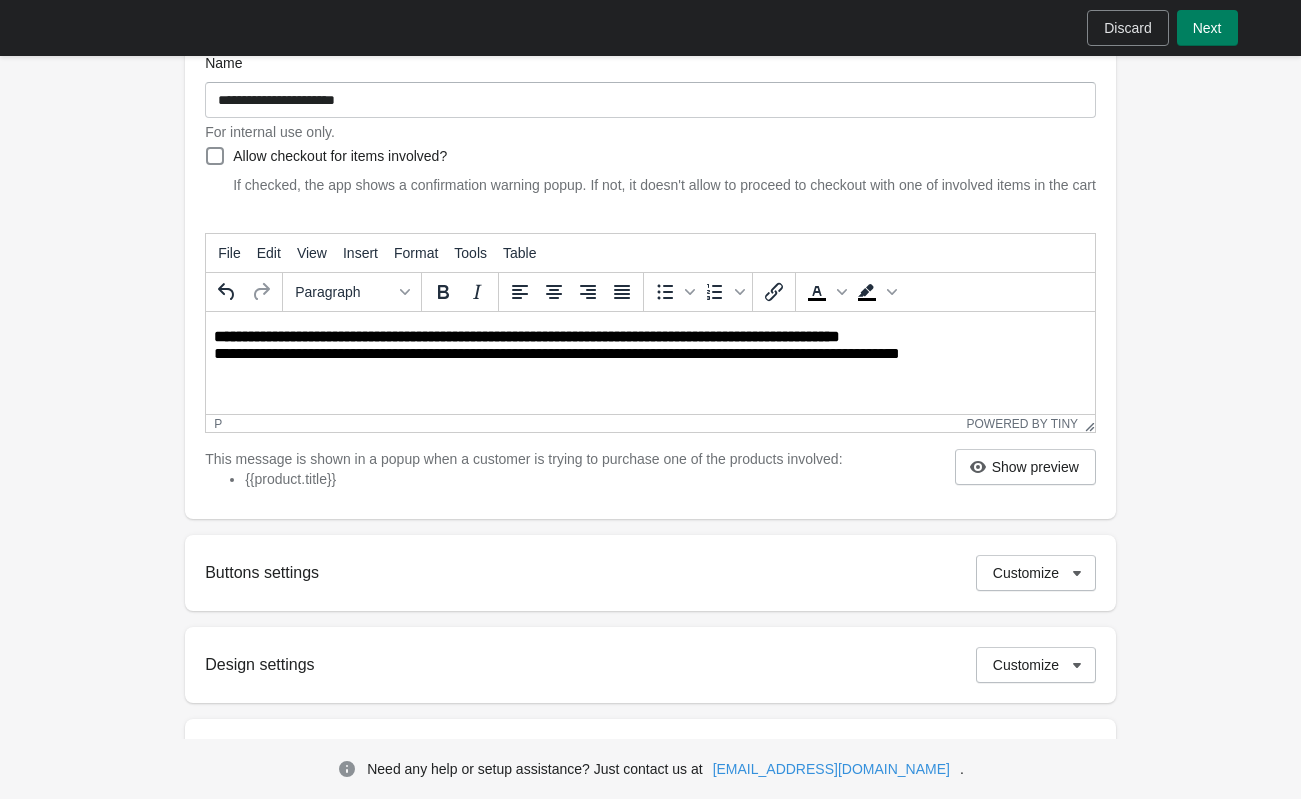 click on "**********" at bounding box center (527, 336) 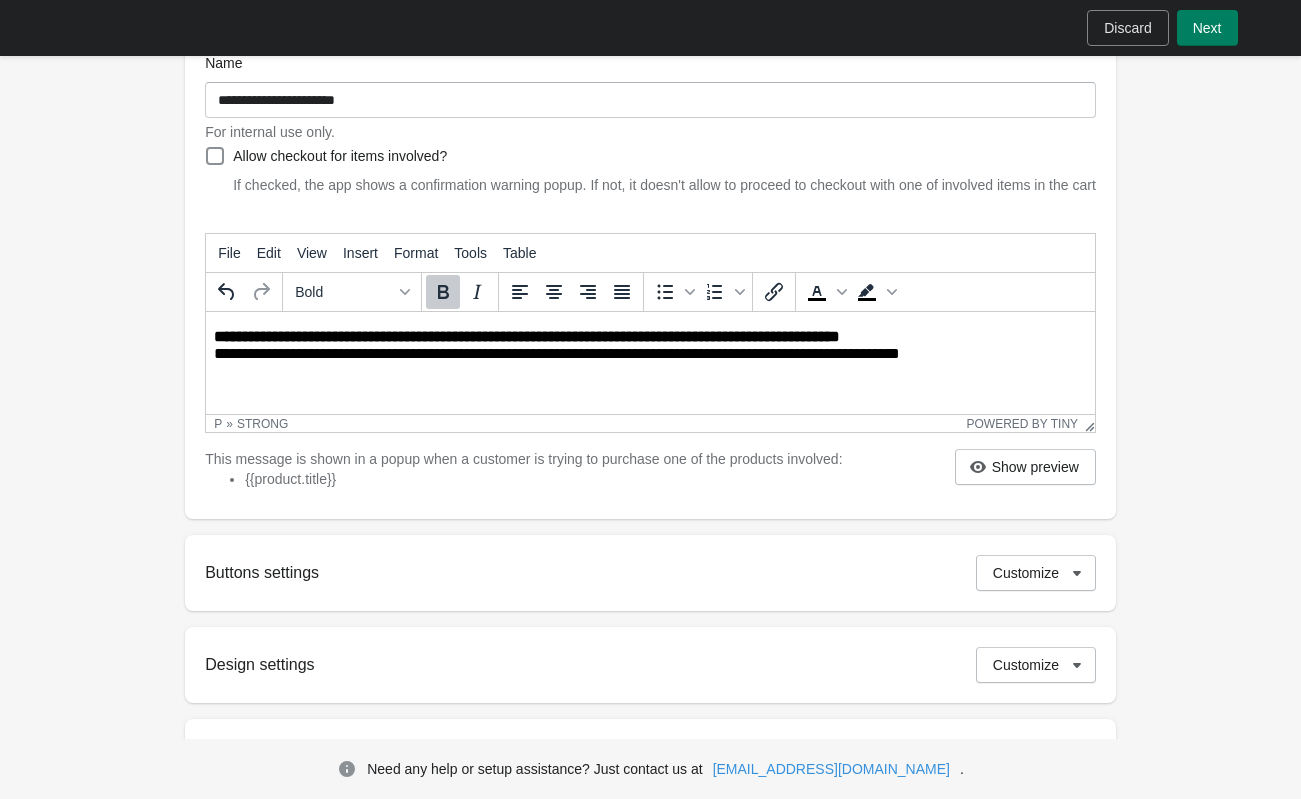 click on "Show preview" at bounding box center [1035, 467] 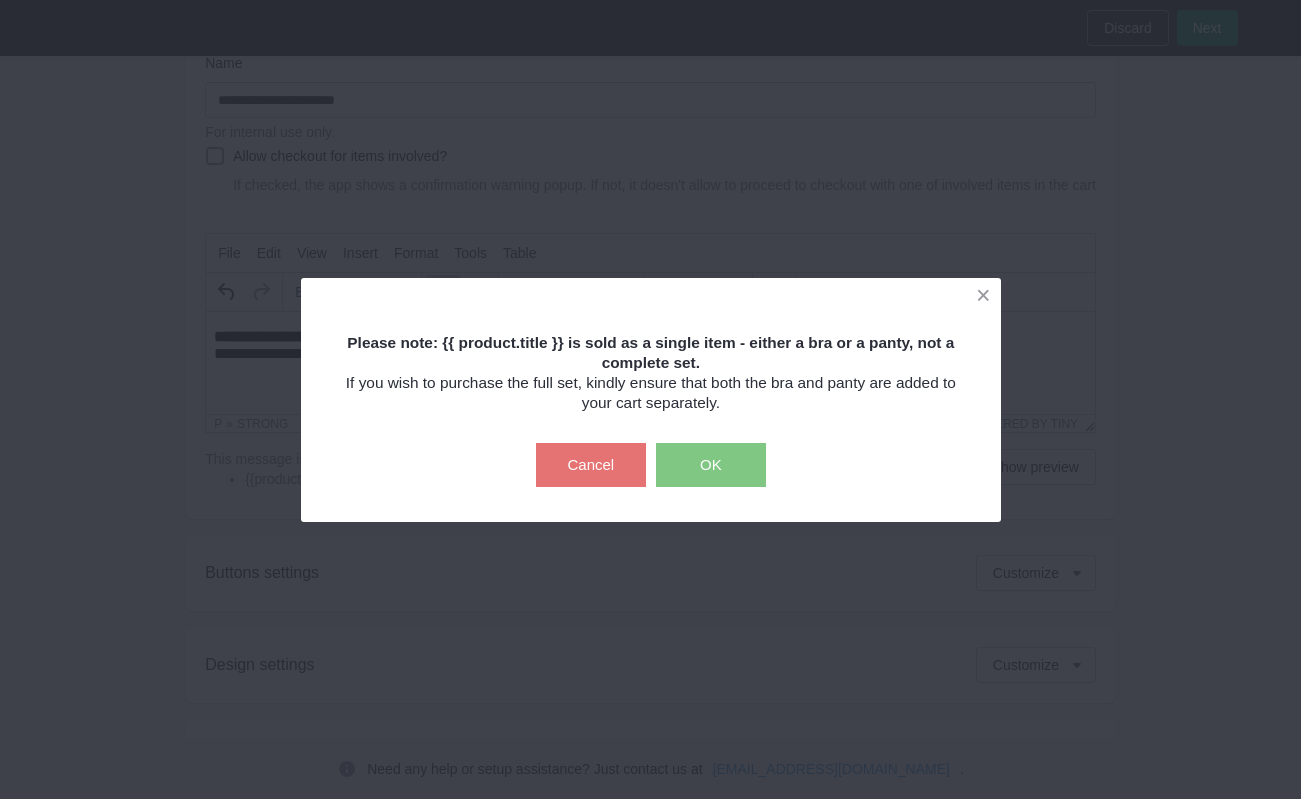 click on "OK" at bounding box center [711, 465] 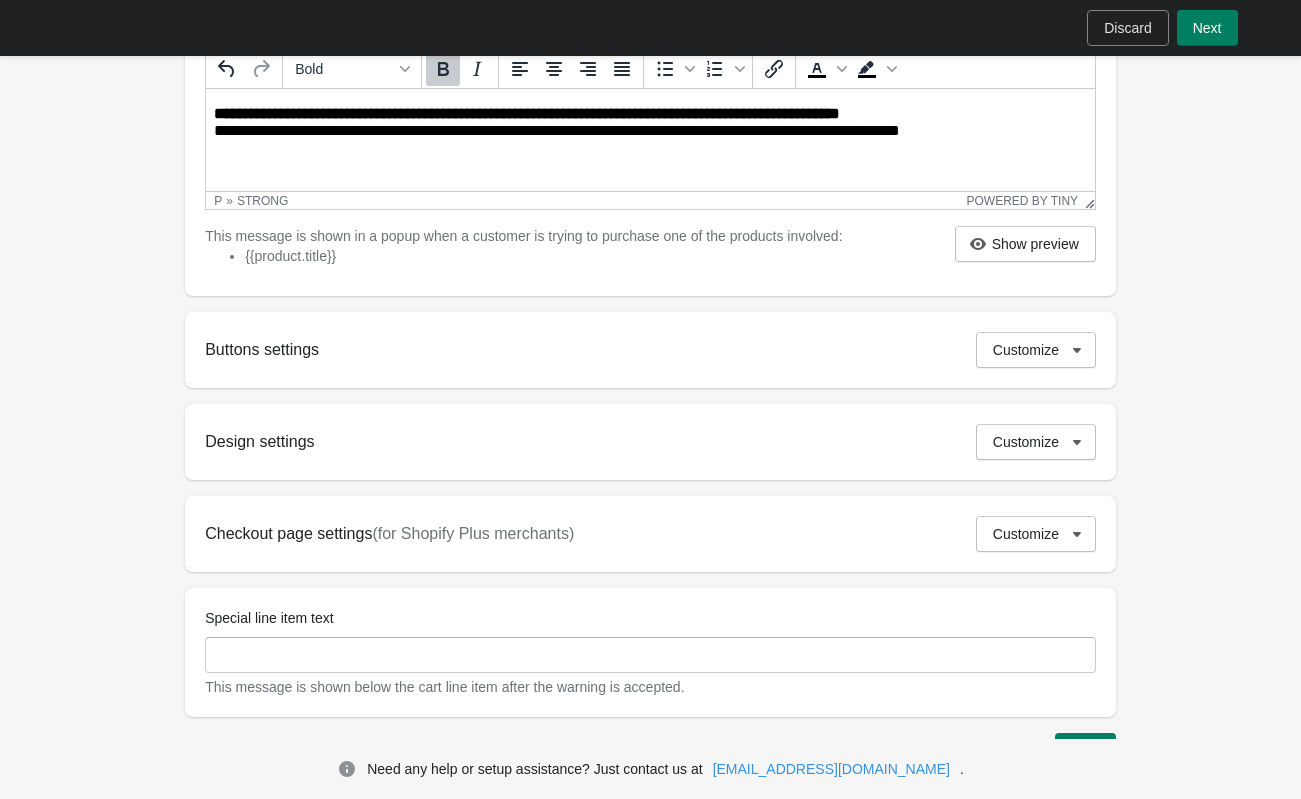 scroll, scrollTop: 500, scrollLeft: 0, axis: vertical 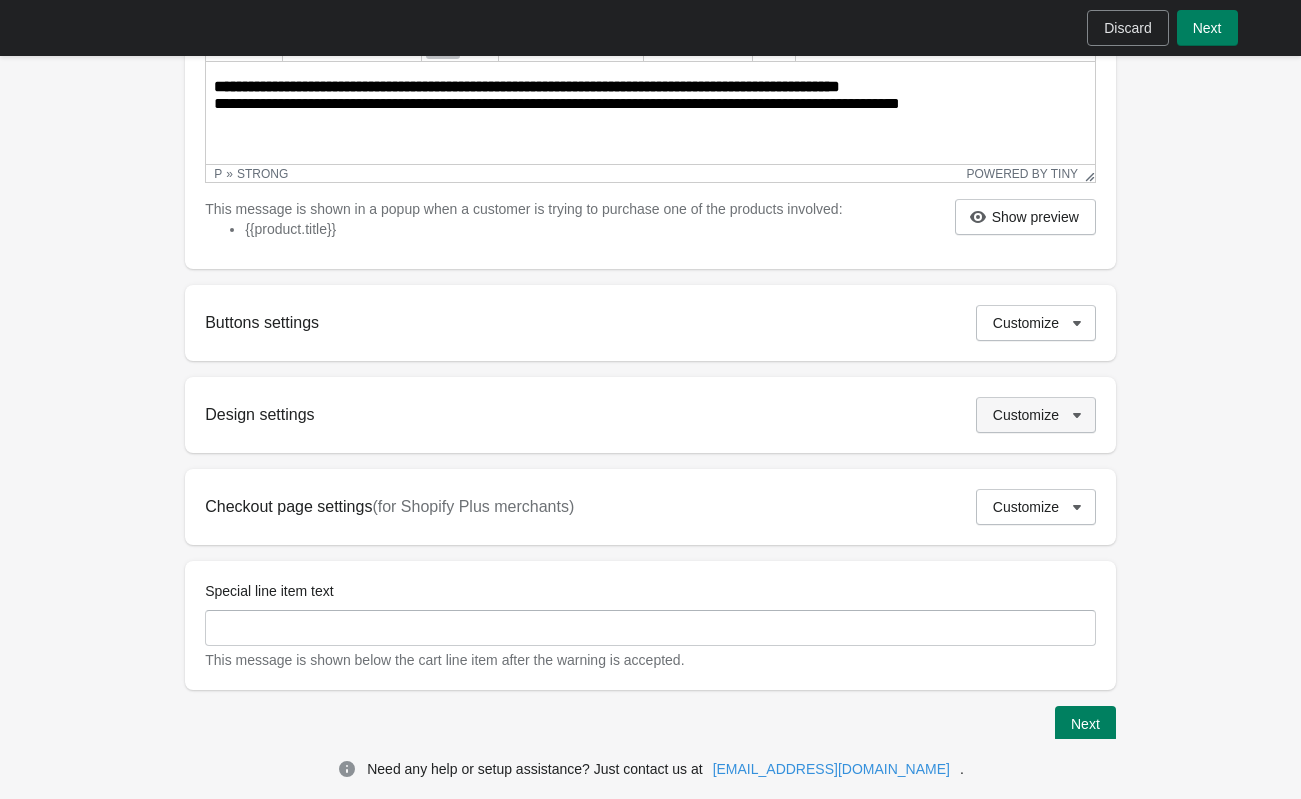 click 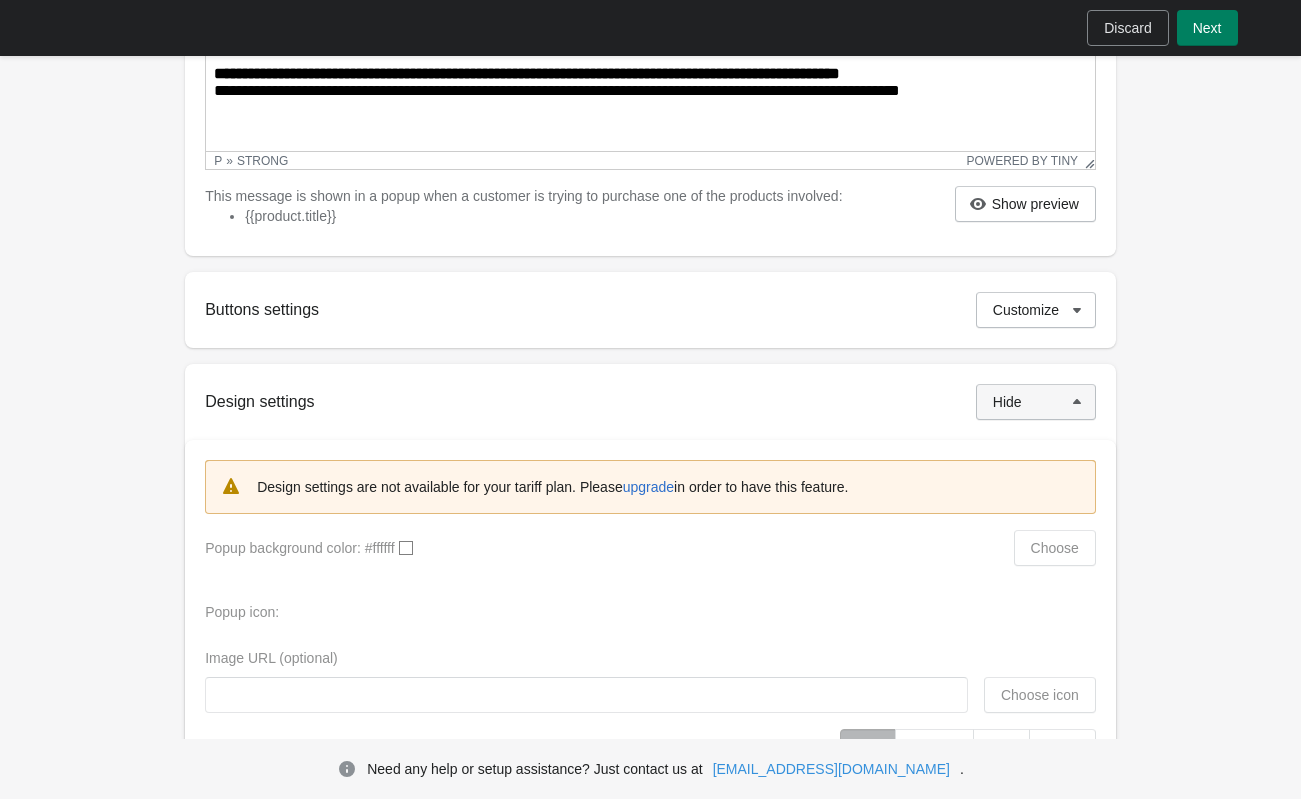 scroll, scrollTop: 500, scrollLeft: 0, axis: vertical 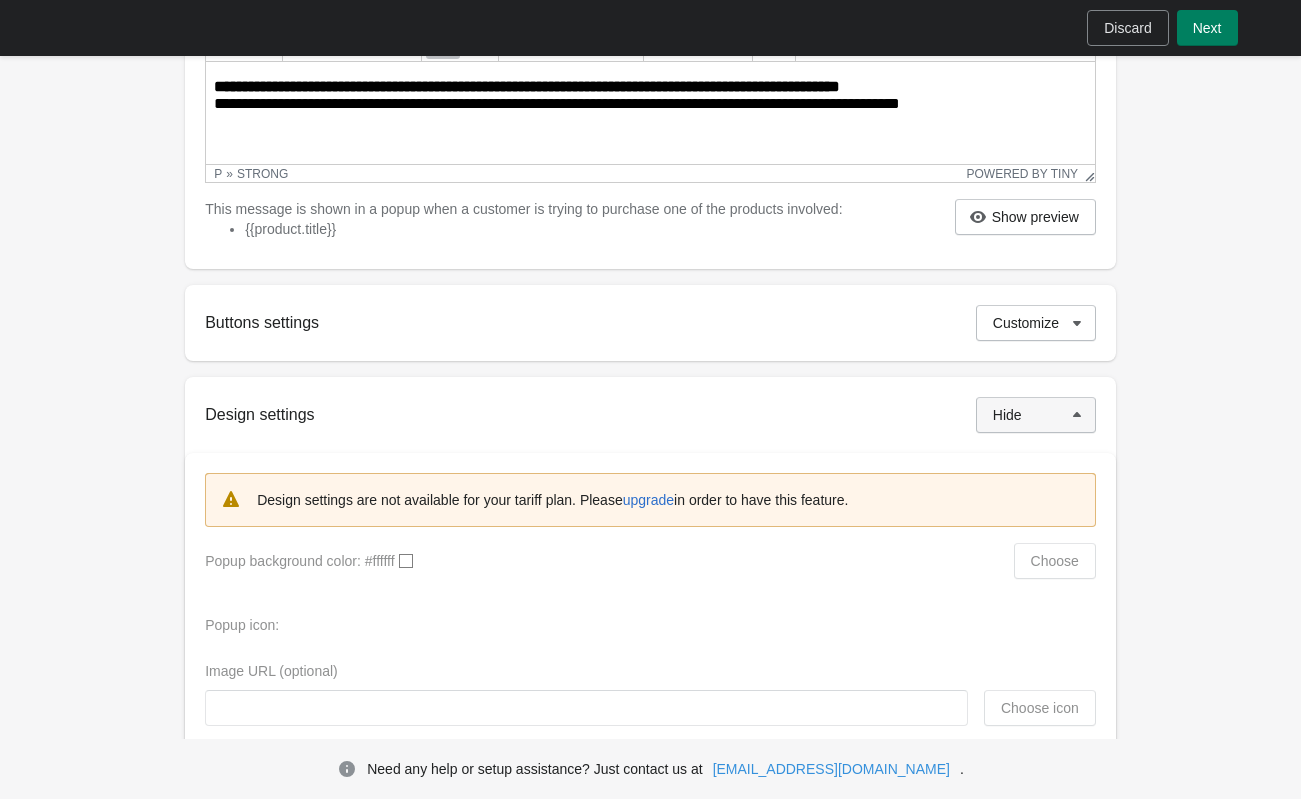 click on "Hide" at bounding box center [1036, 415] 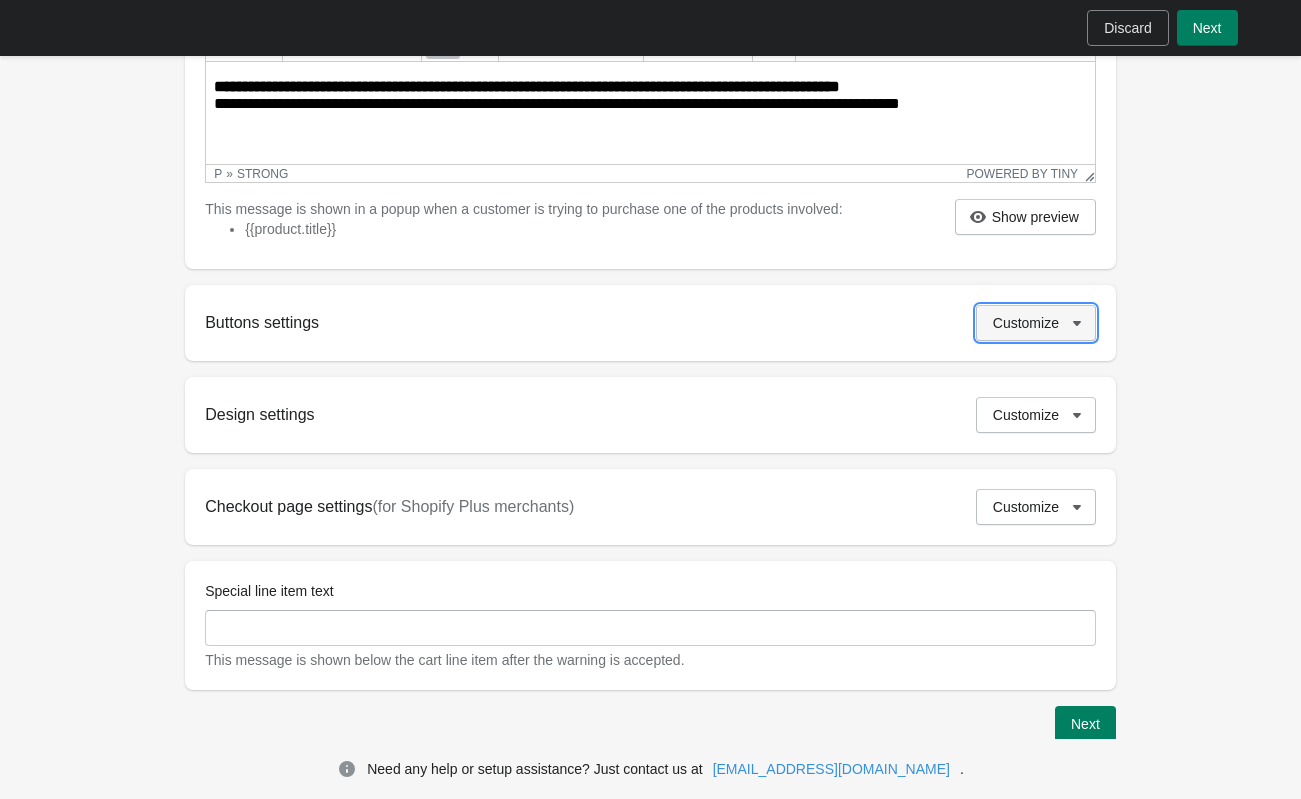click on "Customize" at bounding box center (1036, 323) 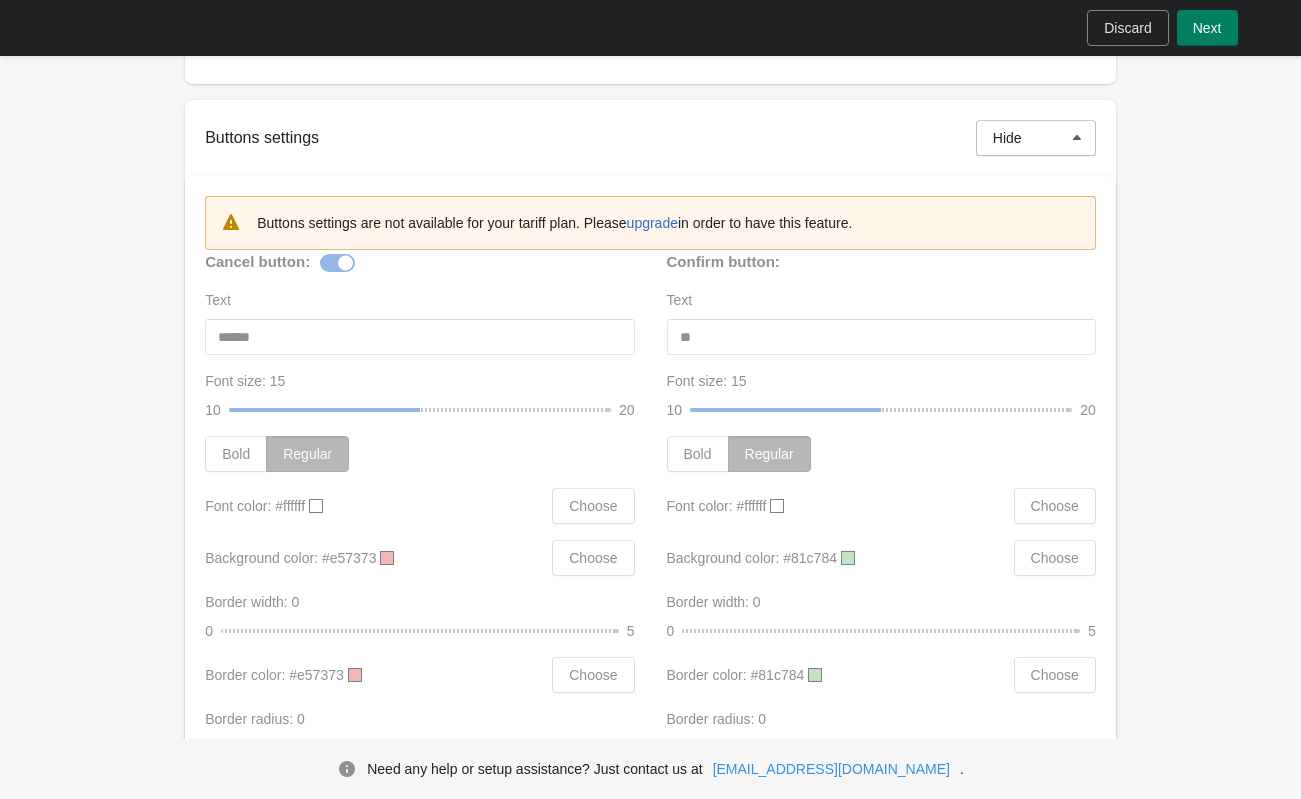 scroll, scrollTop: 625, scrollLeft: 0, axis: vertical 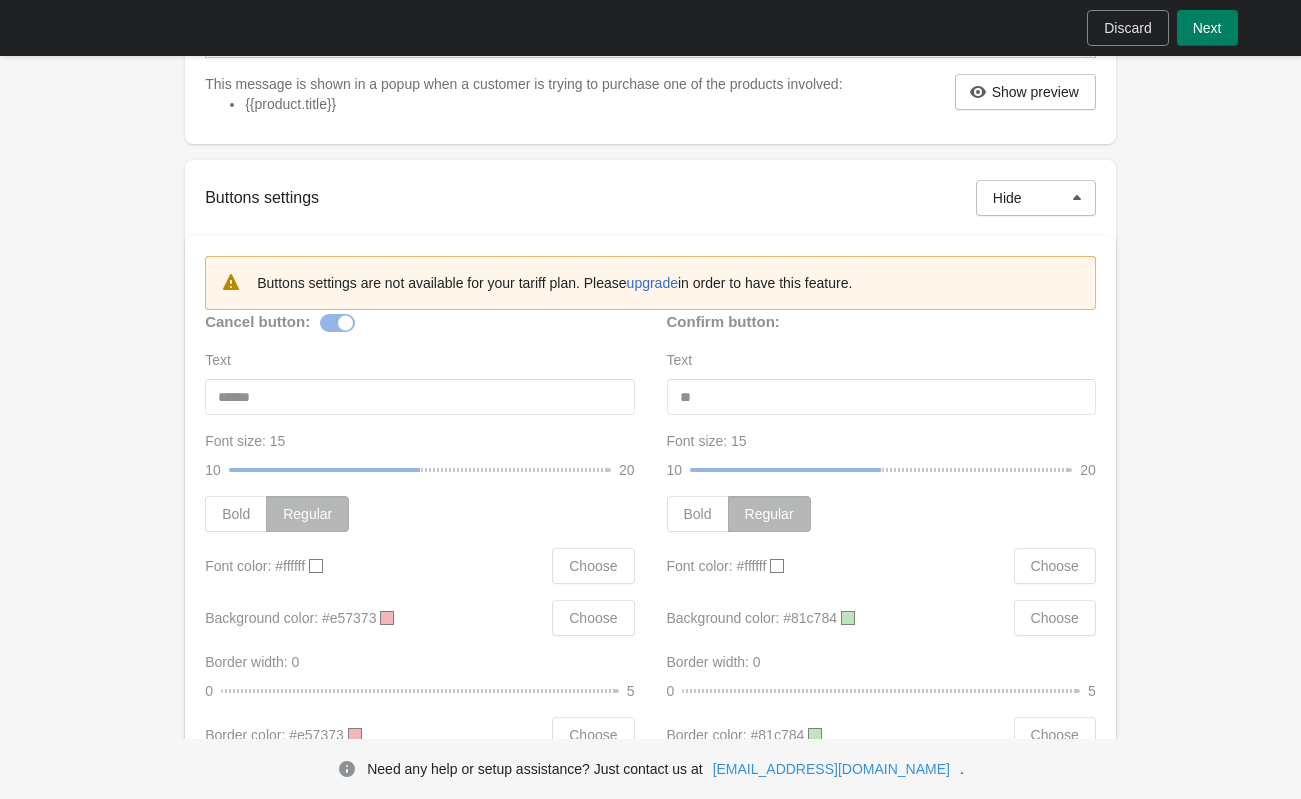 click on "Buttons settings are not available for your tariff plan. Please  upgrade  in order to have this feature. Cancel button:  Text ****** Font size: 15 10 15 20 Bold Regular Font color:   #ffffff Choose Background color:   #e57373 Choose Border width: 0 0 0 5 Border color:   #e57373 Choose Border radius: 0 0 0 25 Confirm button: Text ** Font size: 15 10 15 20 Bold Regular Font color:   #ffffff Choose Background color:   #81c784 Choose Border width: 0 0 0 5 Border color:   #81c784 Choose Border radius: 0 0 0 25" at bounding box center [650, 537] 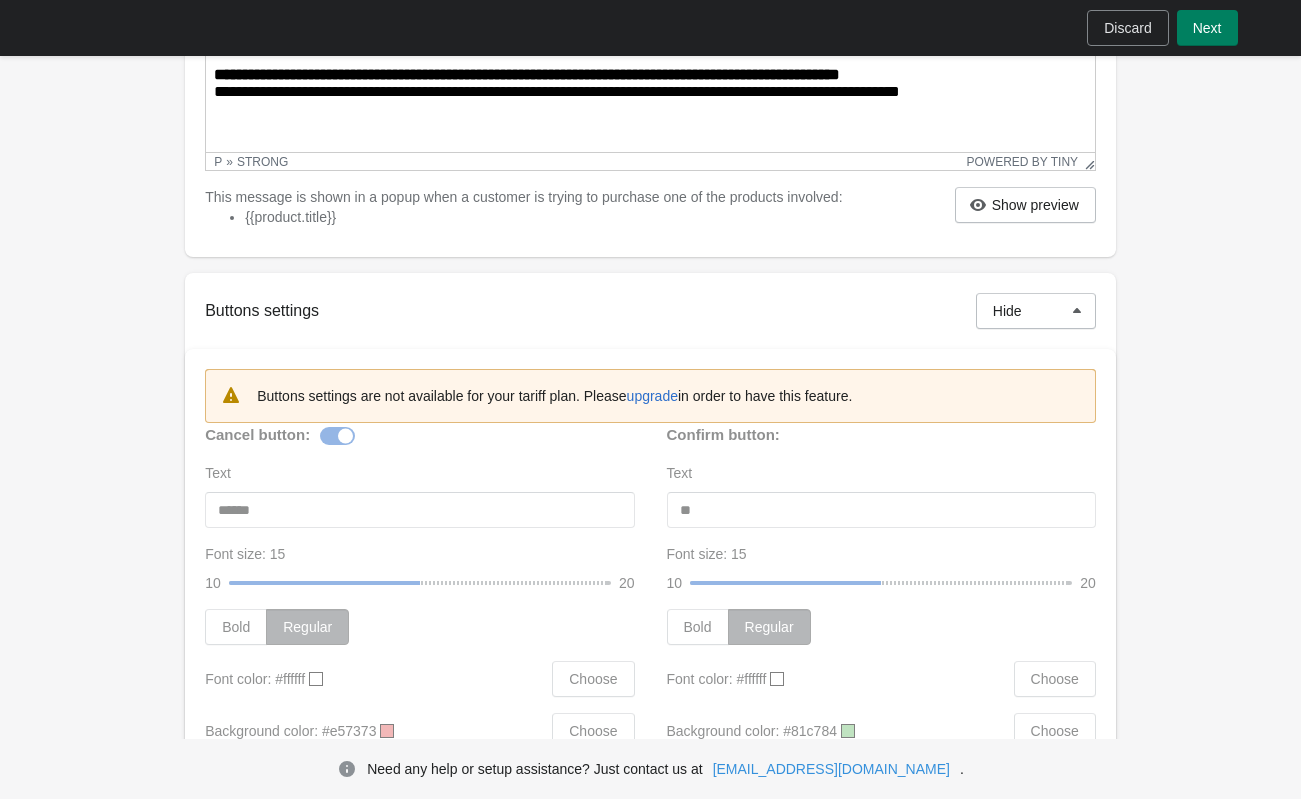 scroll, scrollTop: 500, scrollLeft: 0, axis: vertical 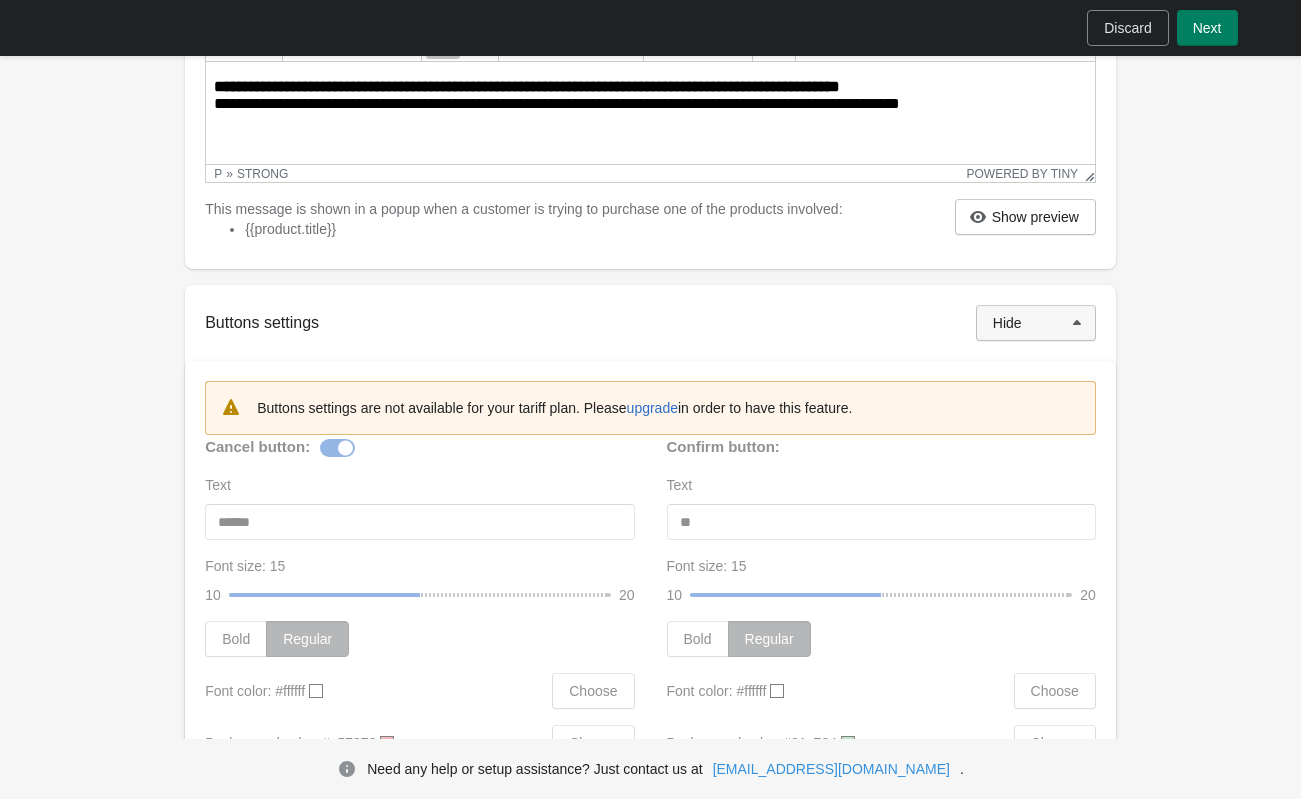 click on "Hide" at bounding box center (1036, 323) 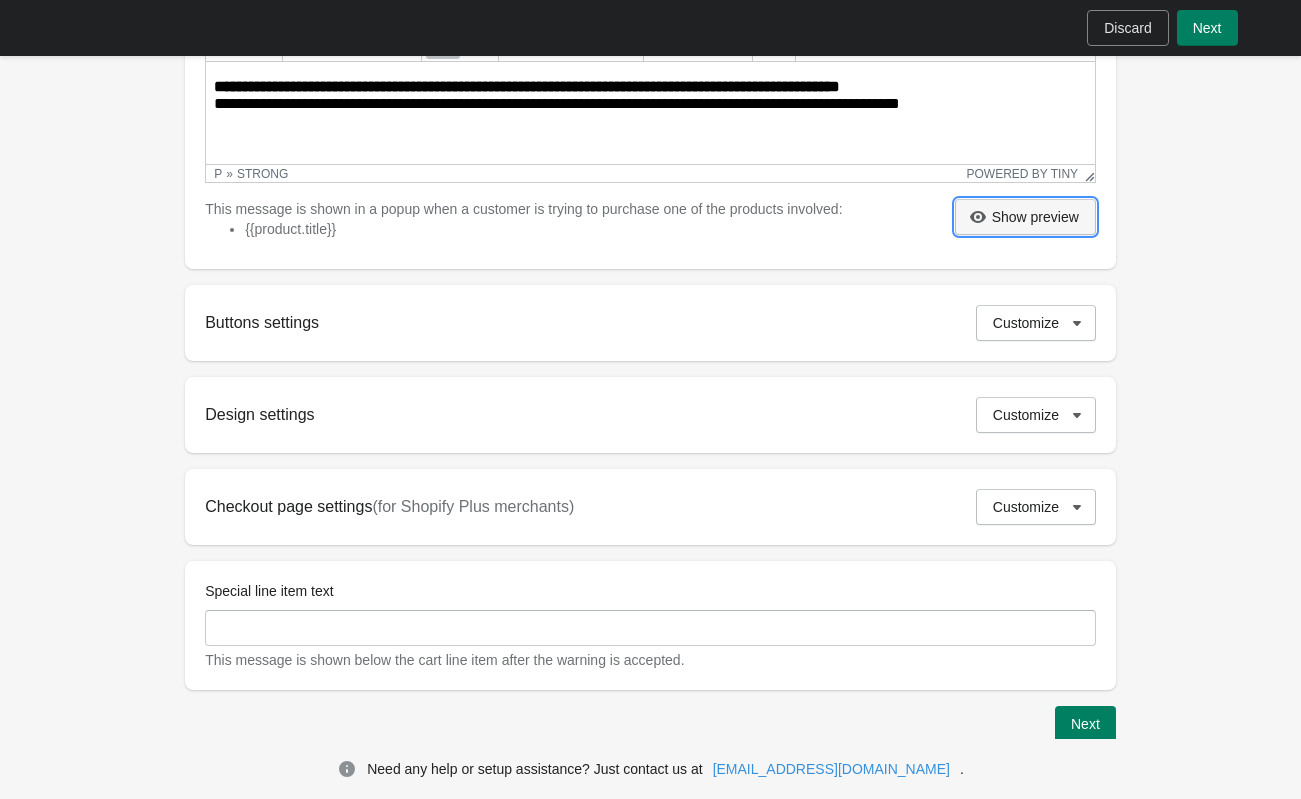 click on "Show preview" at bounding box center [1035, 217] 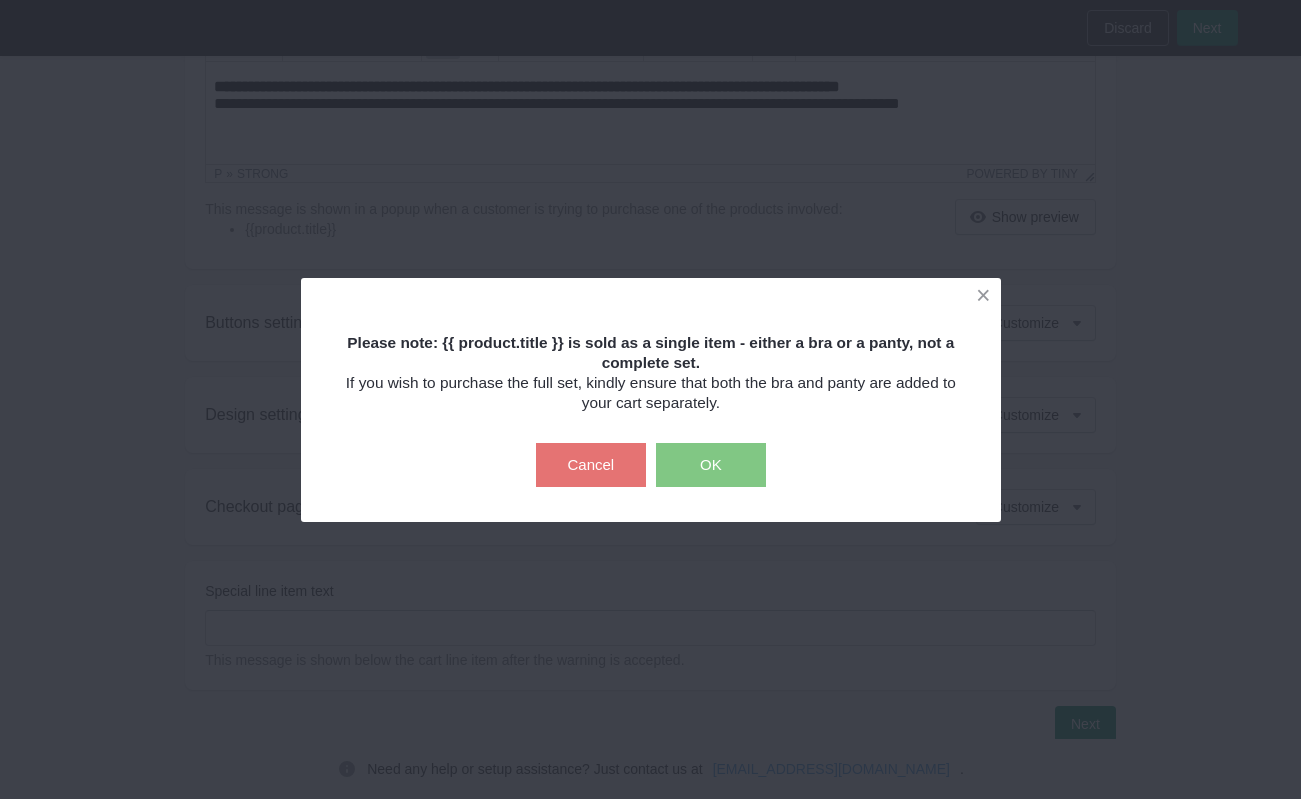 click on "OK" at bounding box center (711, 465) 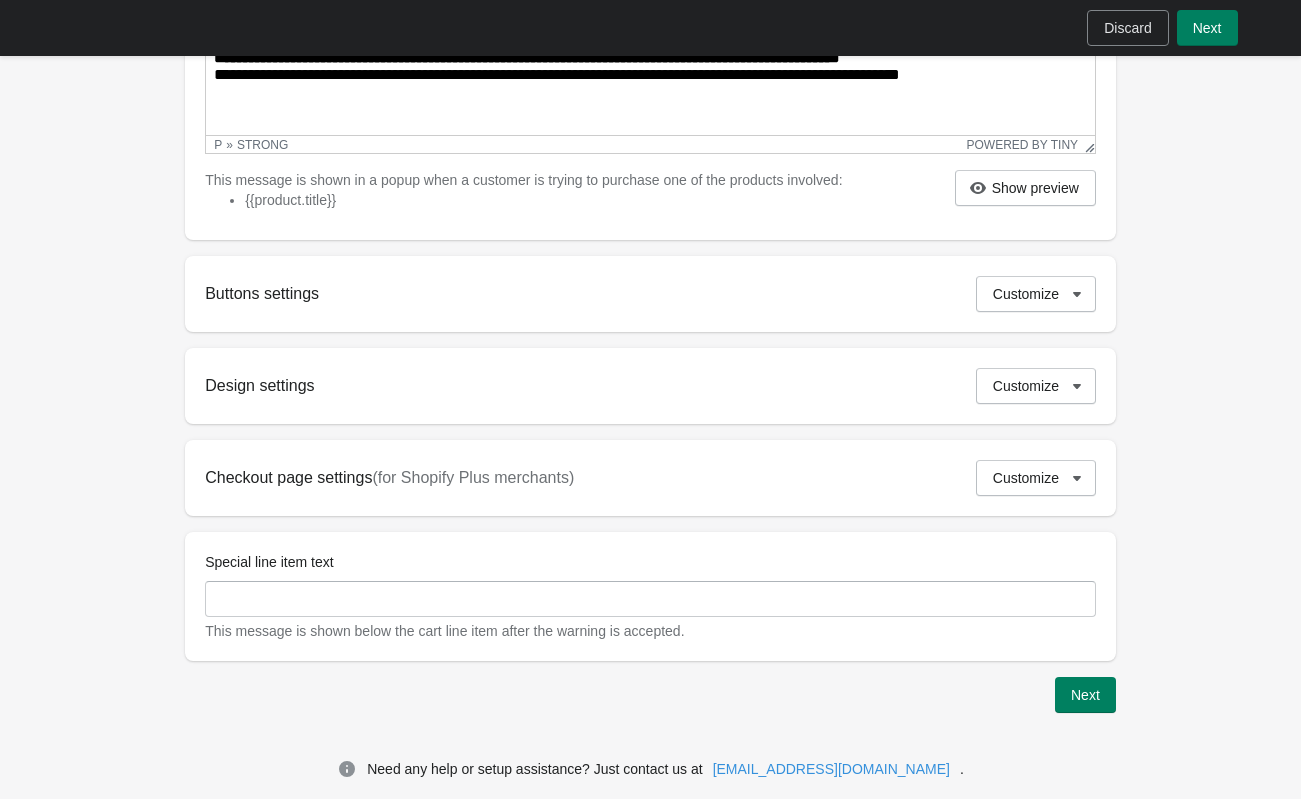 scroll, scrollTop: 549, scrollLeft: 0, axis: vertical 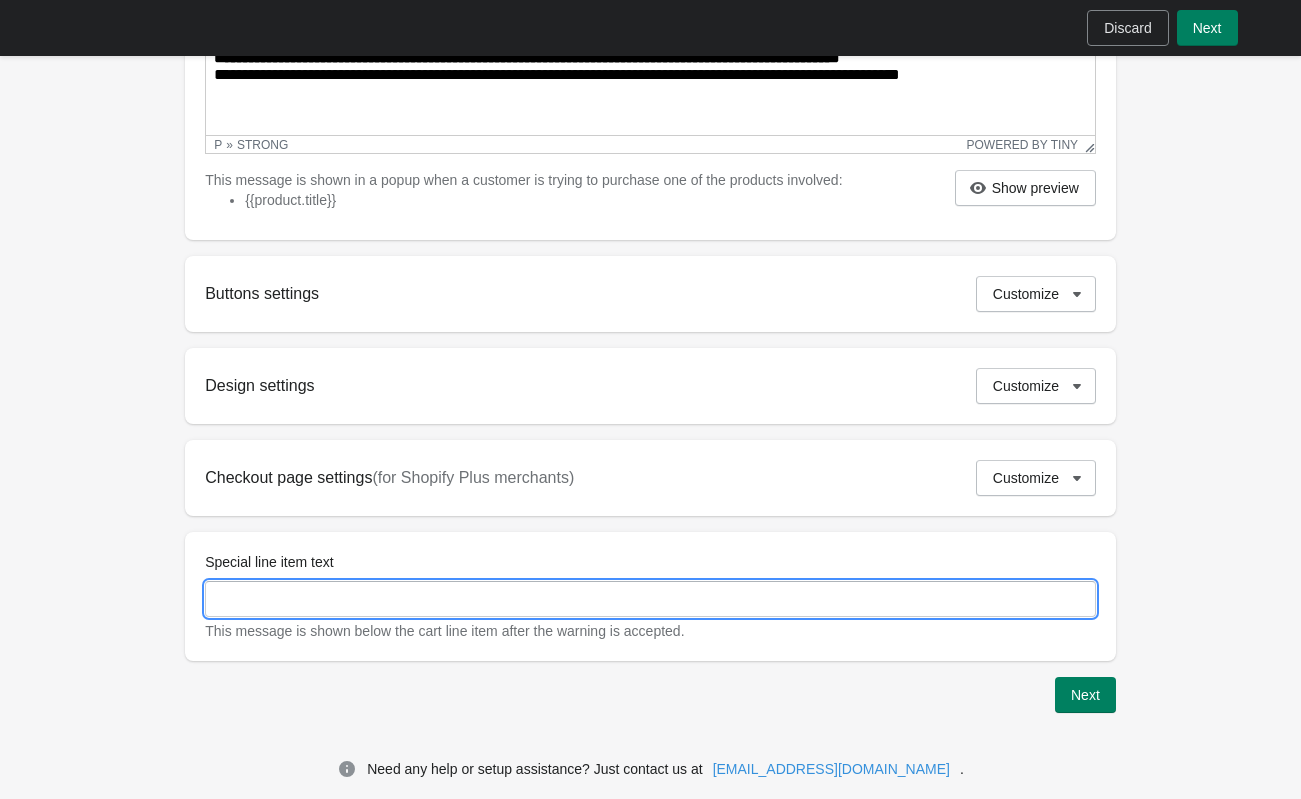 click on "Special line item text" at bounding box center [650, 599] 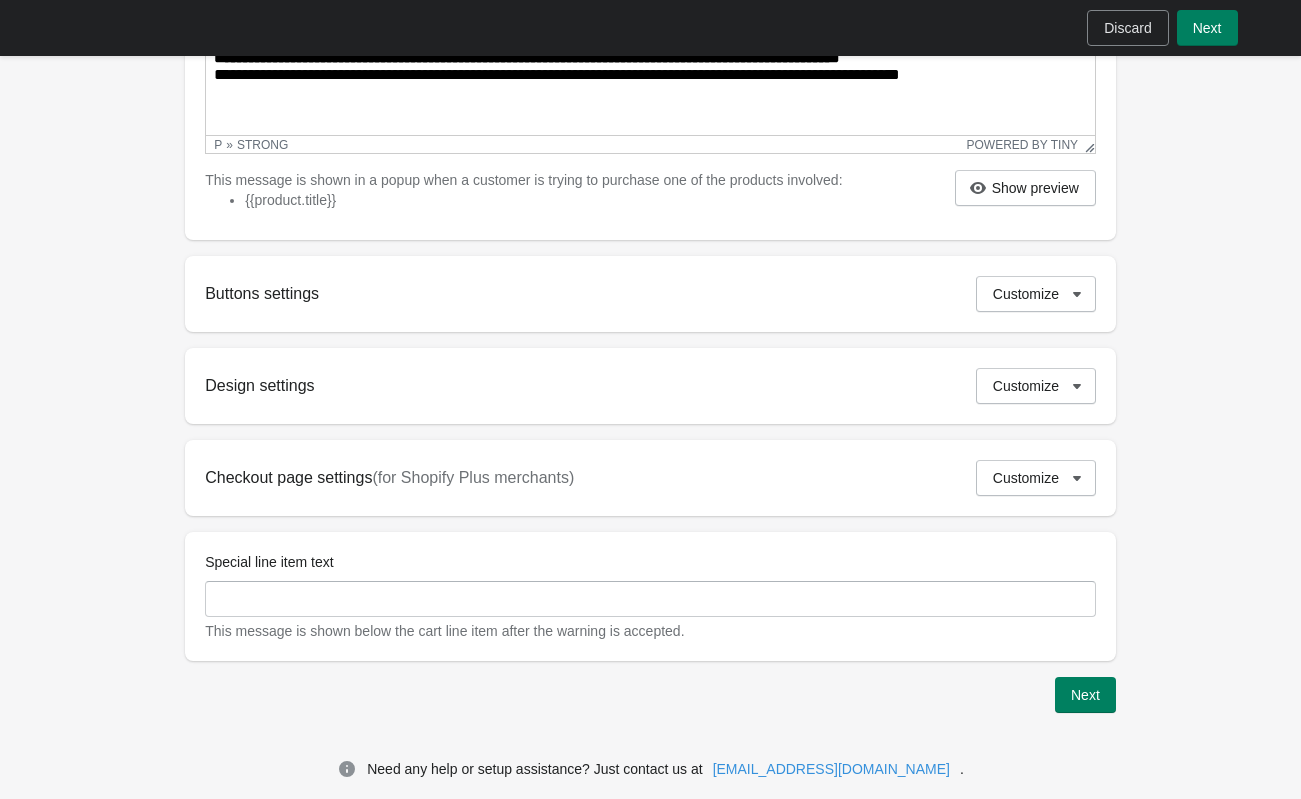 click on "Special line item text" at bounding box center (650, 564) 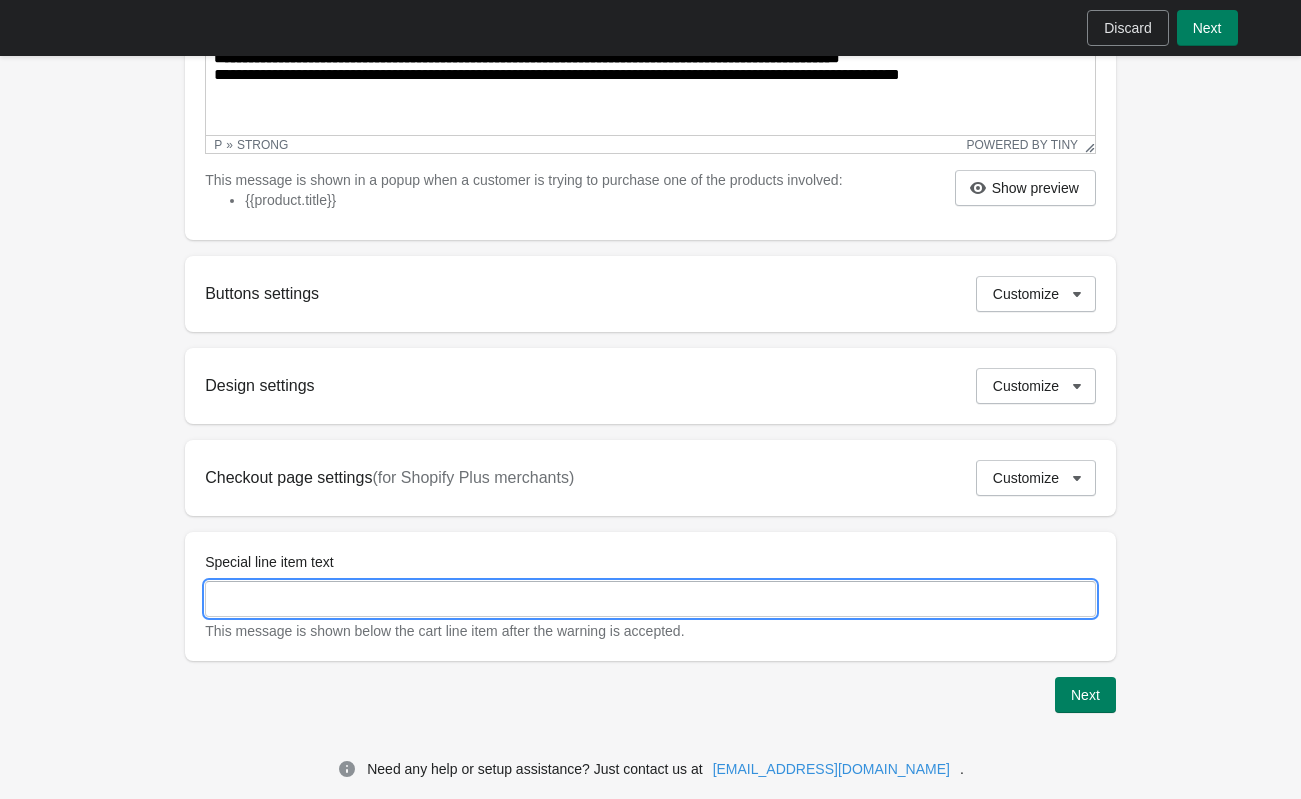 click on "Special line item text" at bounding box center (650, 599) 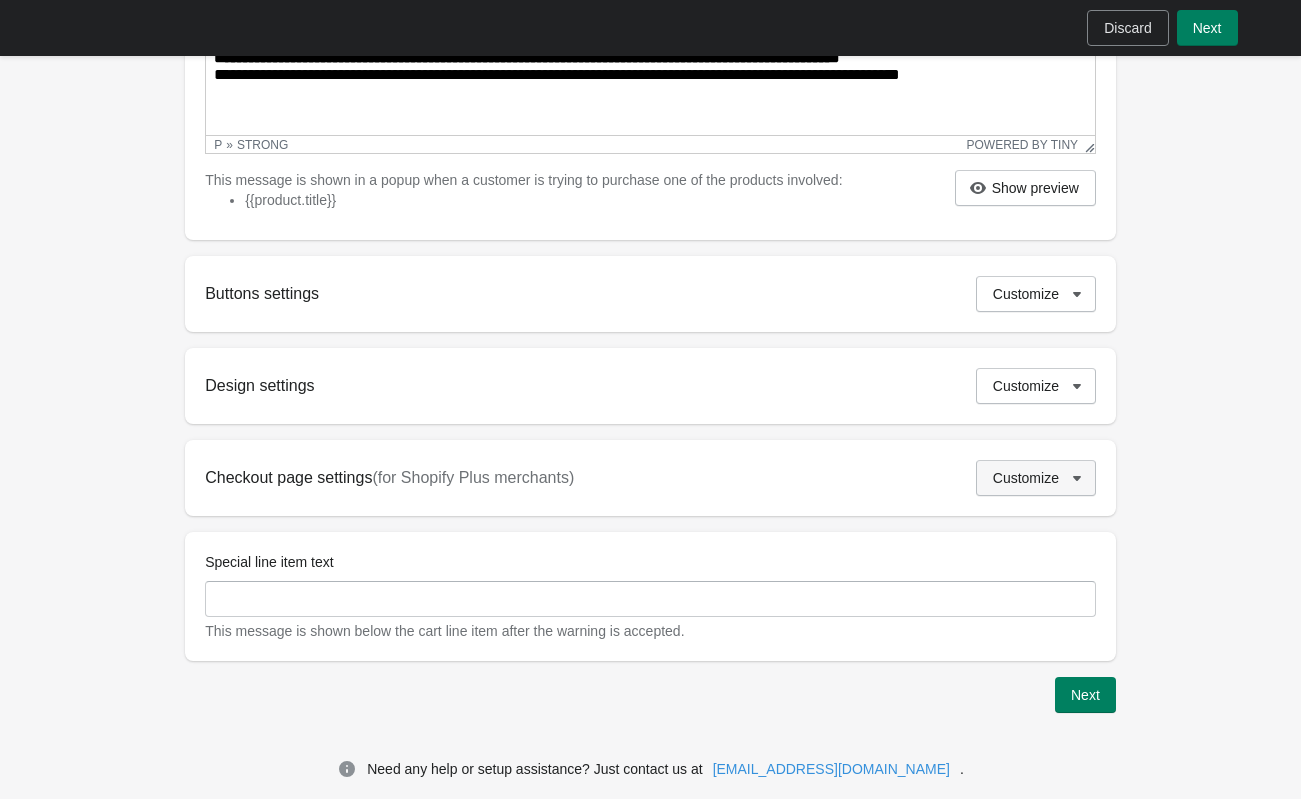 click on "Customize" at bounding box center (1026, 478) 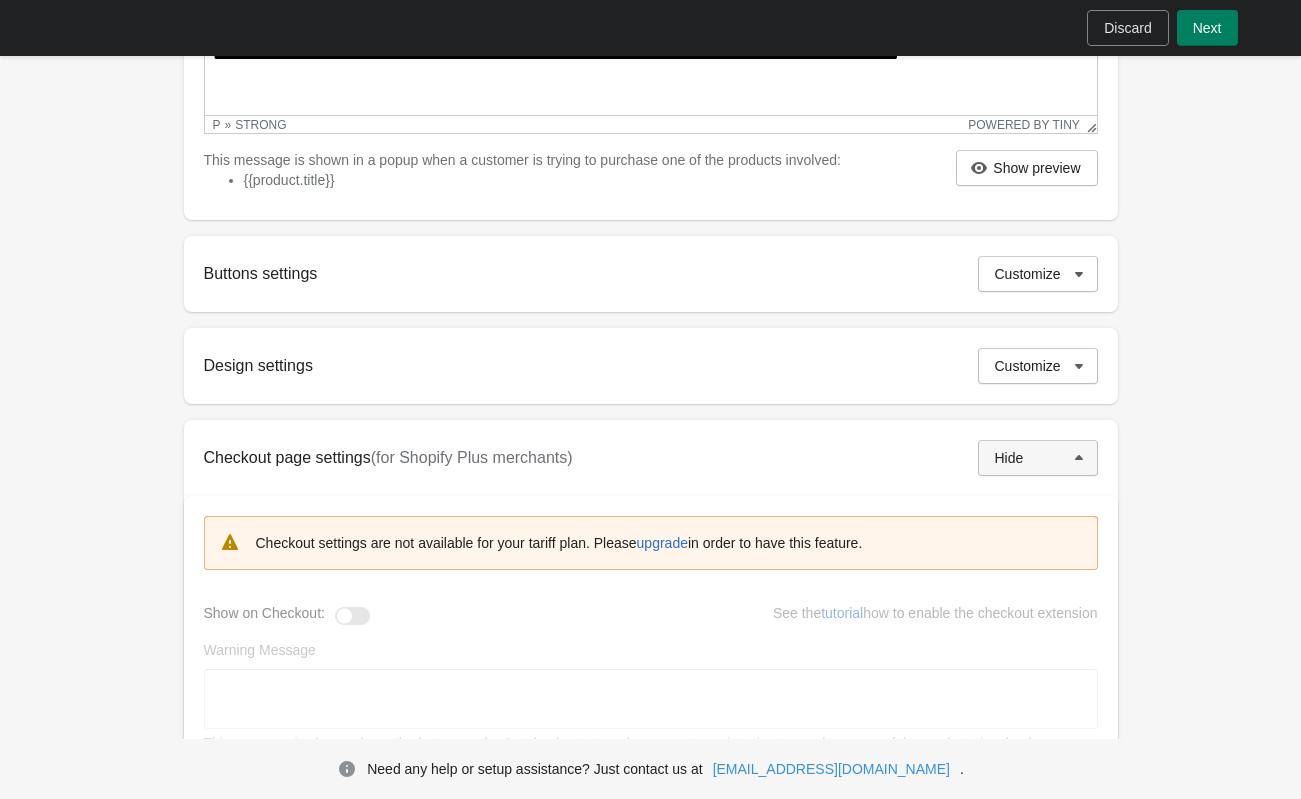 click on "Hide" at bounding box center (1038, 458) 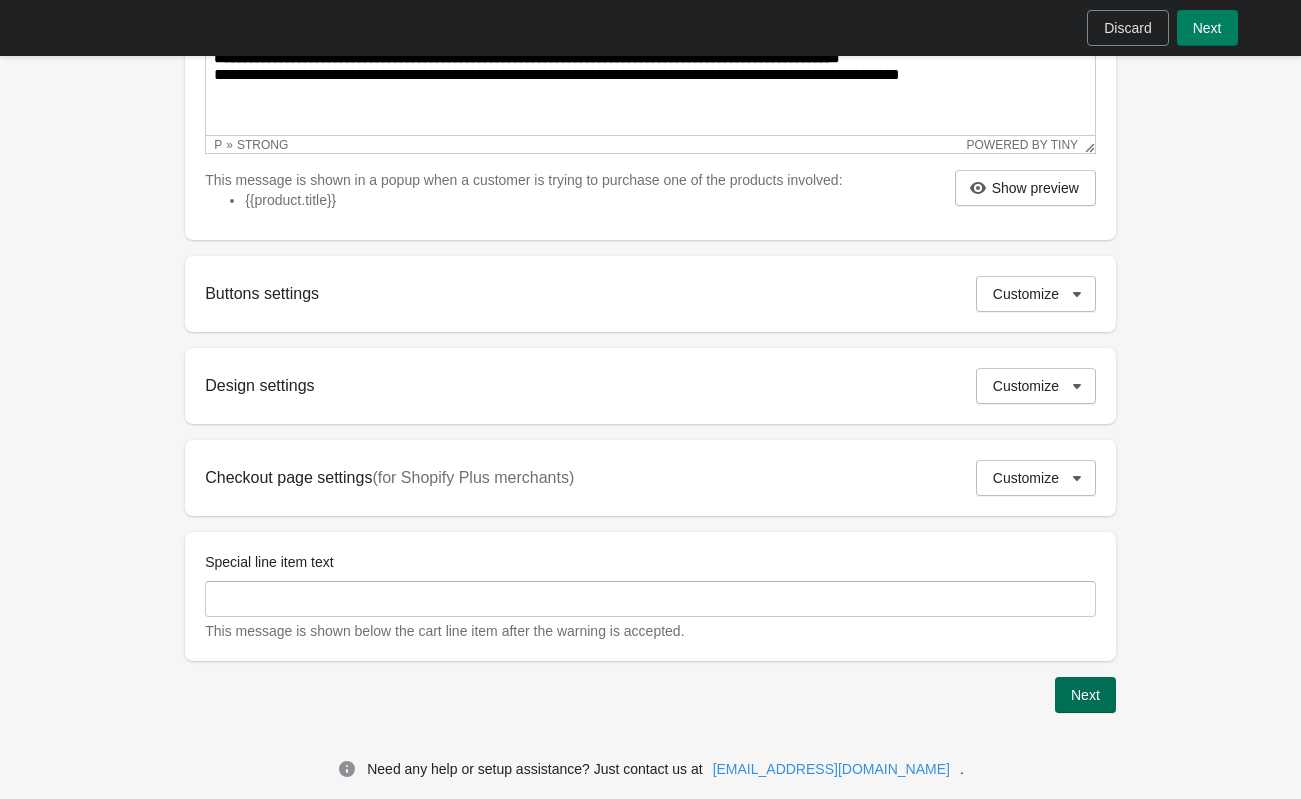 click on "Next" at bounding box center (1085, 695) 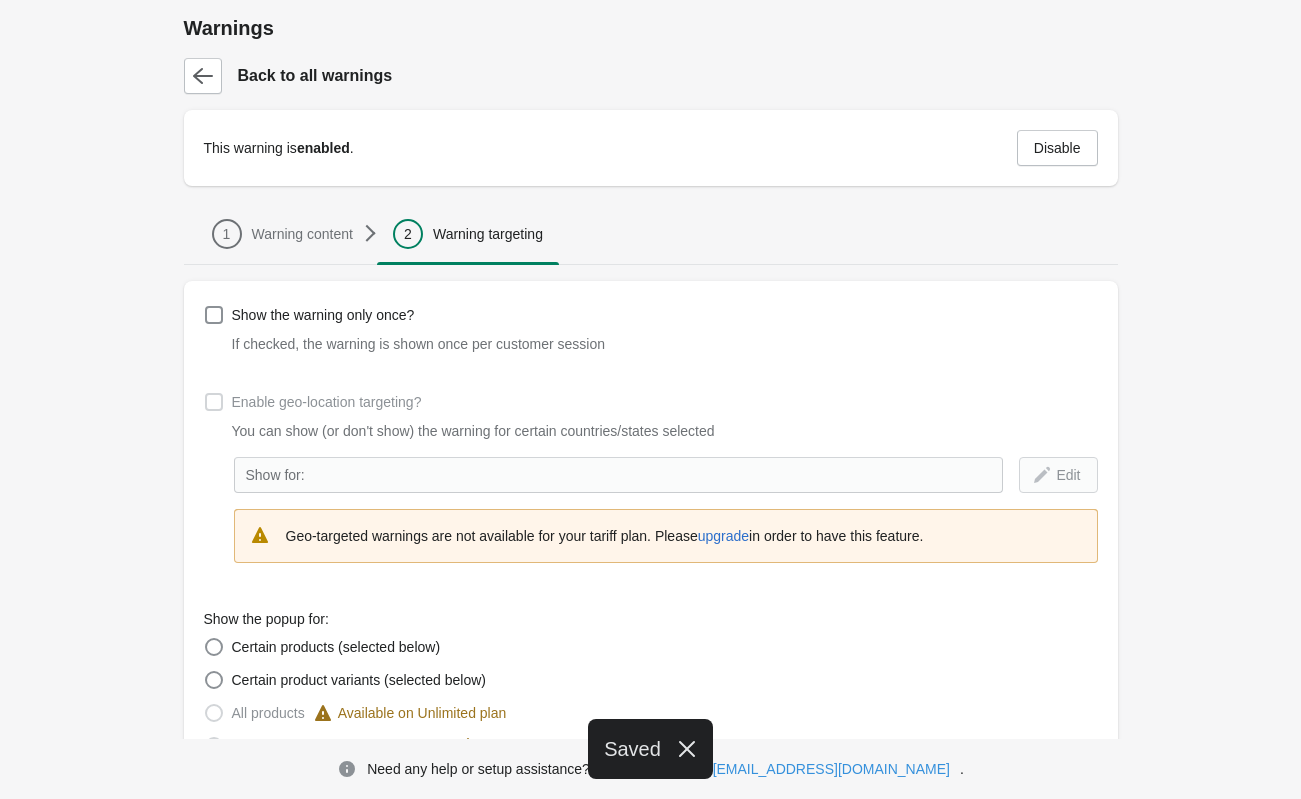 scroll, scrollTop: 0, scrollLeft: 0, axis: both 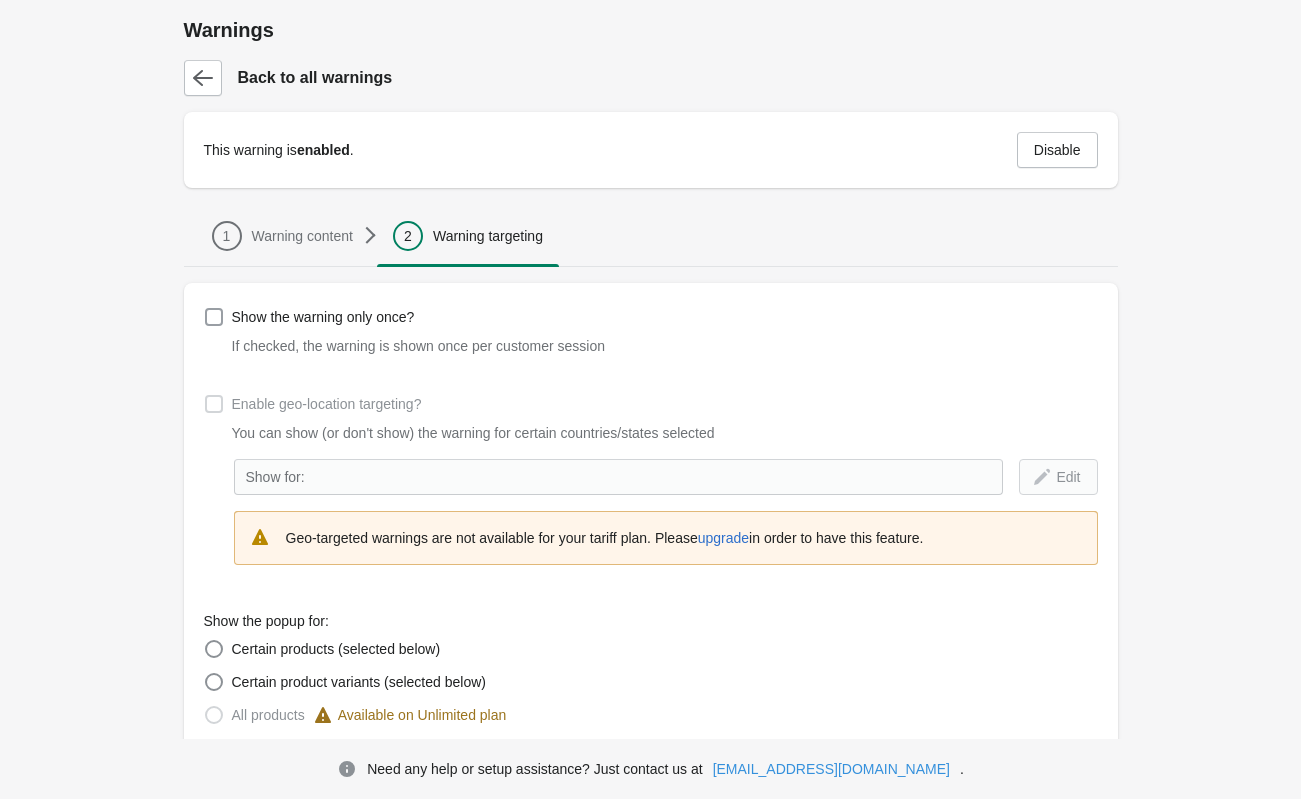 click at bounding box center [214, 317] 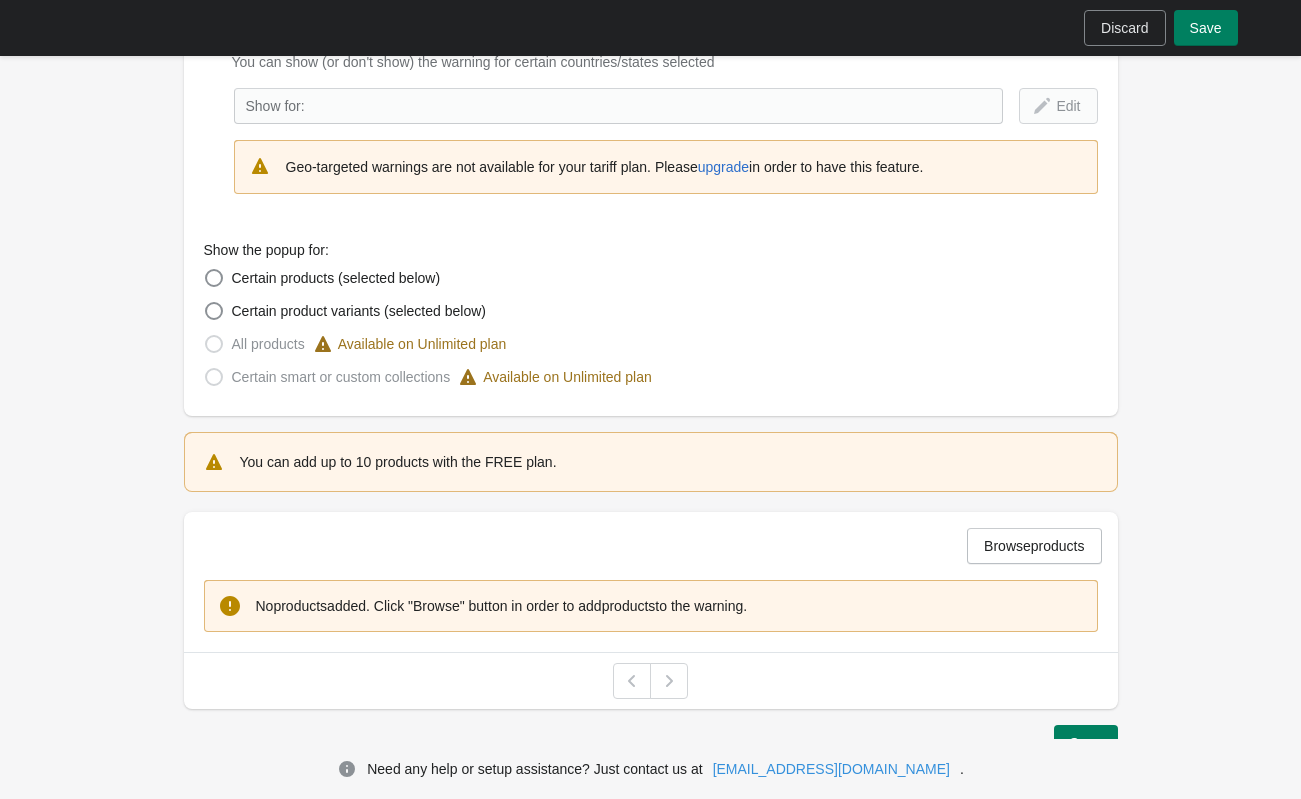 scroll, scrollTop: 375, scrollLeft: 0, axis: vertical 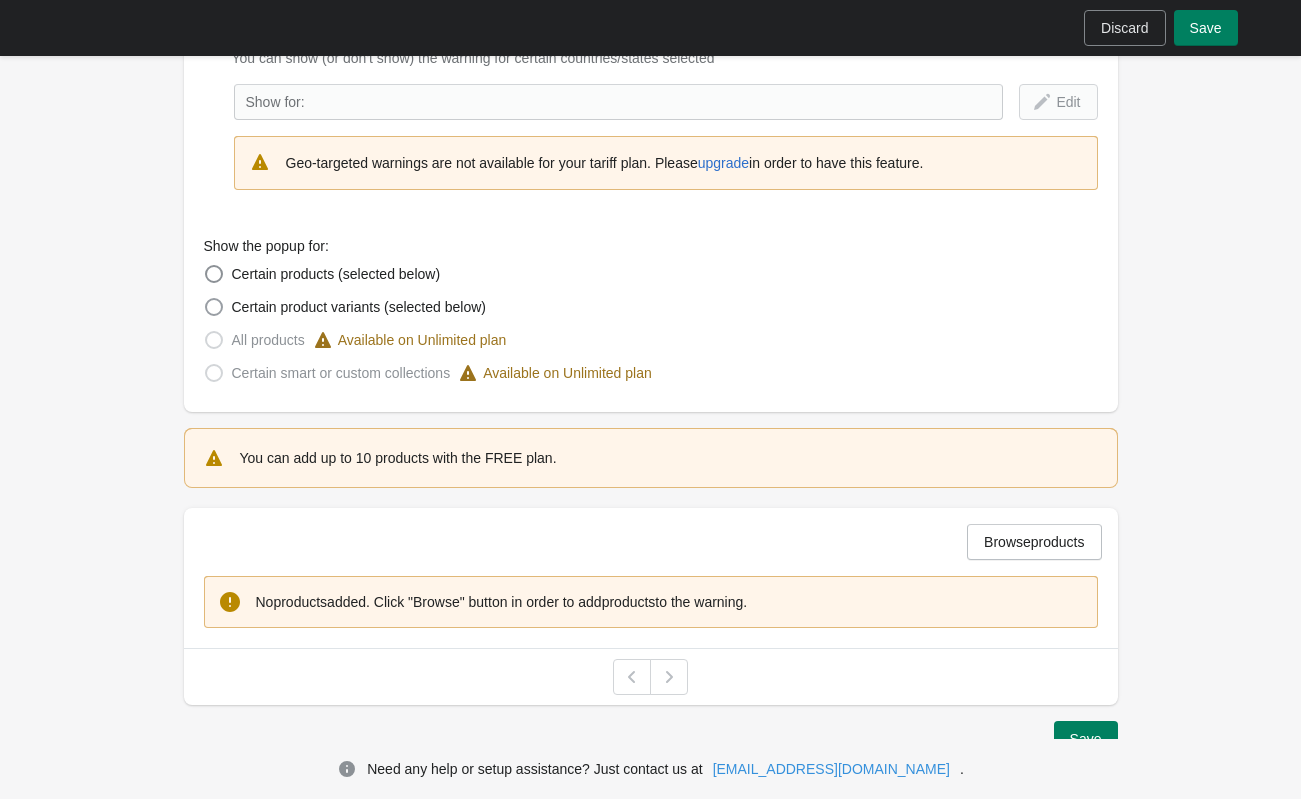 click at bounding box center [214, 307] 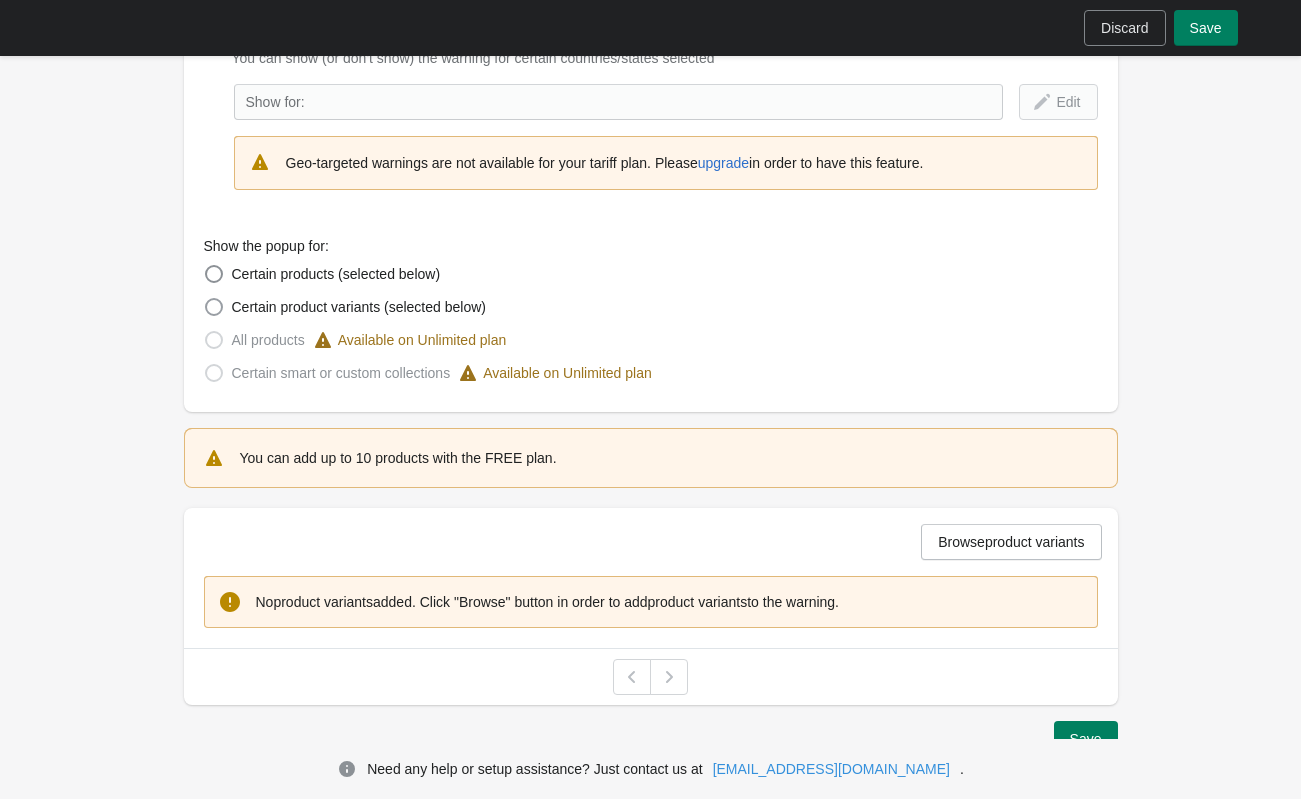 click at bounding box center (214, 307) 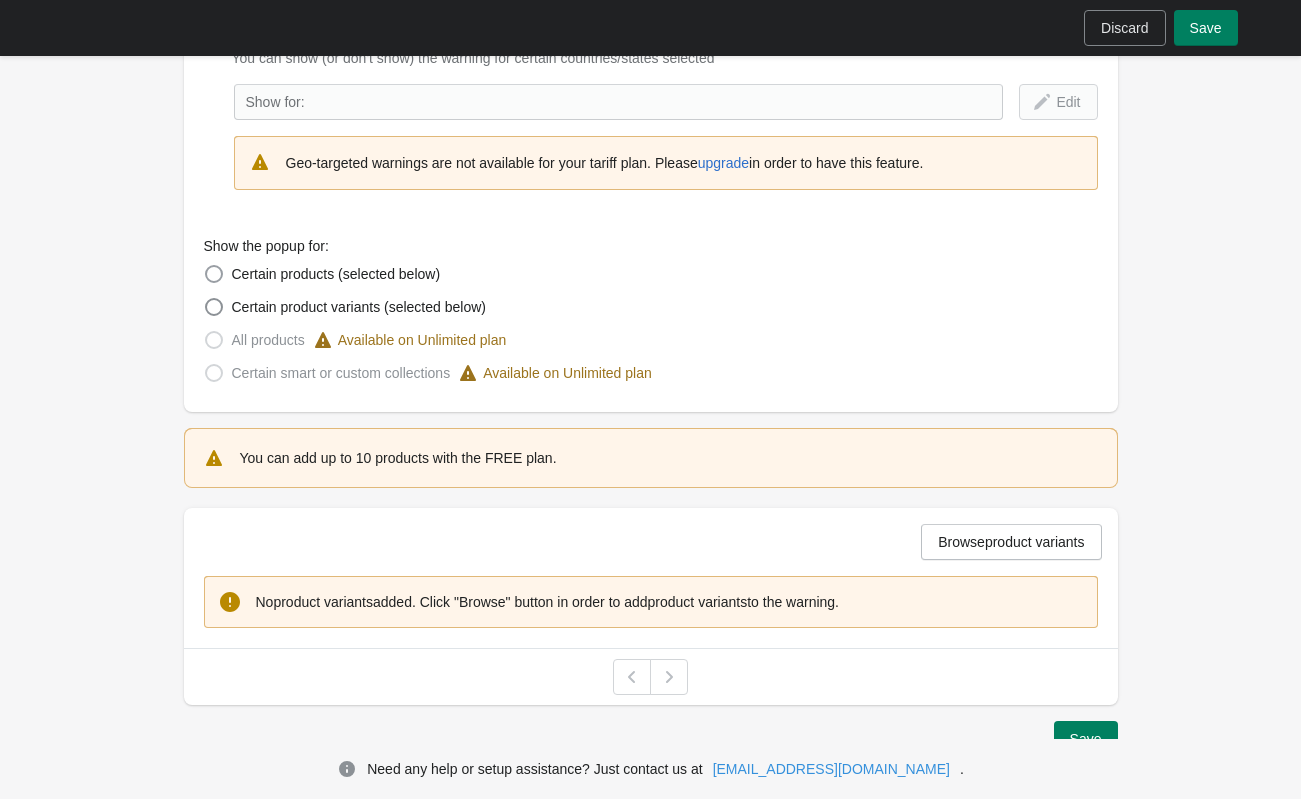 click at bounding box center [214, 274] 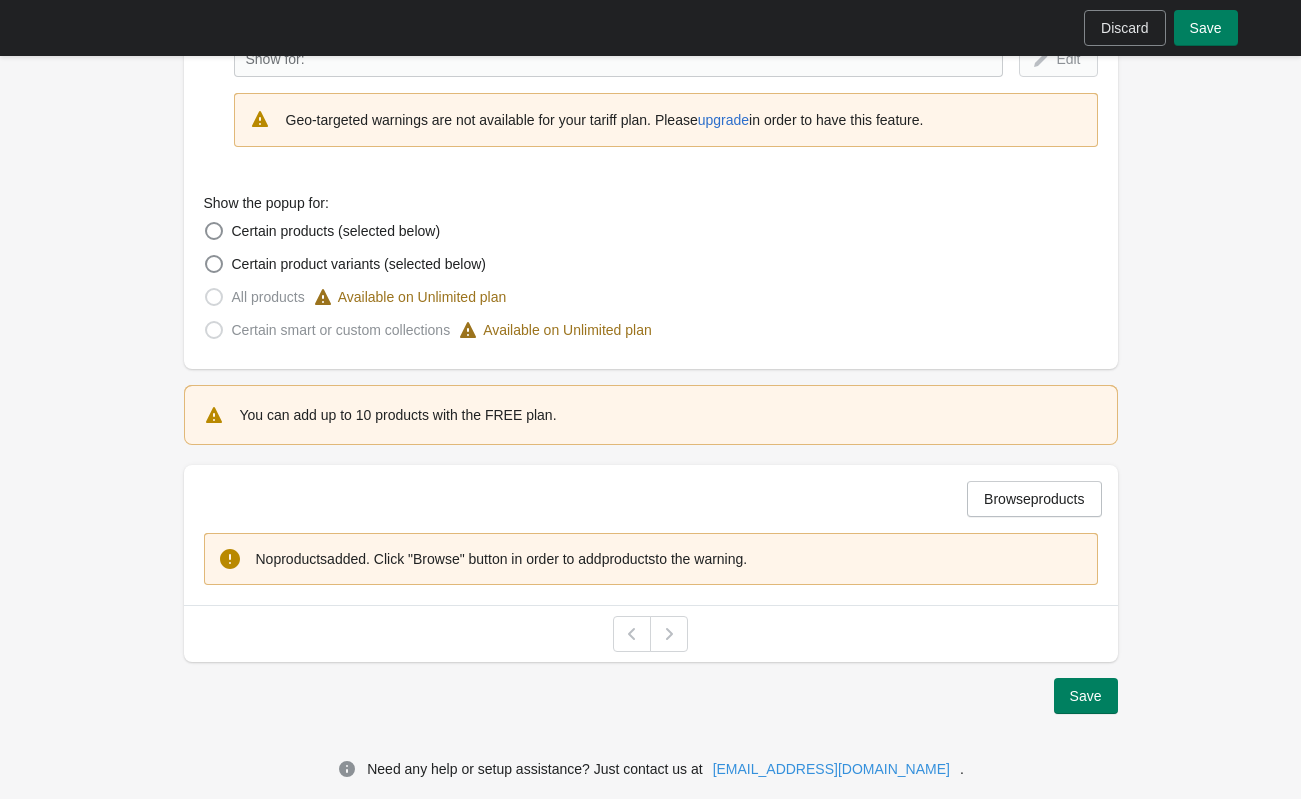 scroll, scrollTop: 419, scrollLeft: 0, axis: vertical 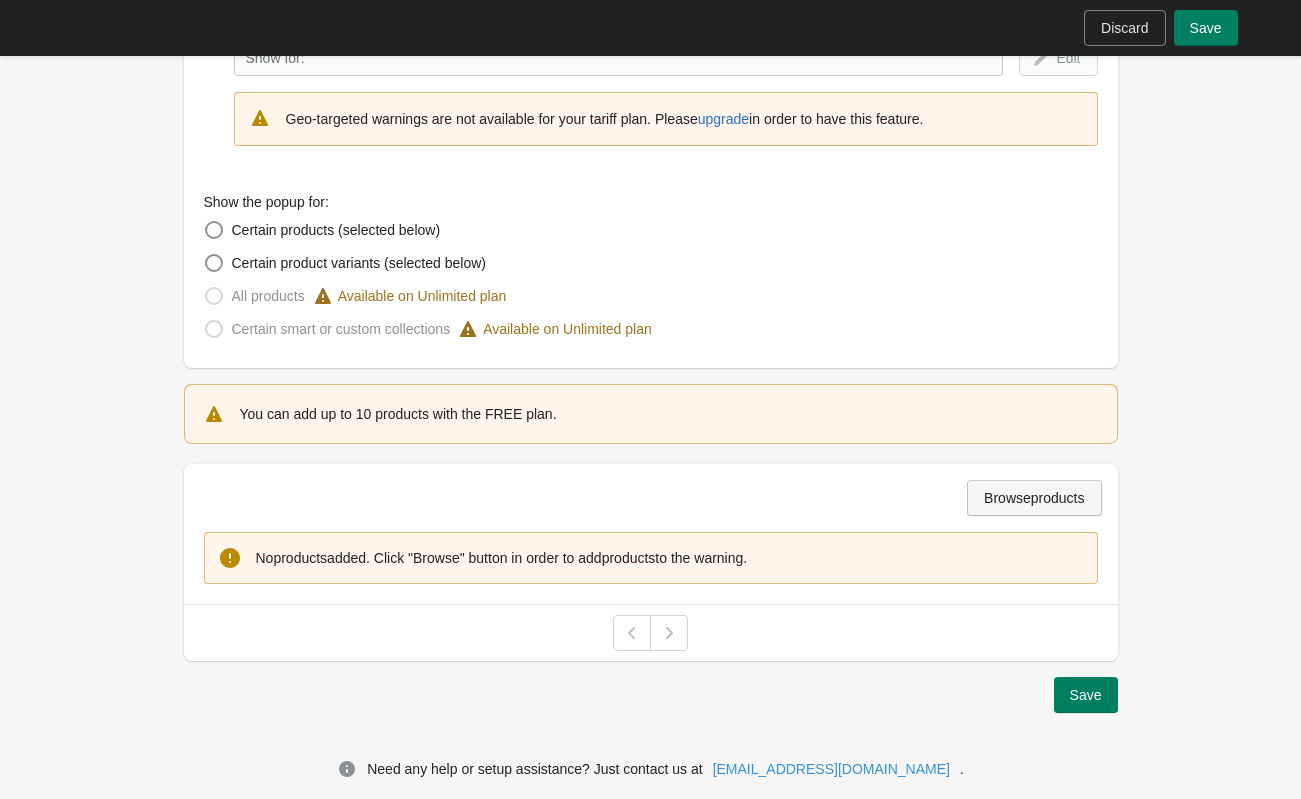 click on "Browse  products" at bounding box center (1034, 498) 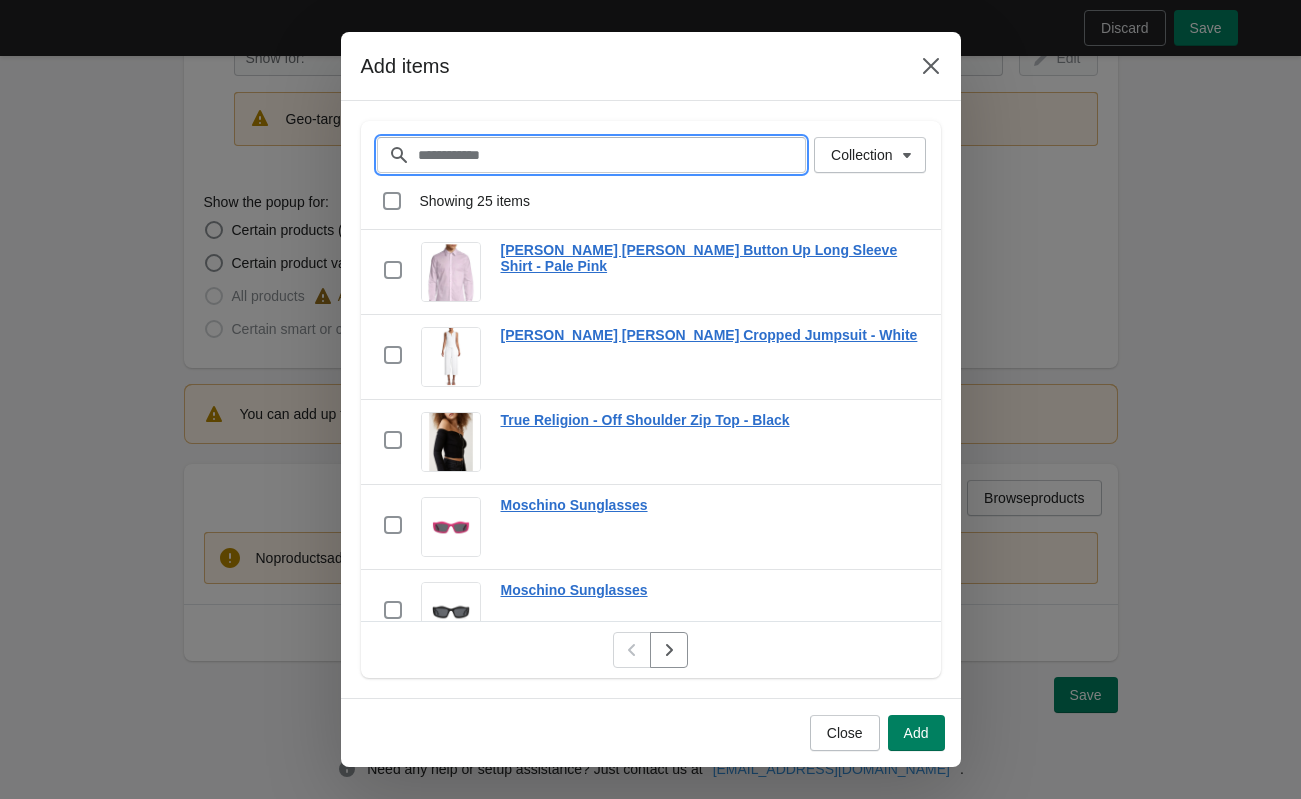 click on "Filter items" at bounding box center [612, 155] 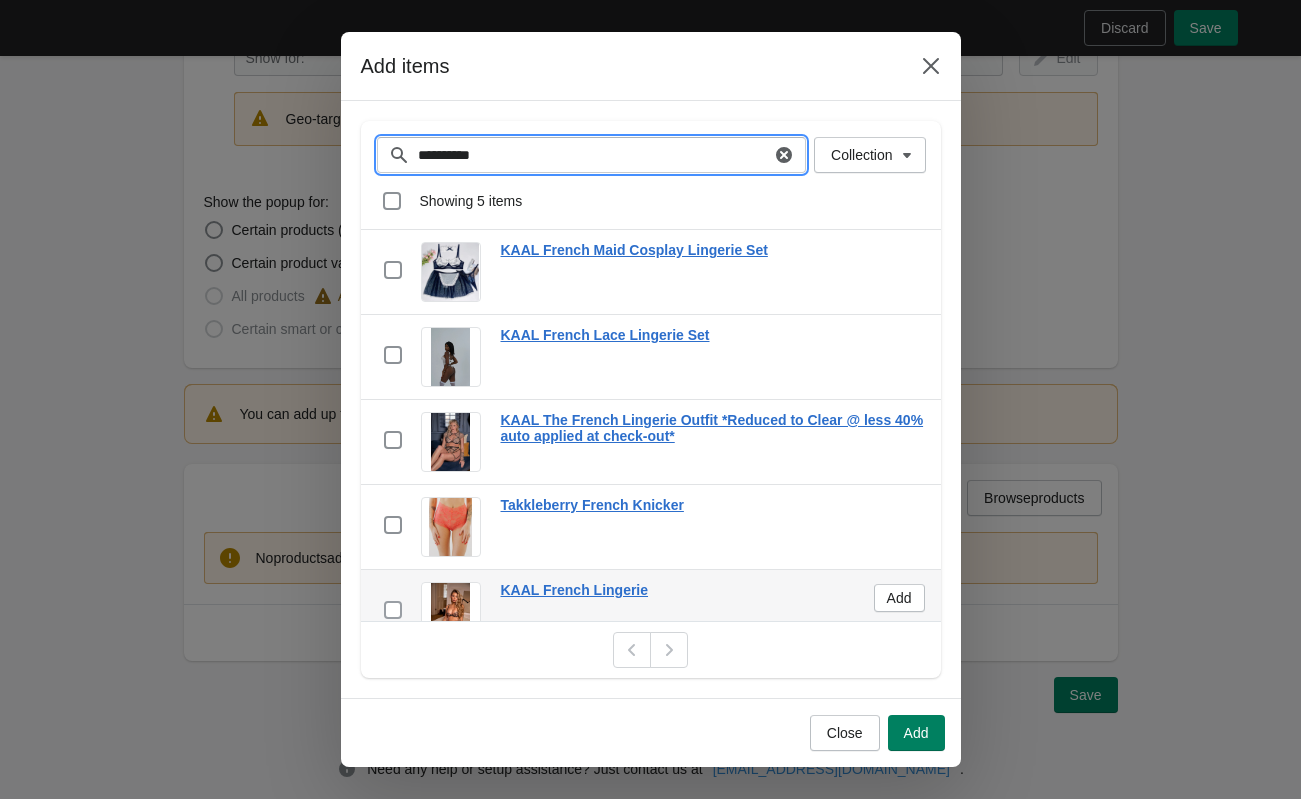 click at bounding box center [393, 610] 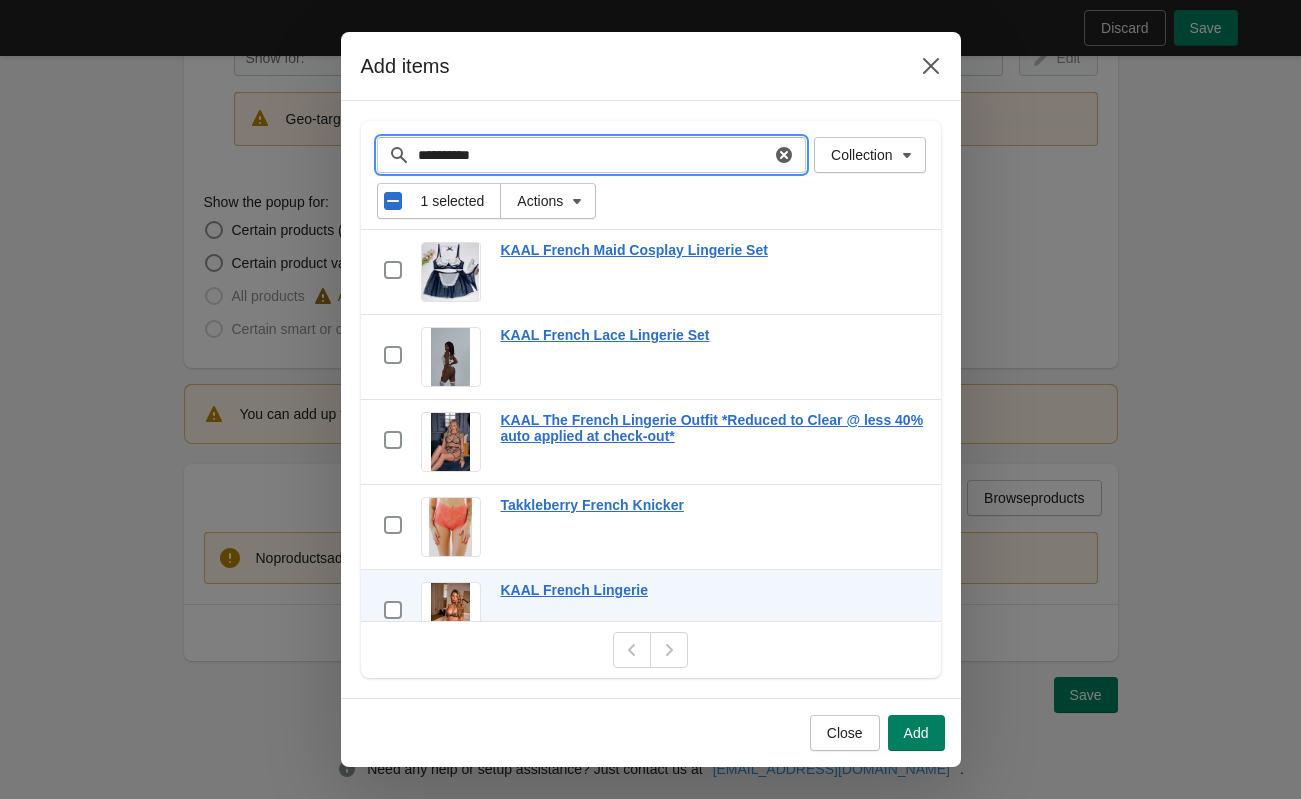 drag, startPoint x: 526, startPoint y: 152, endPoint x: 374, endPoint y: 160, distance: 152.21039 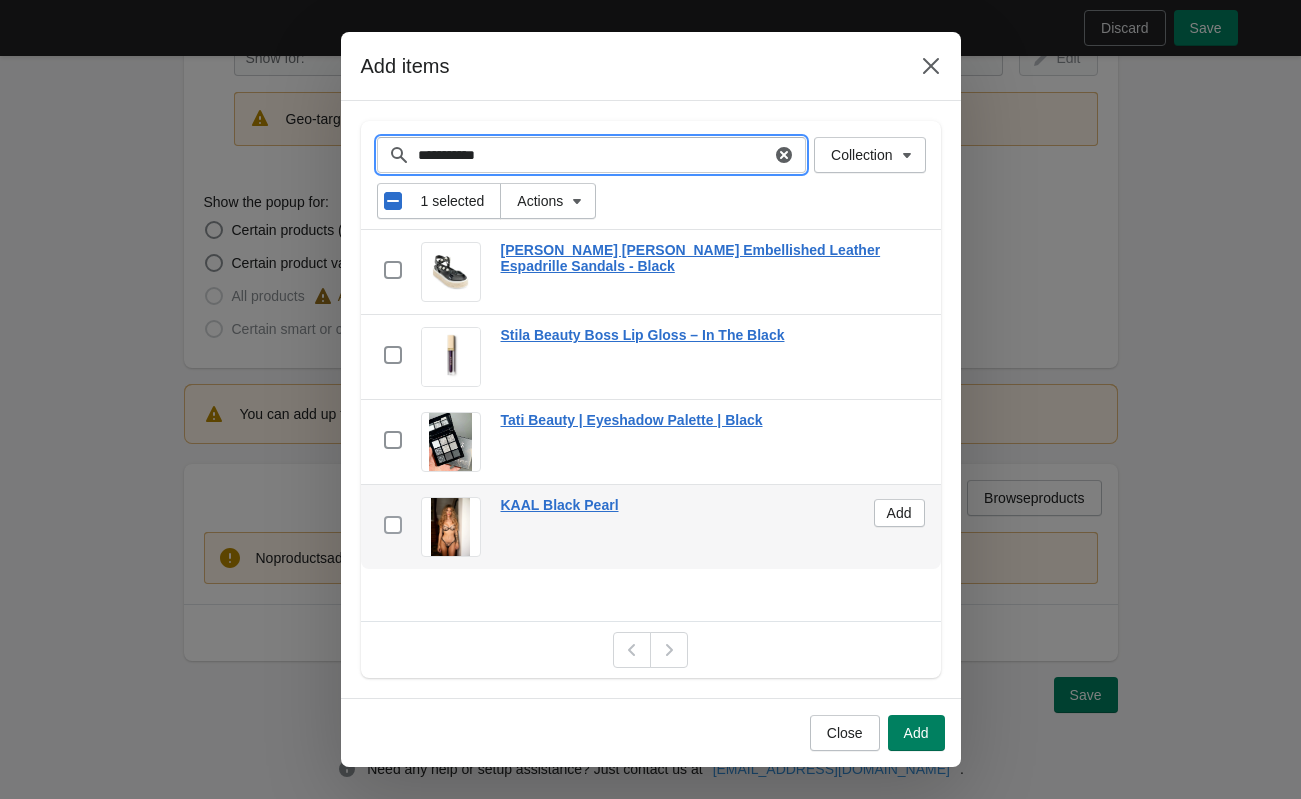 click at bounding box center [393, 525] 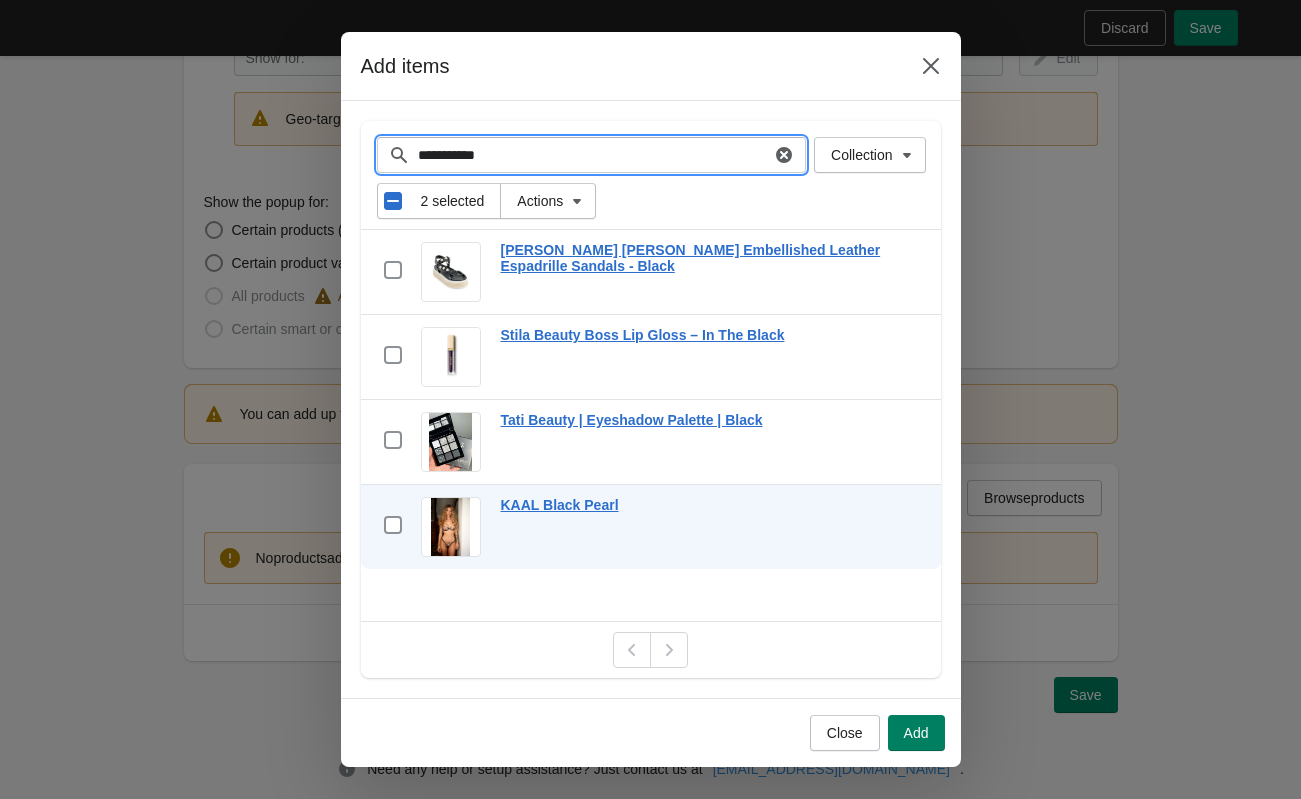 drag, startPoint x: 500, startPoint y: 148, endPoint x: 367, endPoint y: 123, distance: 135.32922 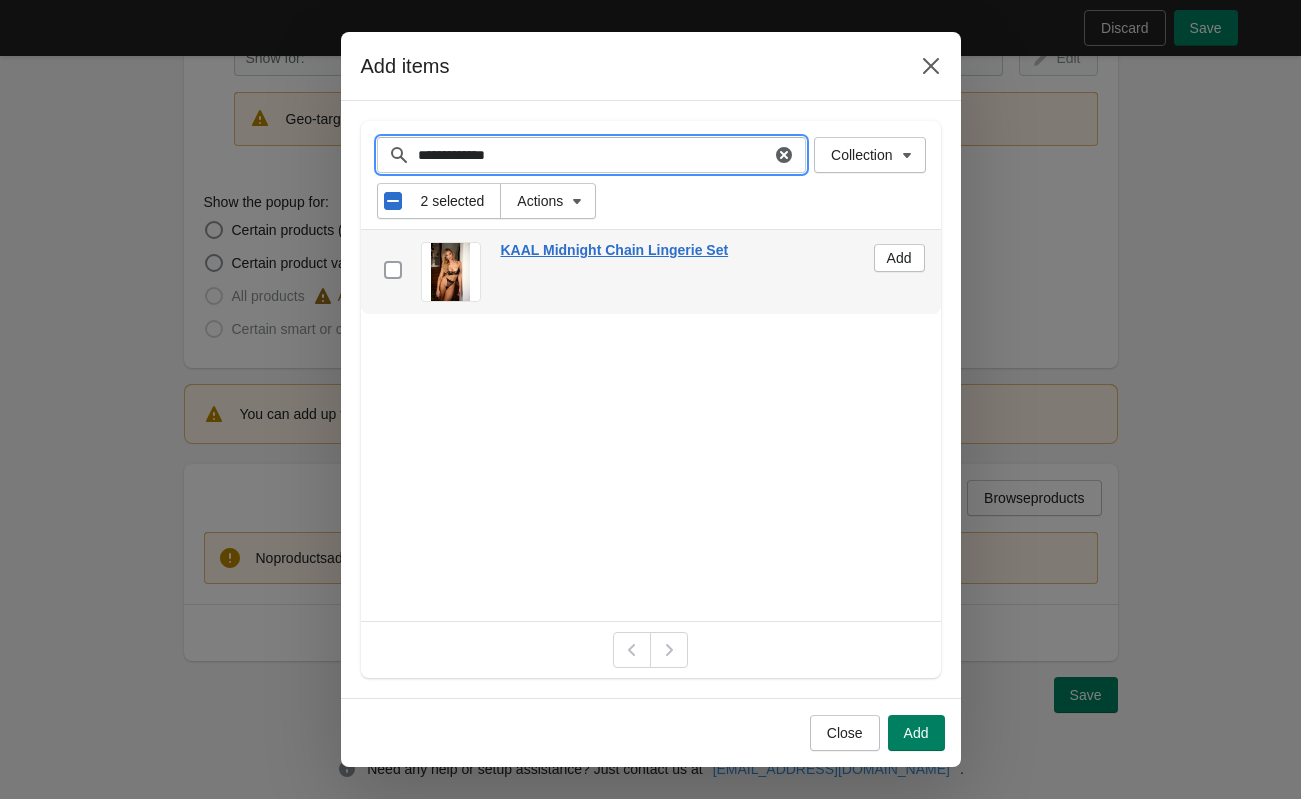click at bounding box center [393, 270] 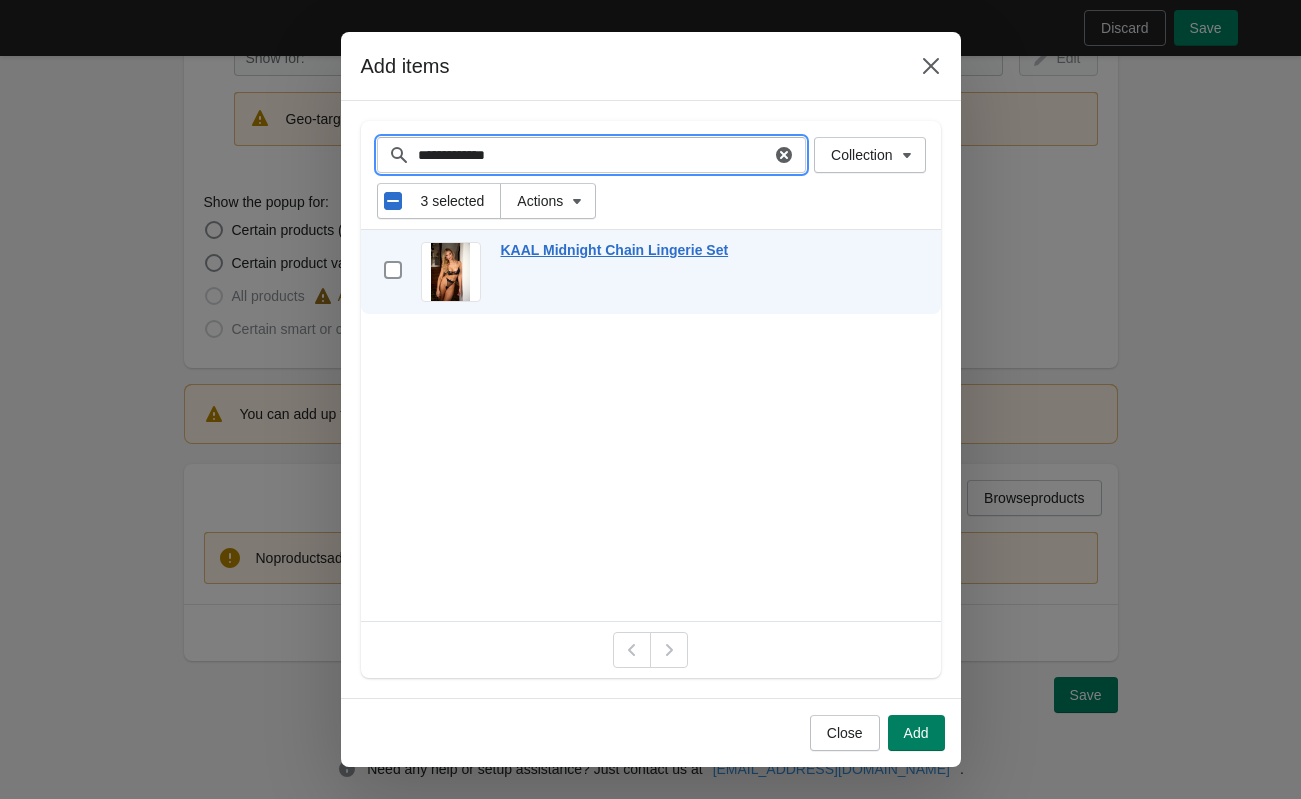 drag, startPoint x: 545, startPoint y: 154, endPoint x: 307, endPoint y: 162, distance: 238.13441 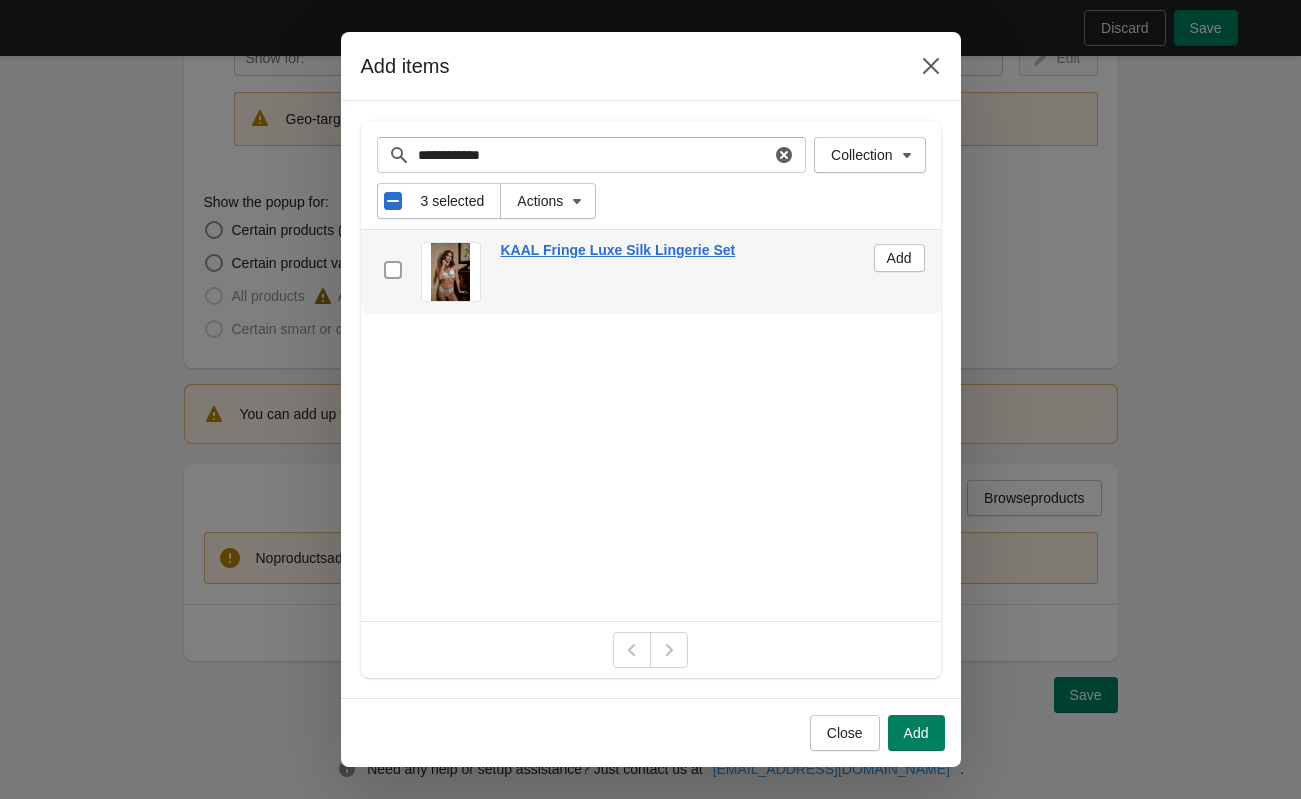 click at bounding box center [393, 270] 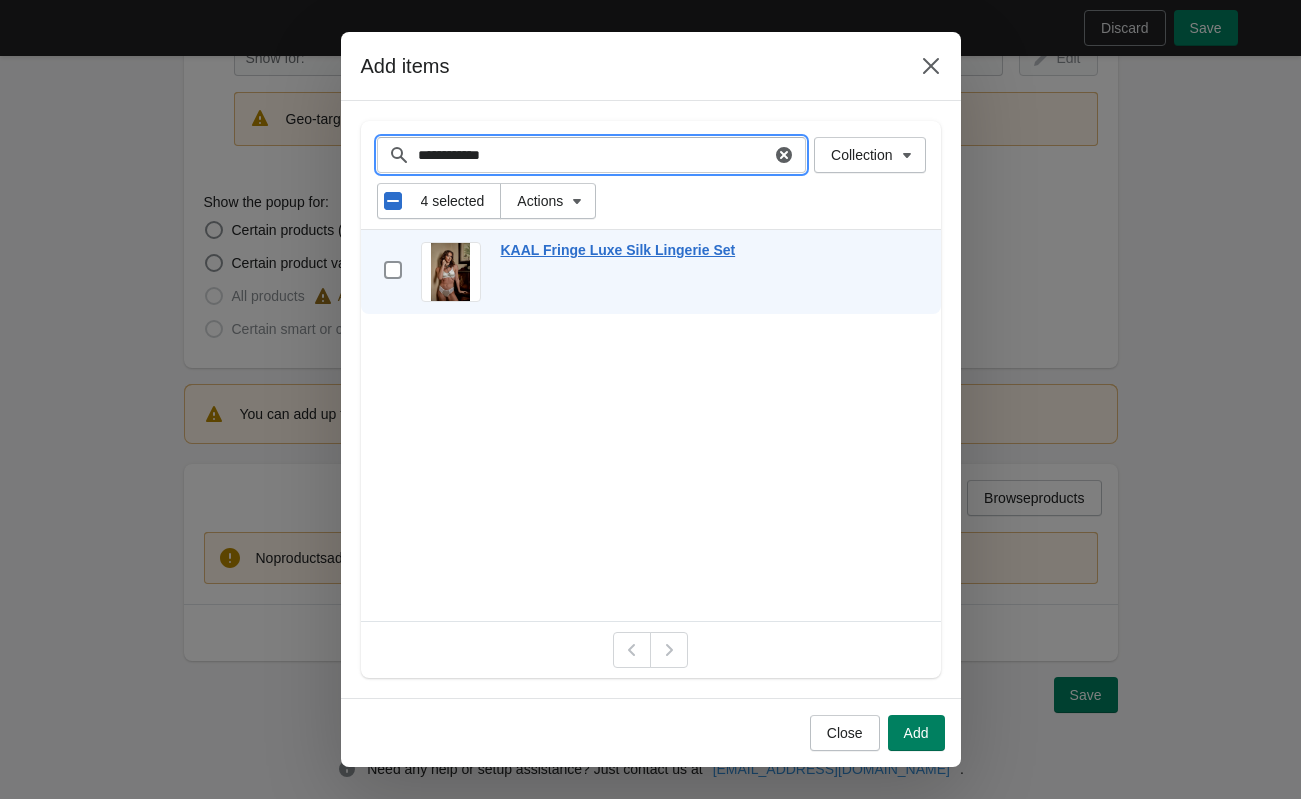 drag, startPoint x: 535, startPoint y: 161, endPoint x: 353, endPoint y: 167, distance: 182.09888 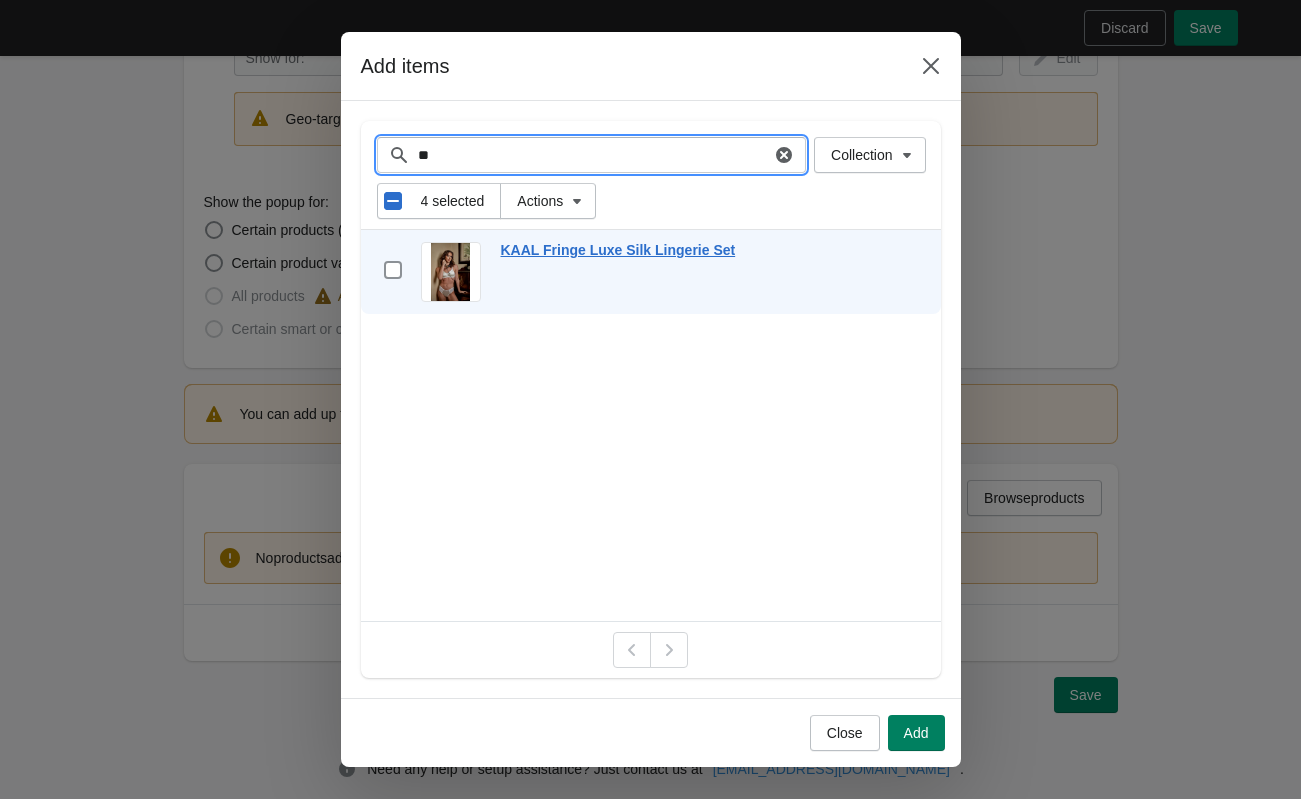 type on "*" 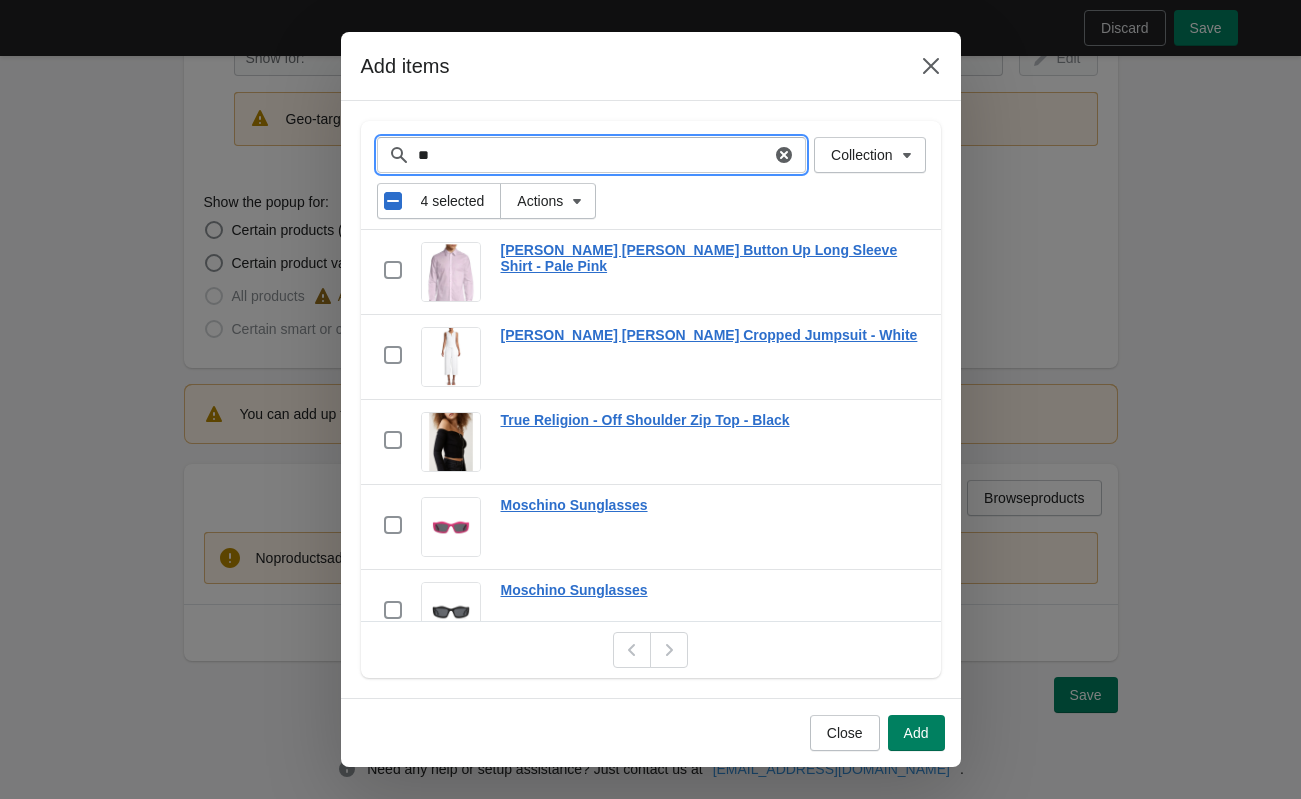 type on "*" 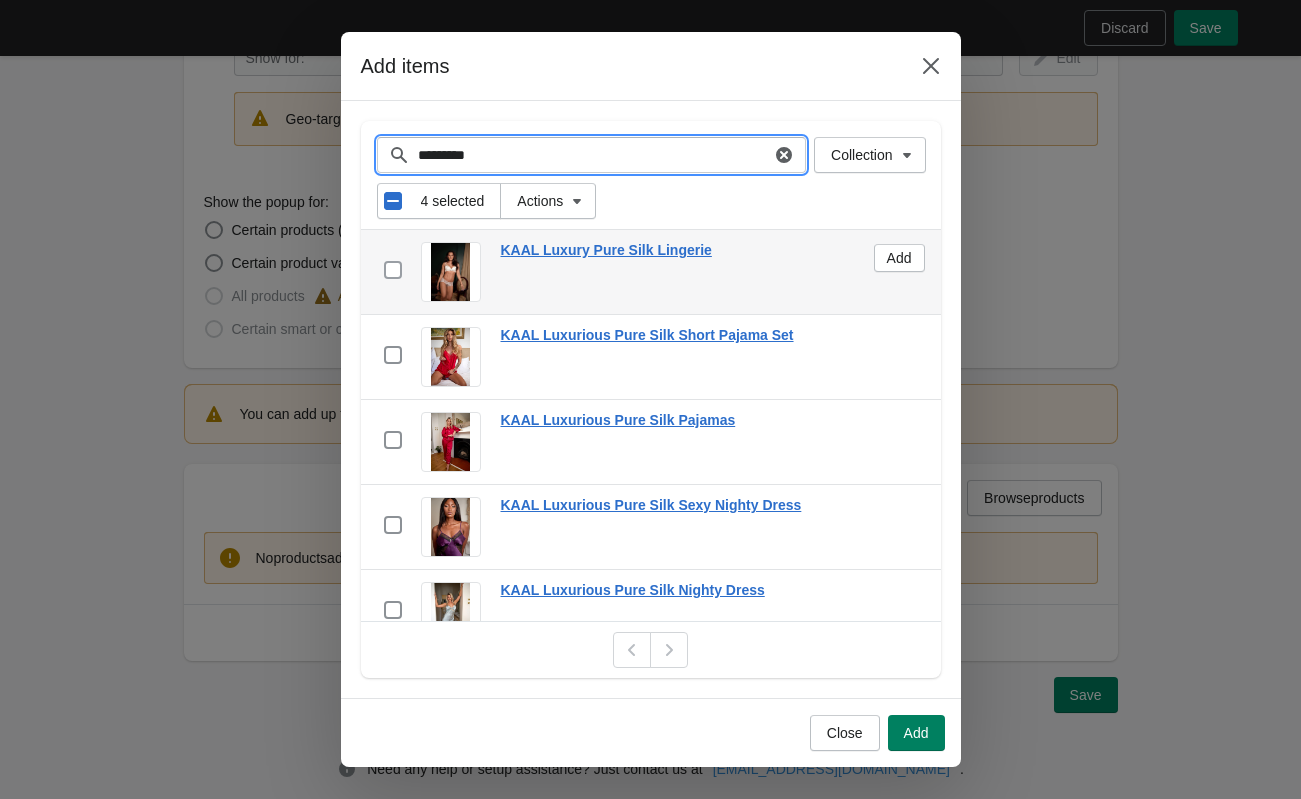 type on "*********" 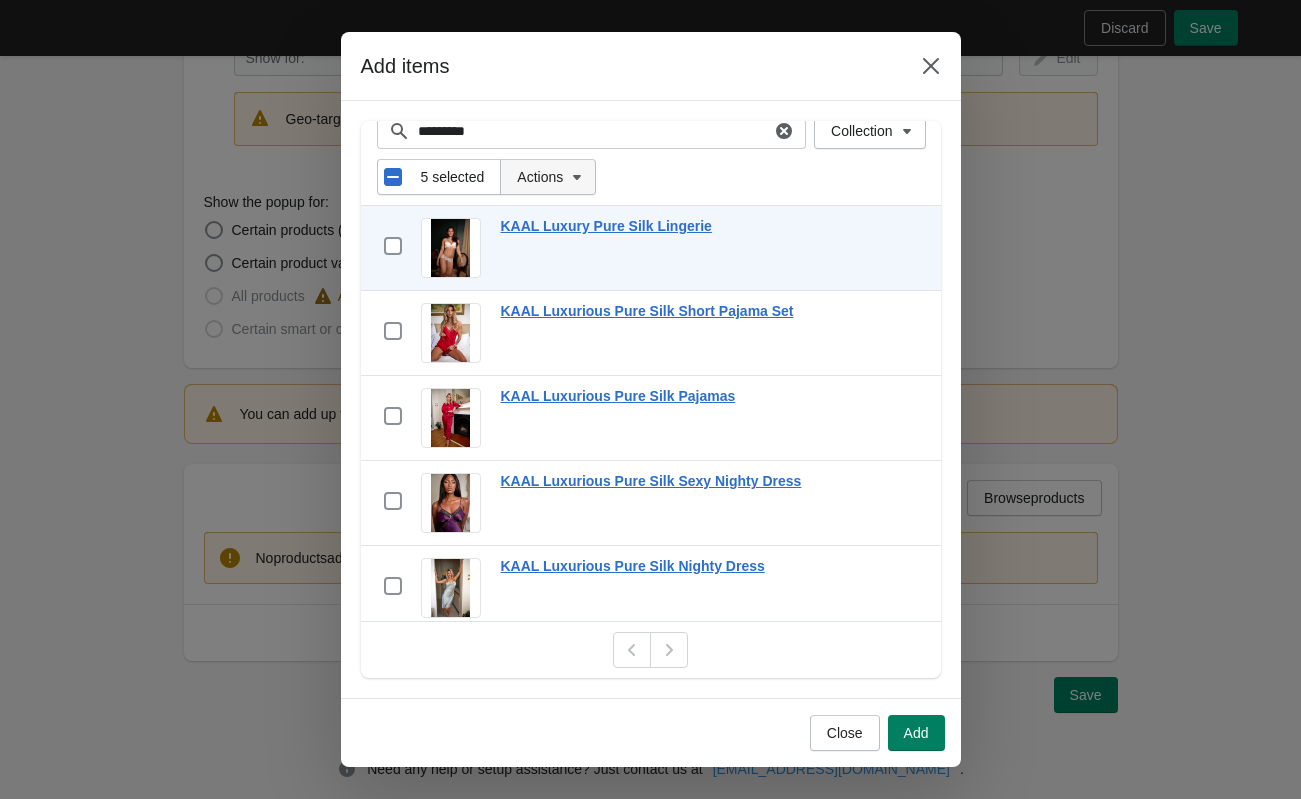 scroll, scrollTop: 0, scrollLeft: 0, axis: both 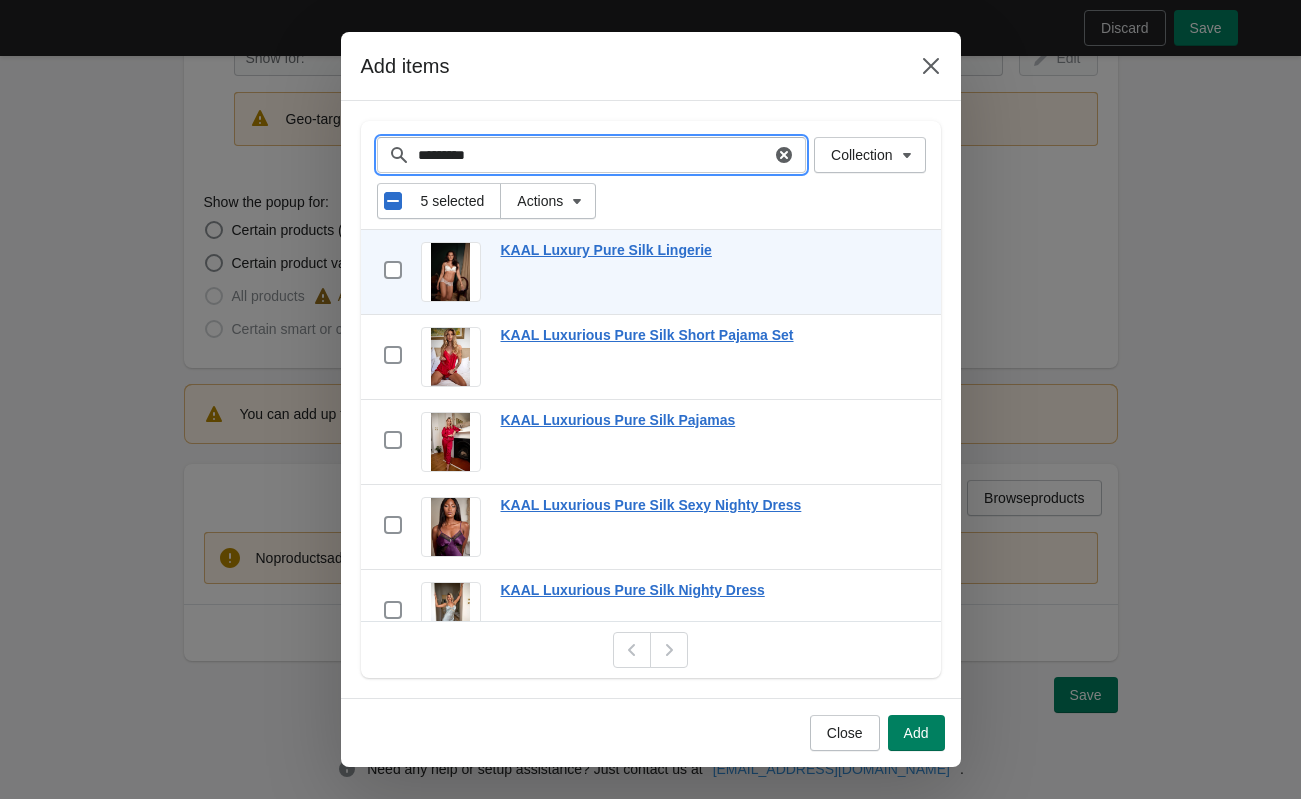 drag, startPoint x: 466, startPoint y: 142, endPoint x: 407, endPoint y: 142, distance: 59 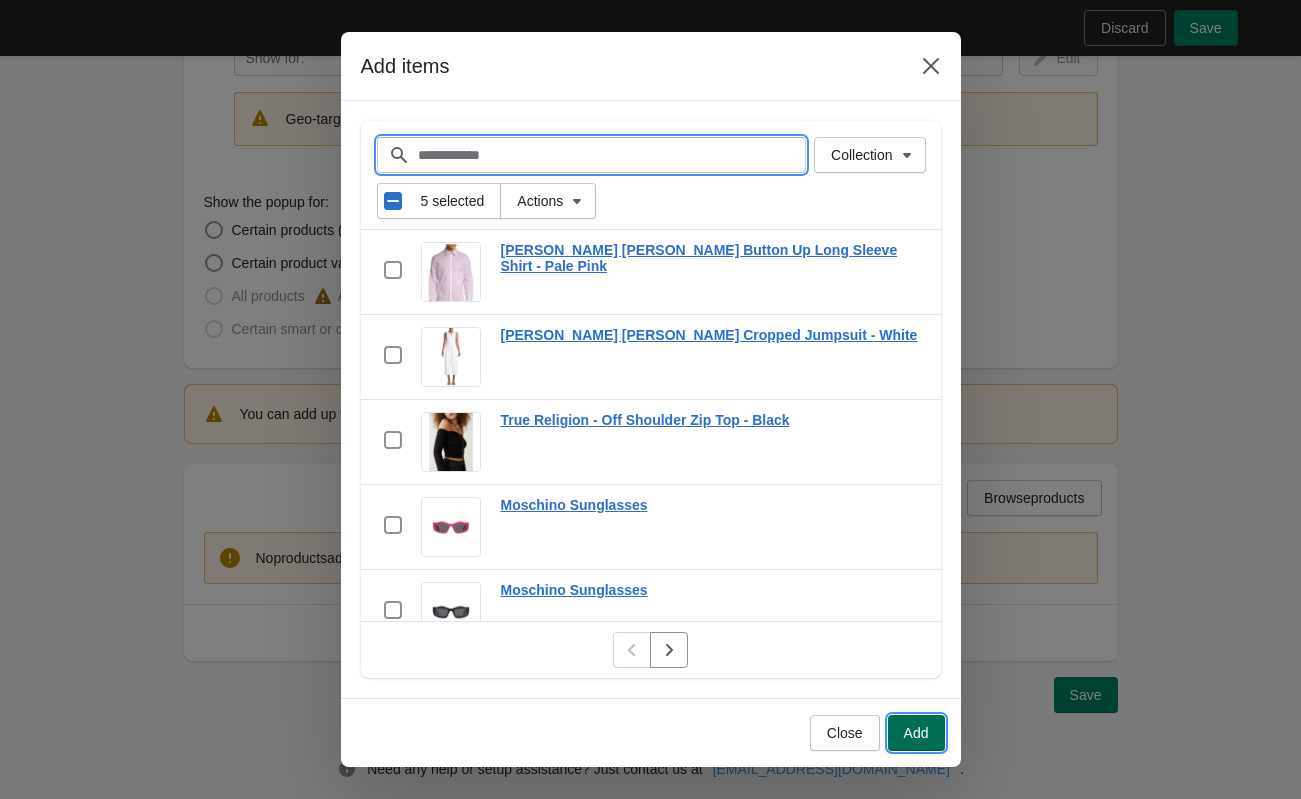 click on "Add" at bounding box center (916, 733) 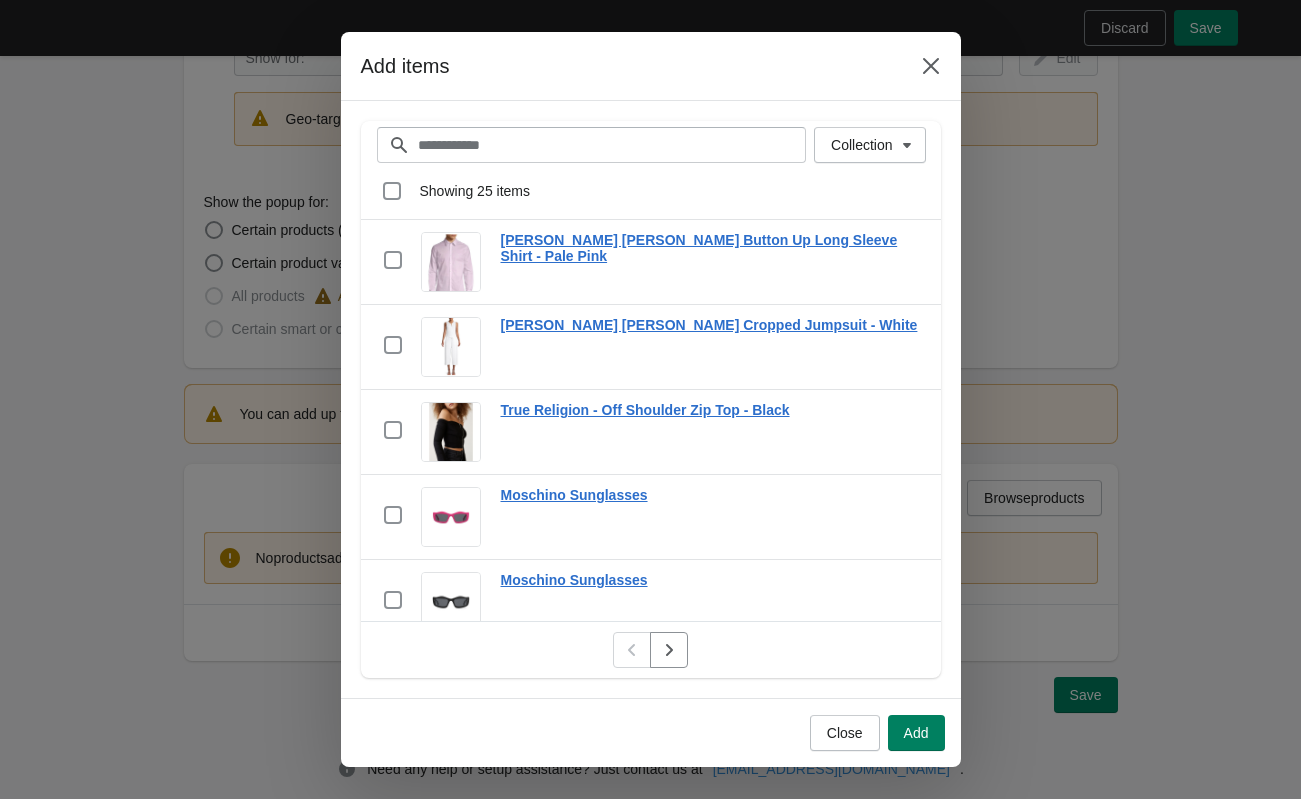 scroll, scrollTop: 0, scrollLeft: 0, axis: both 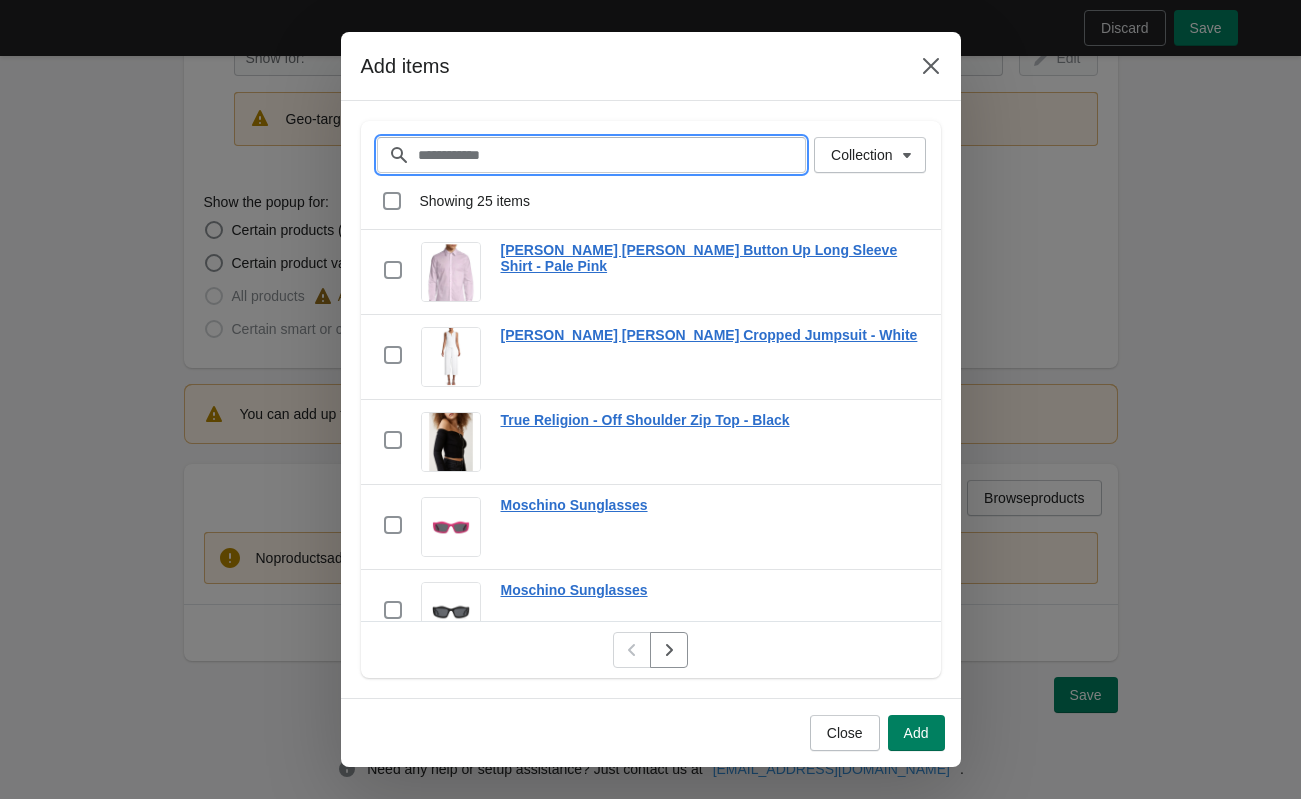 click on "Filter items" at bounding box center (612, 155) 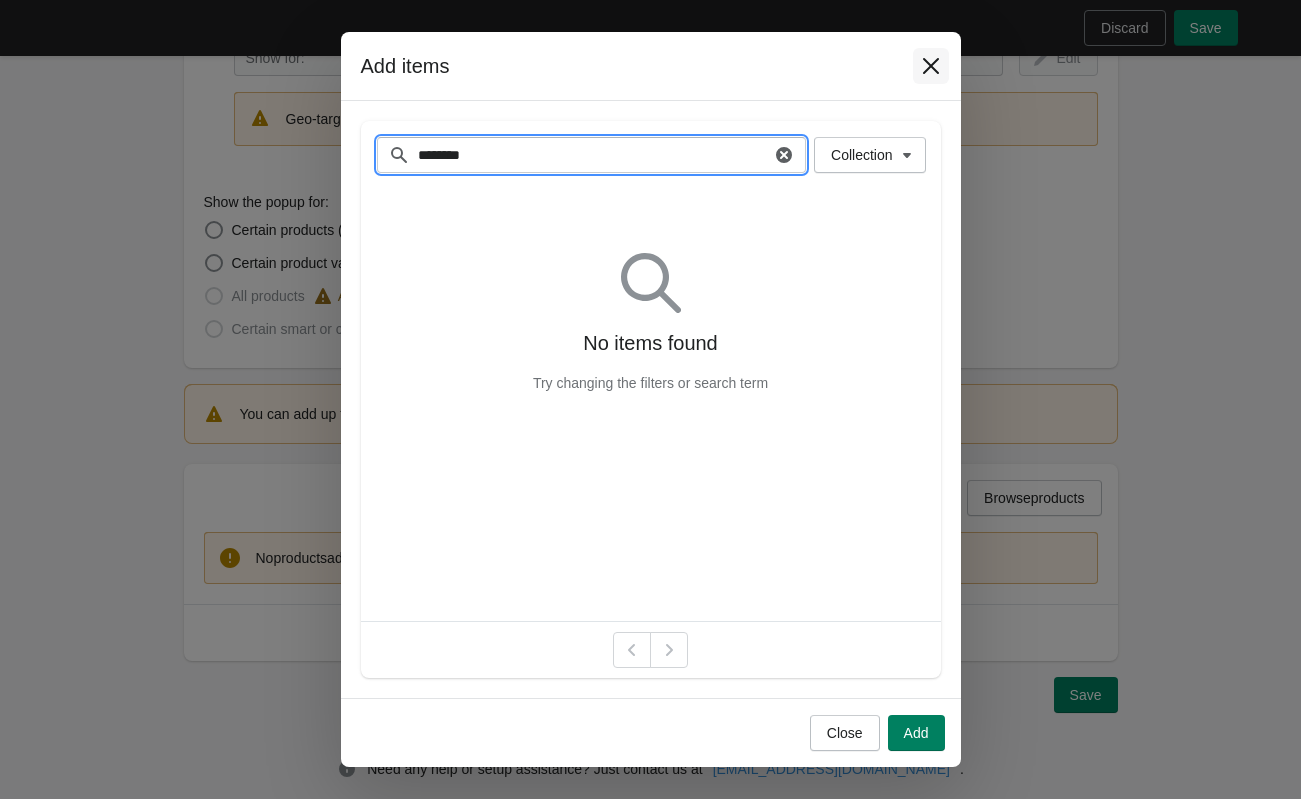 type on "********" 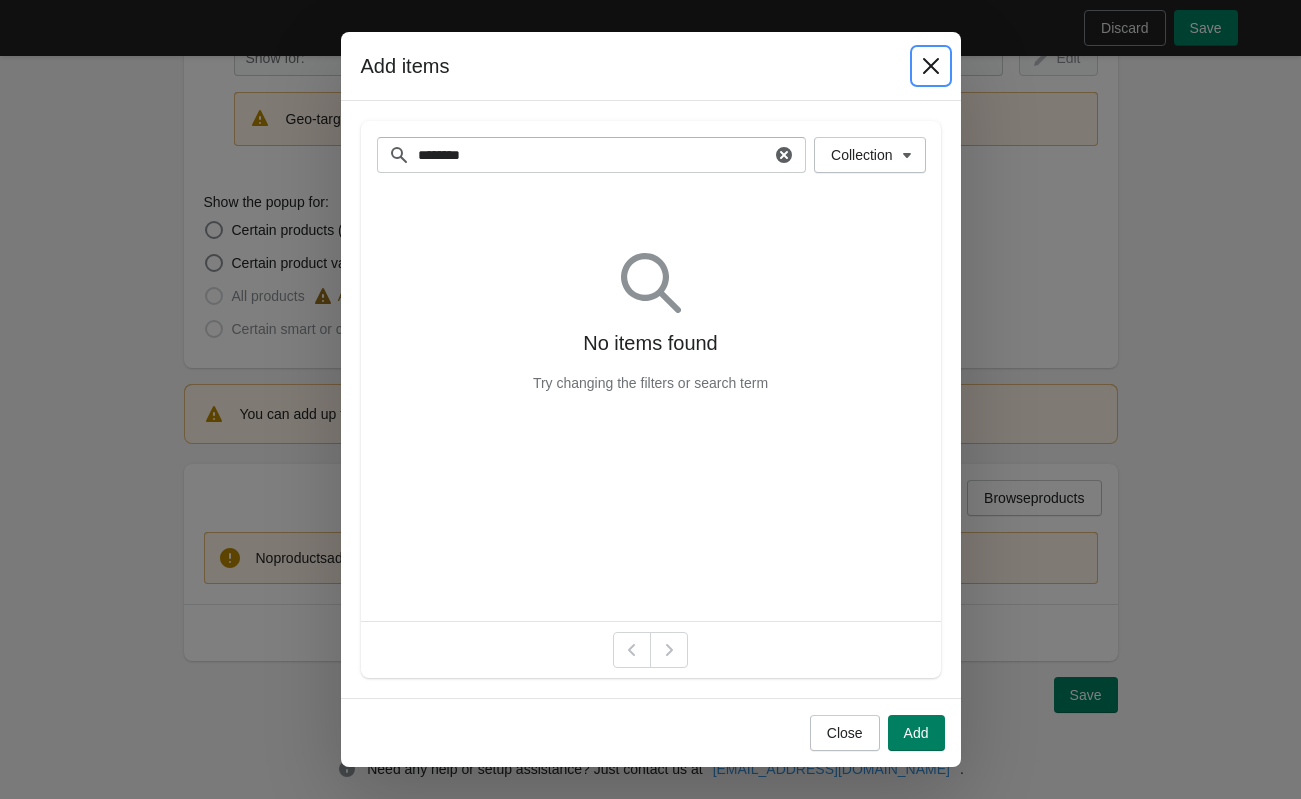 click 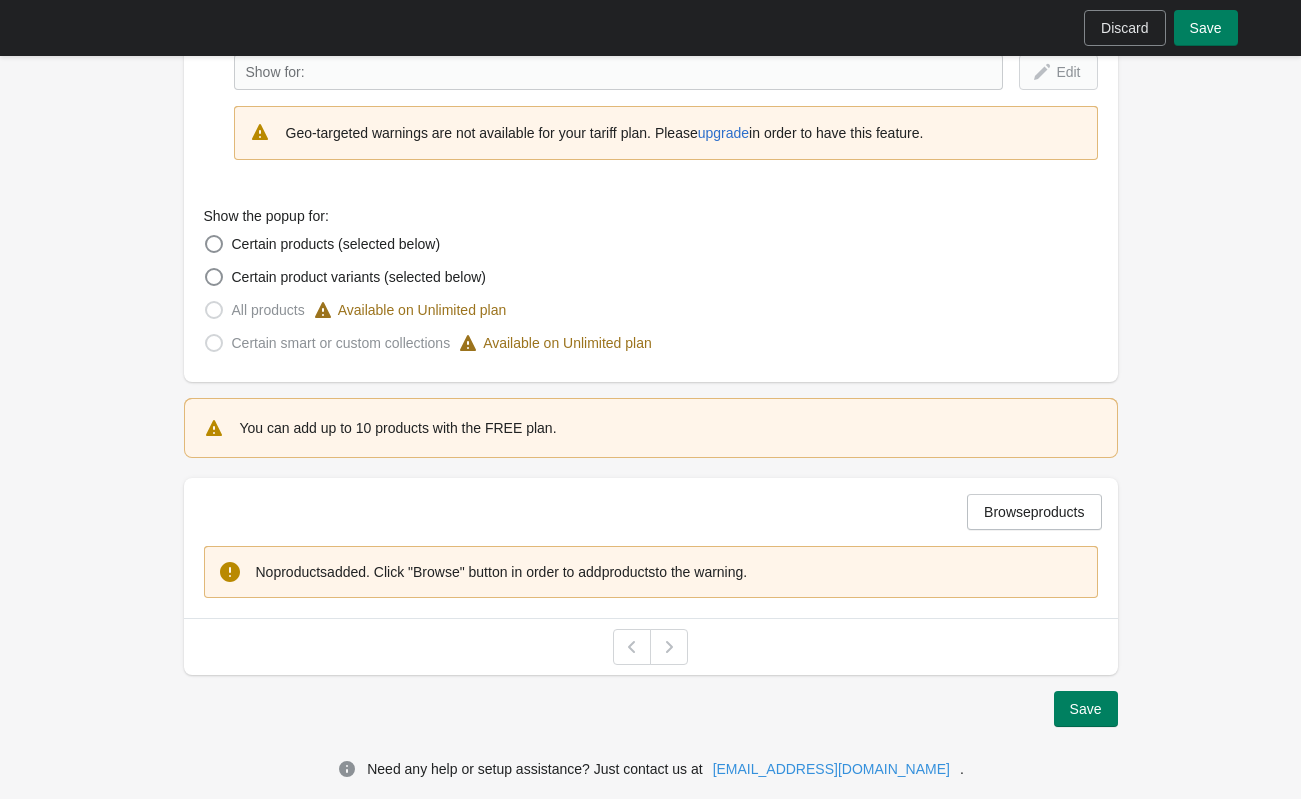 scroll, scrollTop: 419, scrollLeft: 0, axis: vertical 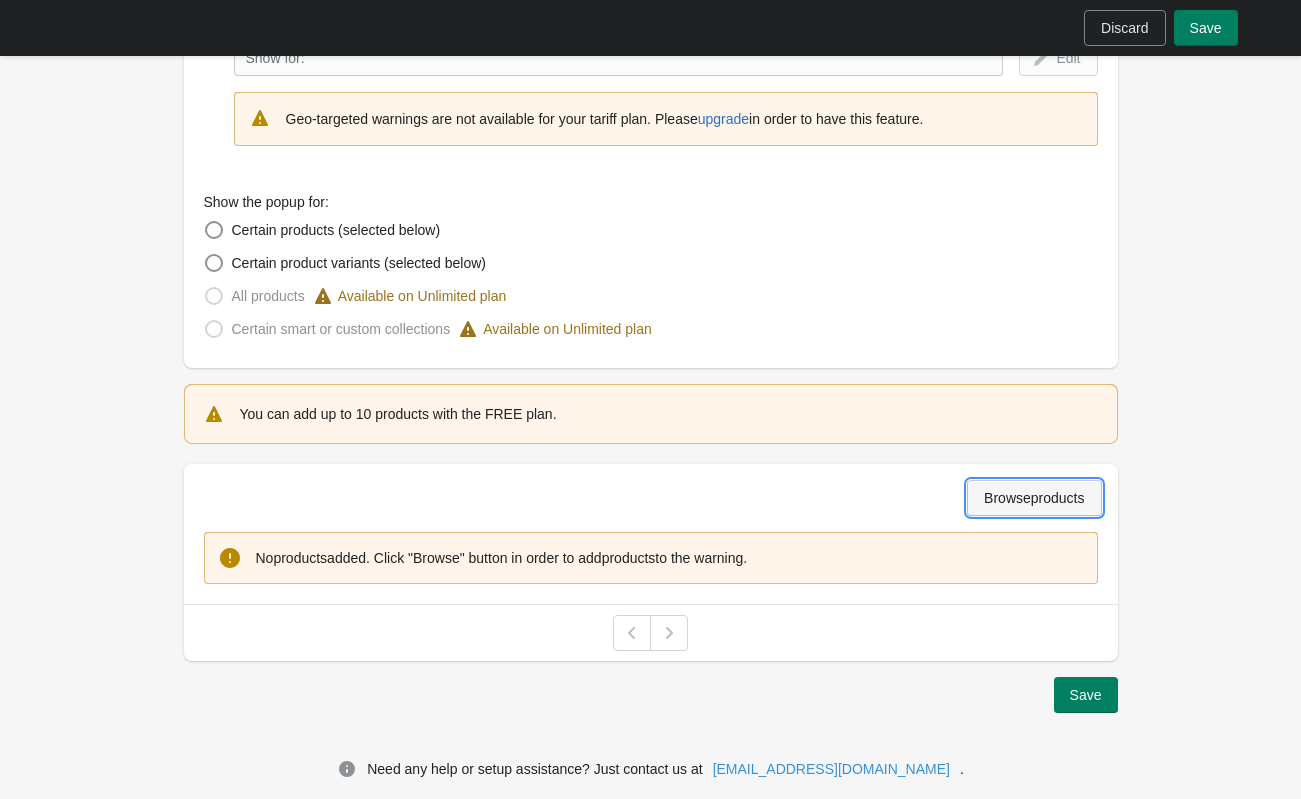 click on "Browse  products" at bounding box center [1034, 498] 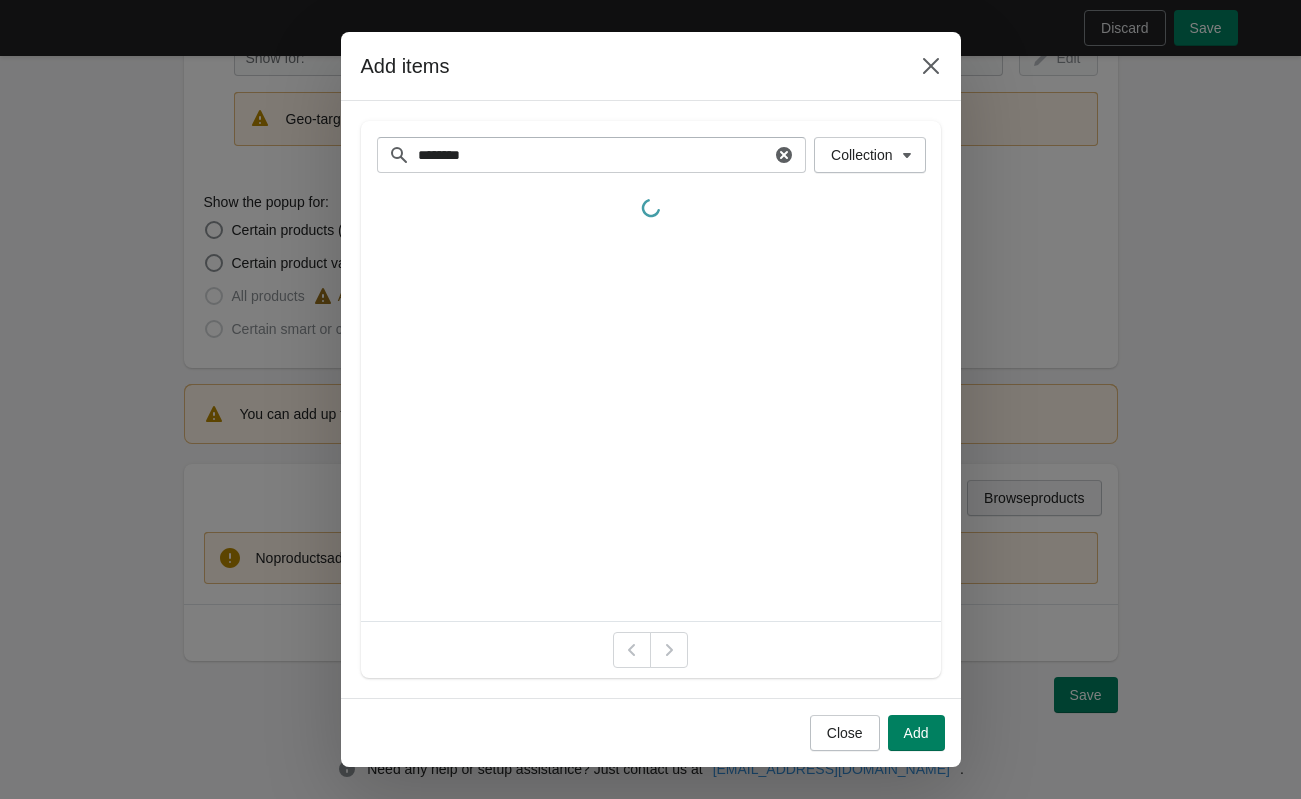 scroll, scrollTop: 0, scrollLeft: 0, axis: both 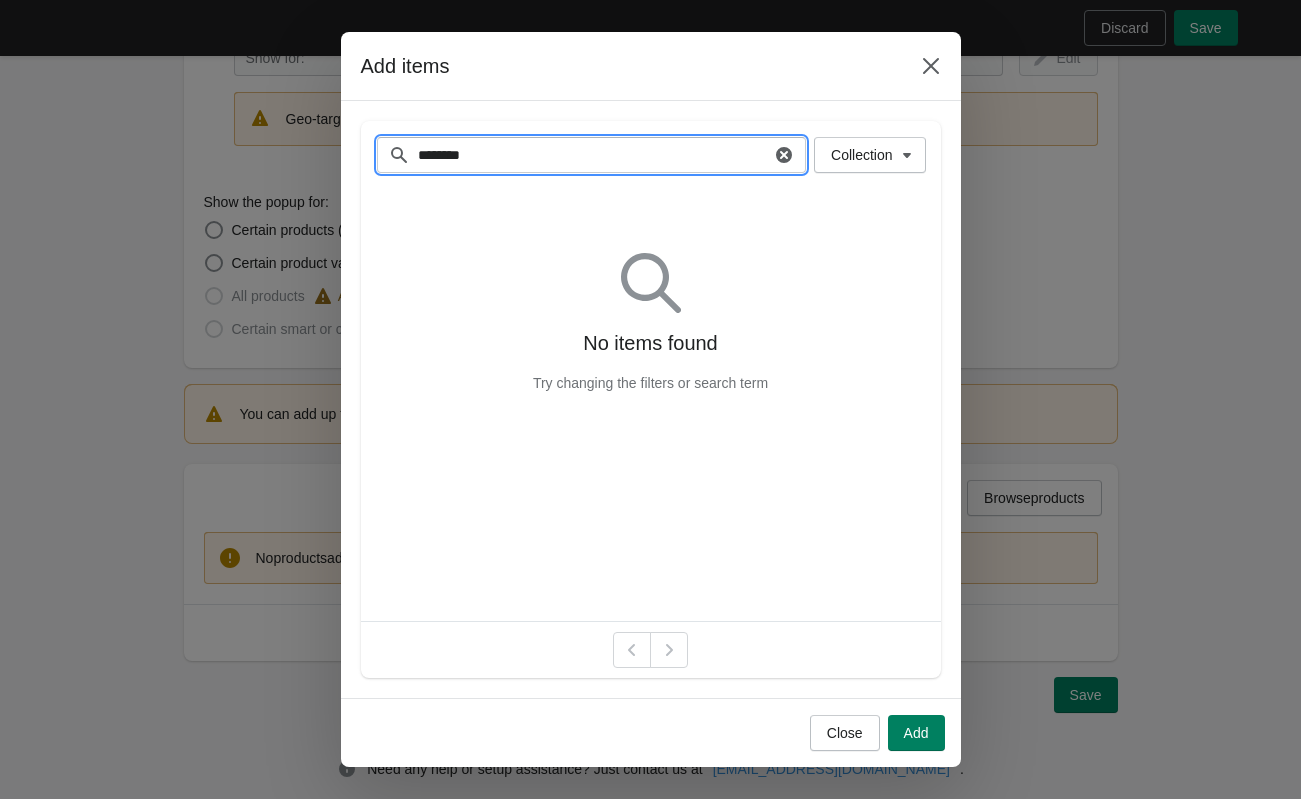 drag, startPoint x: 649, startPoint y: 161, endPoint x: 294, endPoint y: 144, distance: 355.4068 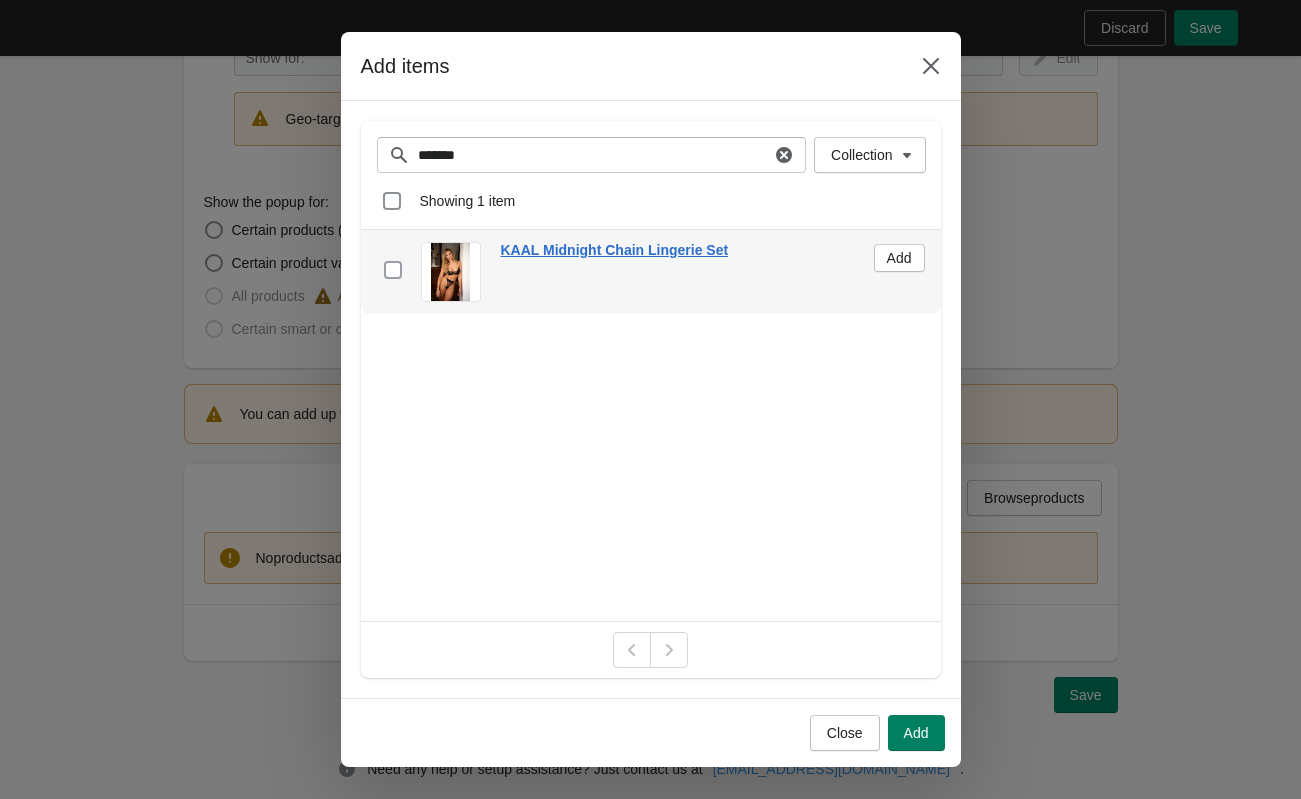 click at bounding box center [393, 270] 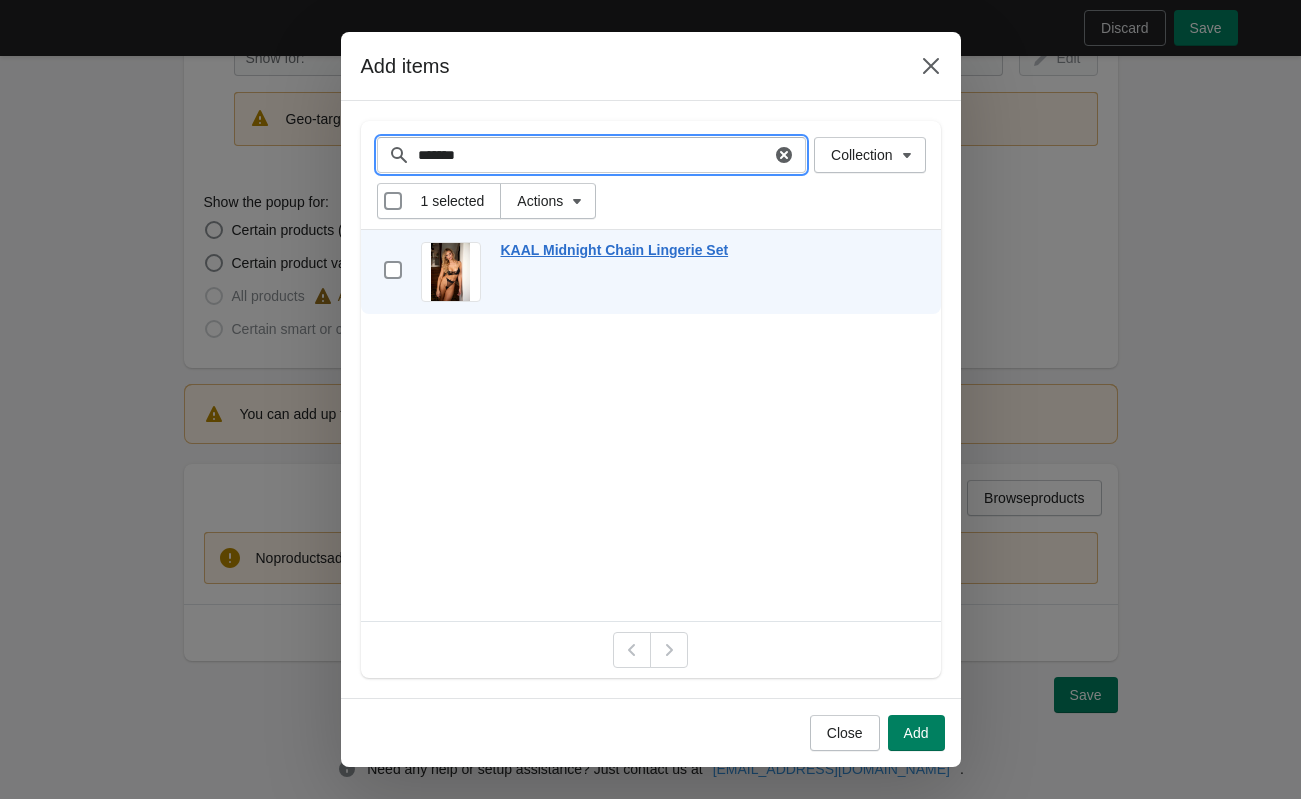 drag, startPoint x: 497, startPoint y: 143, endPoint x: 362, endPoint y: 147, distance: 135.05925 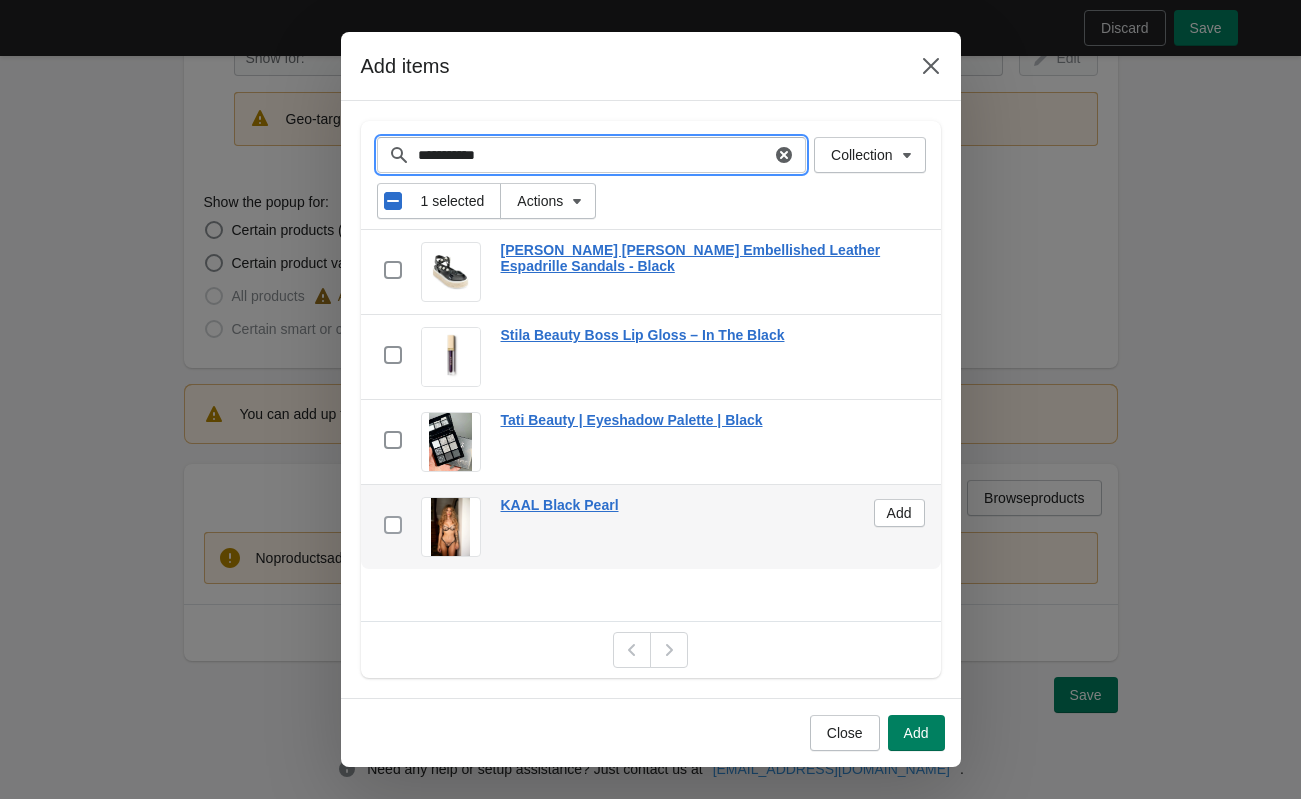 click at bounding box center [393, 525] 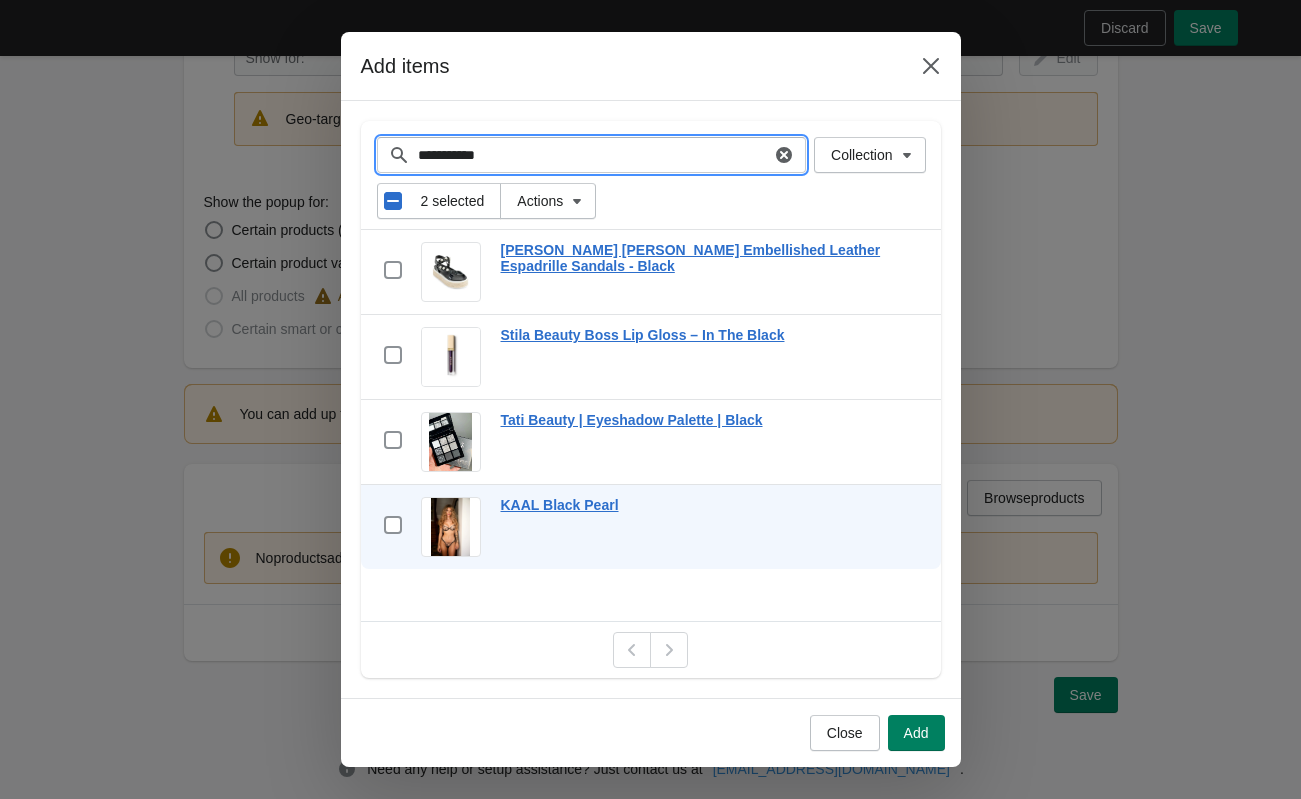drag, startPoint x: 495, startPoint y: 139, endPoint x: 393, endPoint y: 142, distance: 102.044106 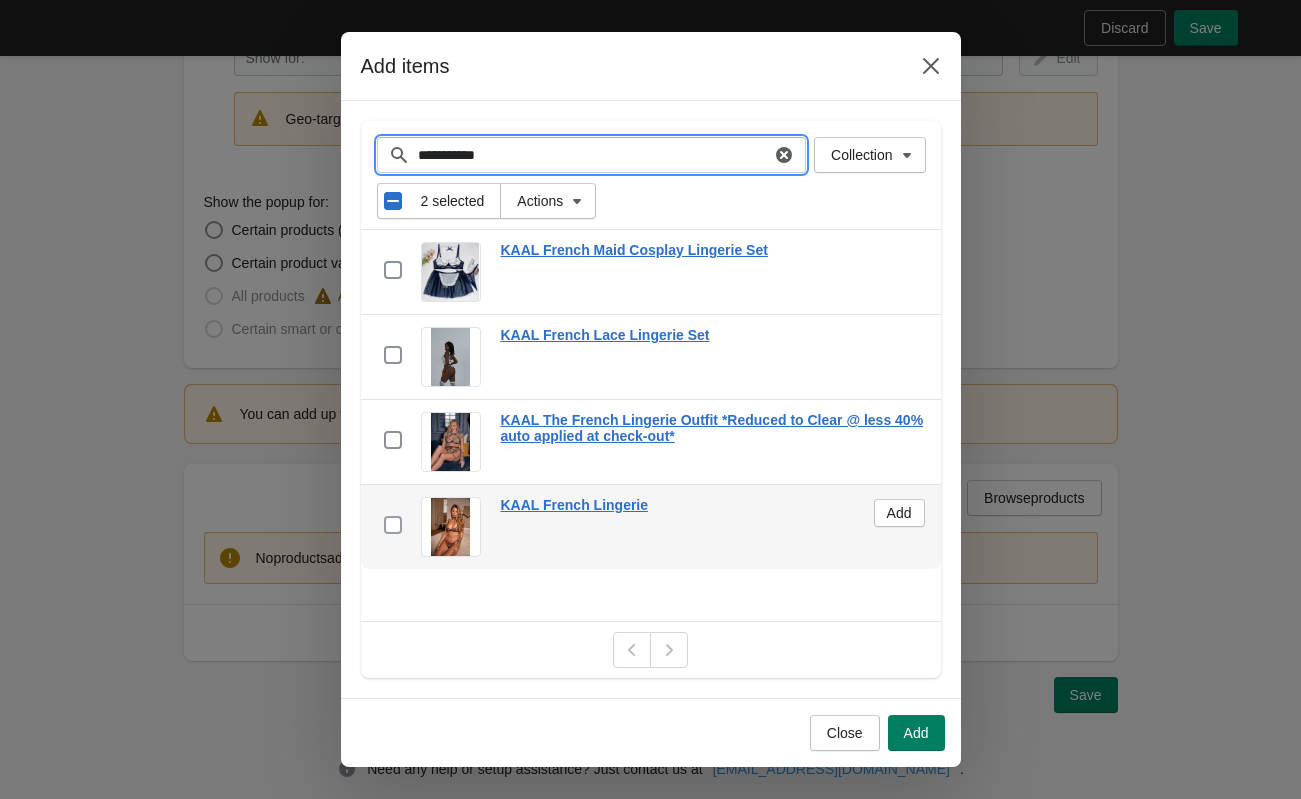 click at bounding box center [393, 525] 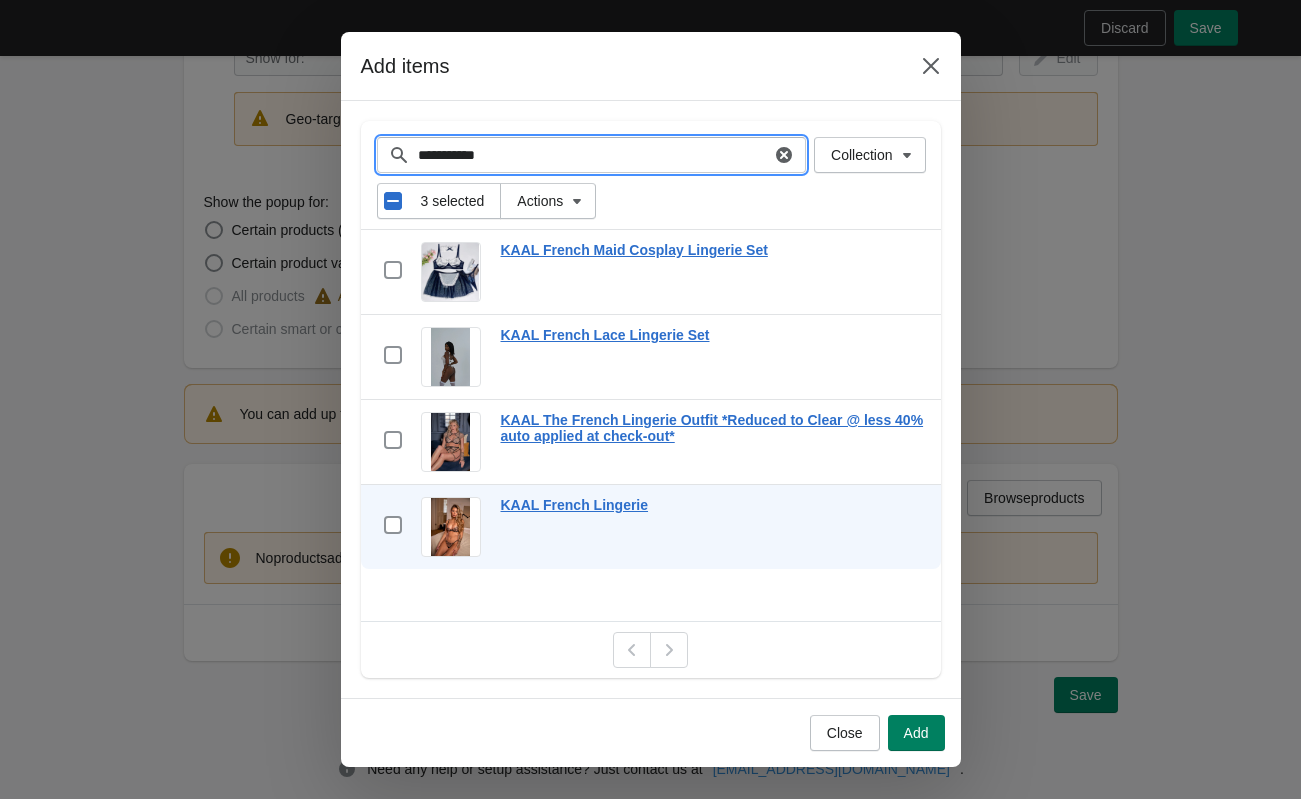 drag, startPoint x: 457, startPoint y: 153, endPoint x: 327, endPoint y: 166, distance: 130.64838 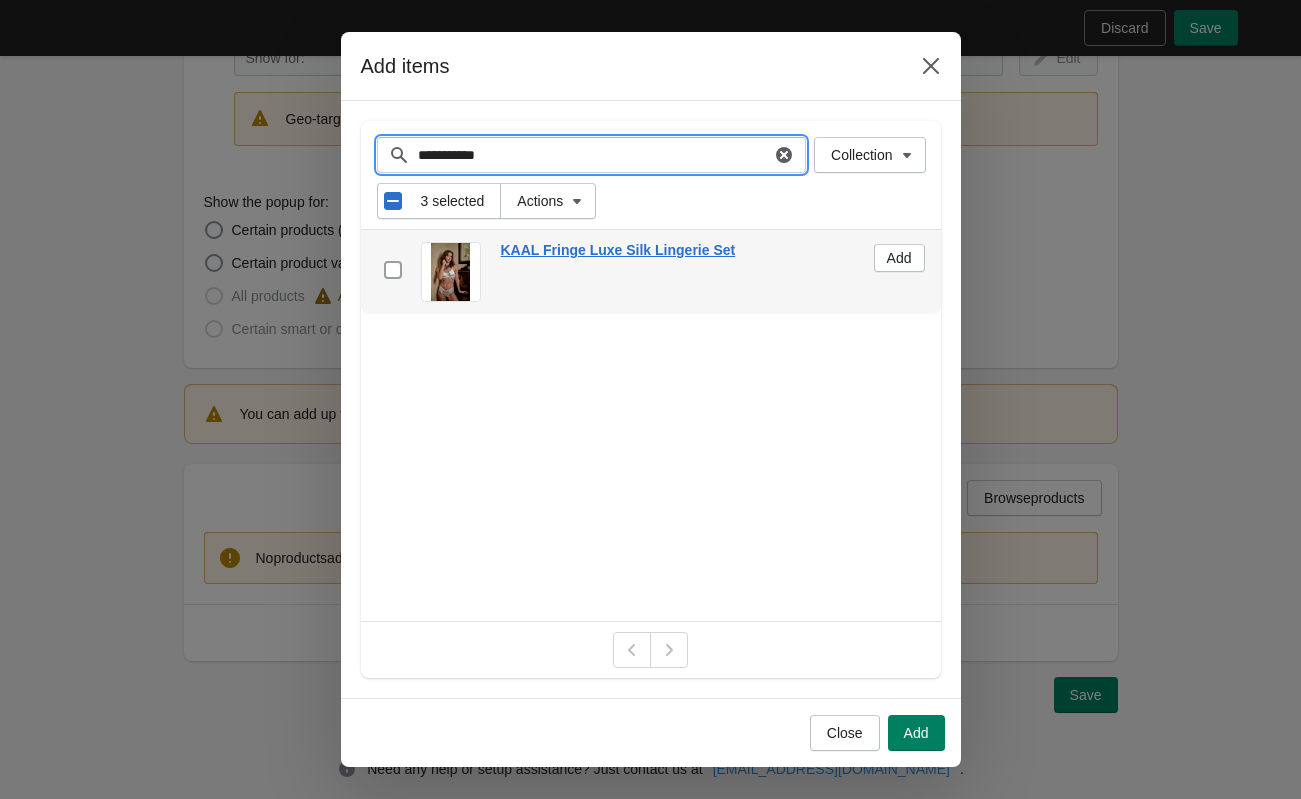 click at bounding box center (393, 270) 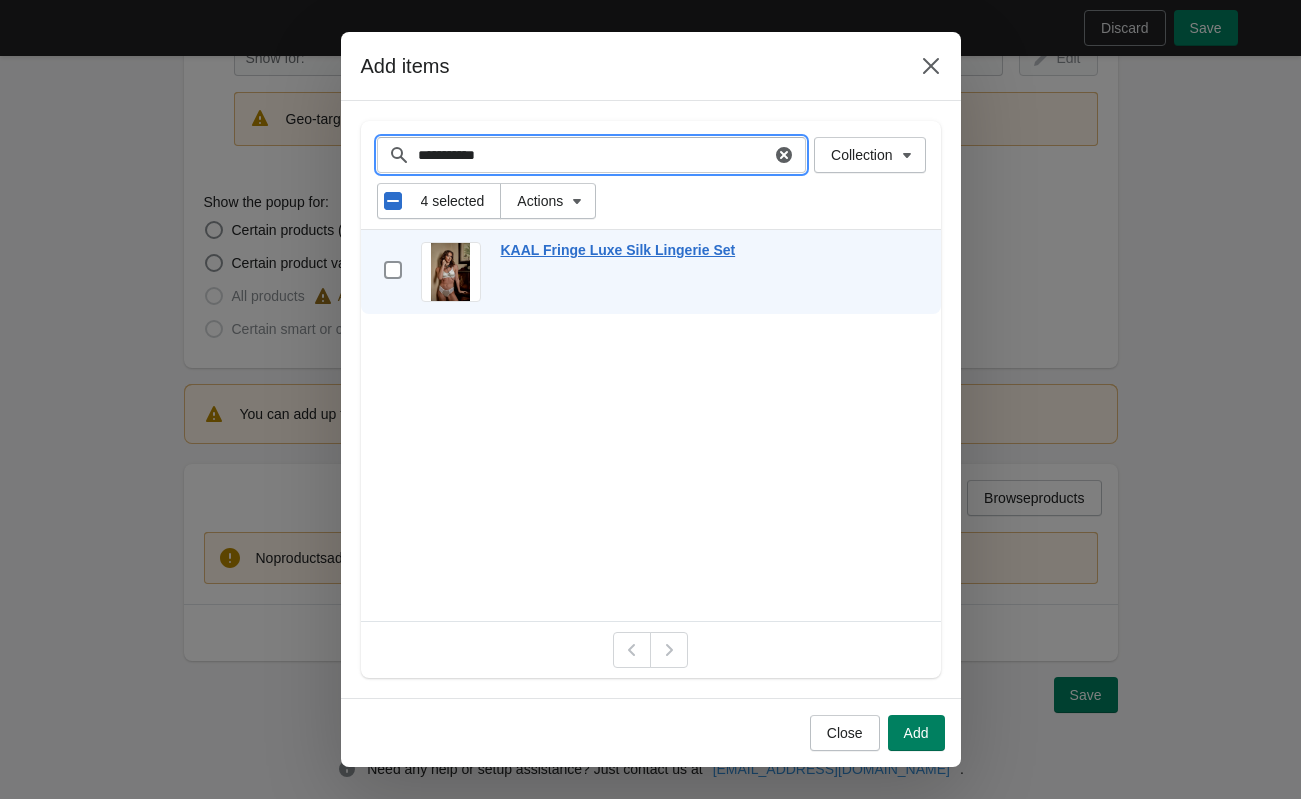 drag, startPoint x: 527, startPoint y: 152, endPoint x: 301, endPoint y: 164, distance: 226.31836 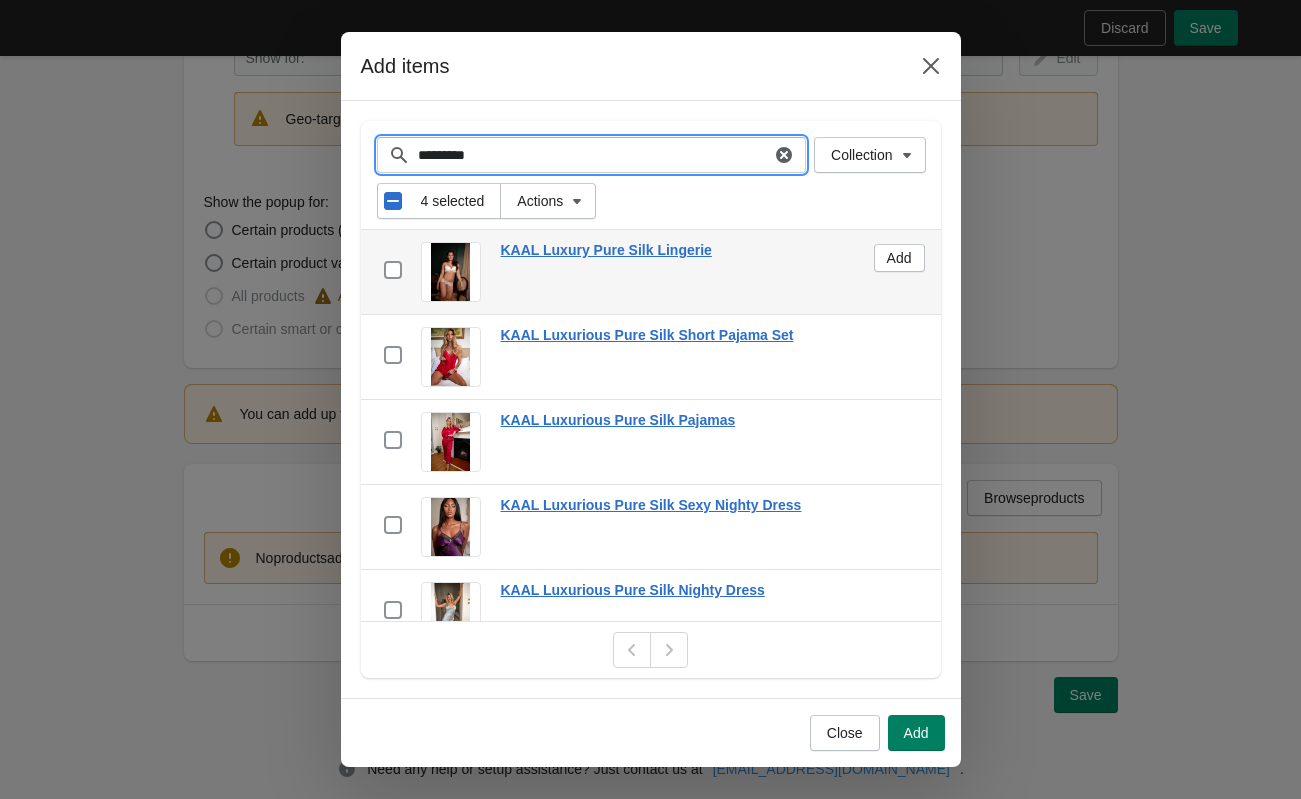 type on "*********" 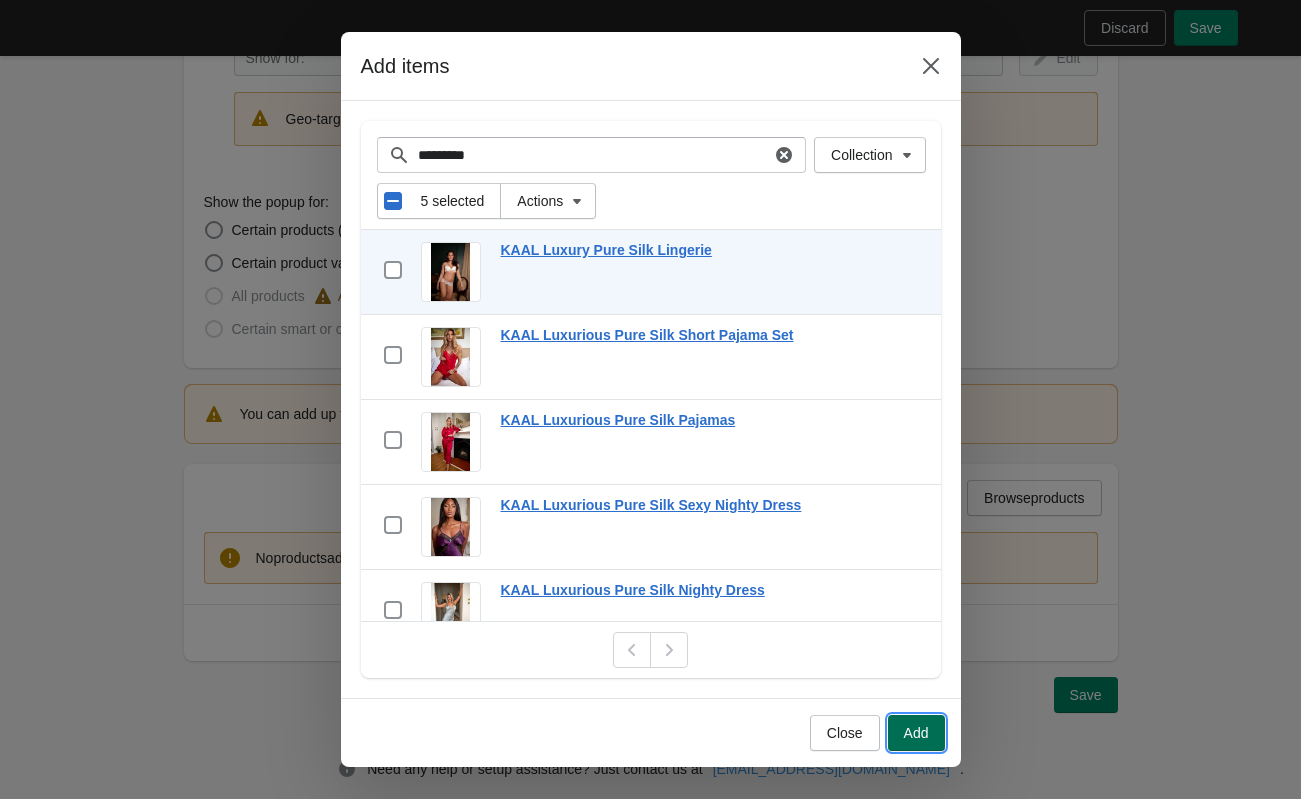 click on "Add" at bounding box center [916, 733] 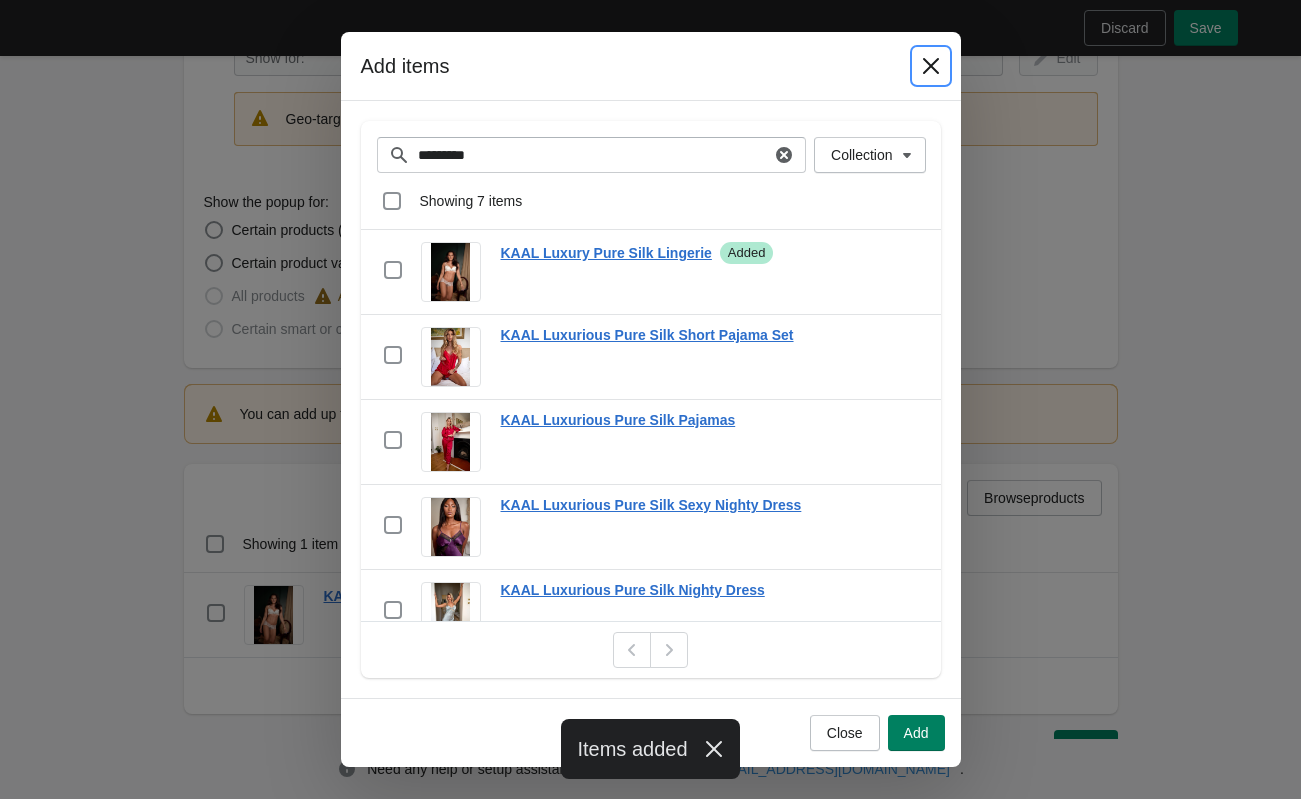 click 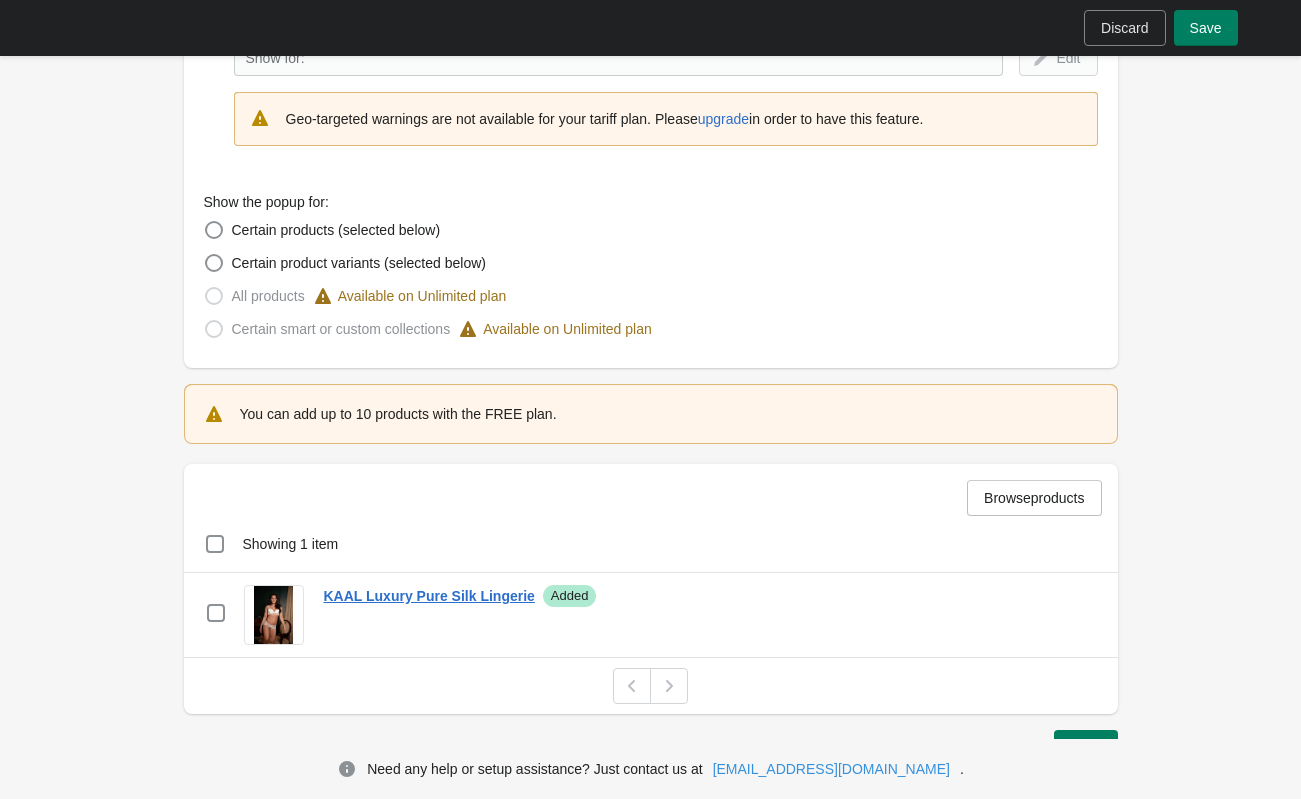 click at bounding box center (669, 686) 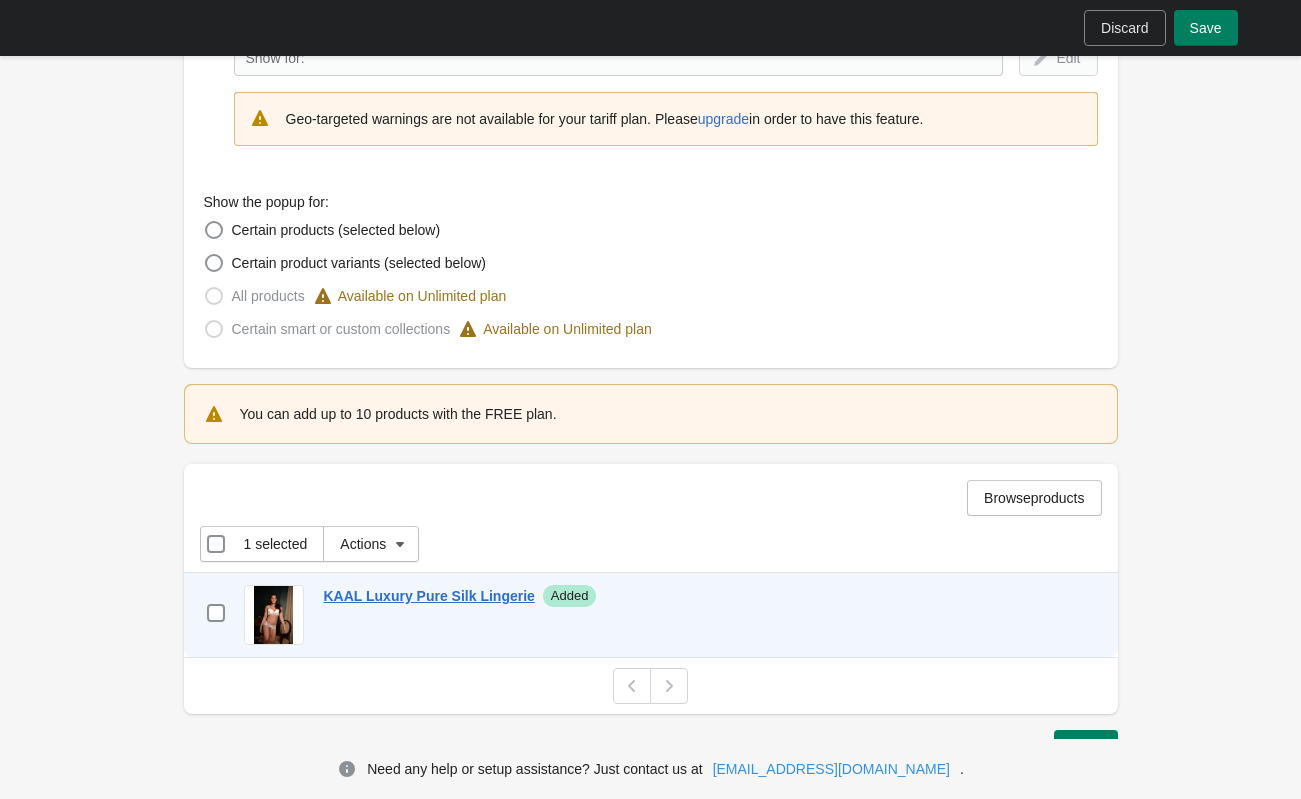 click on "Deselect item 1 selected" at bounding box center (262, 544) 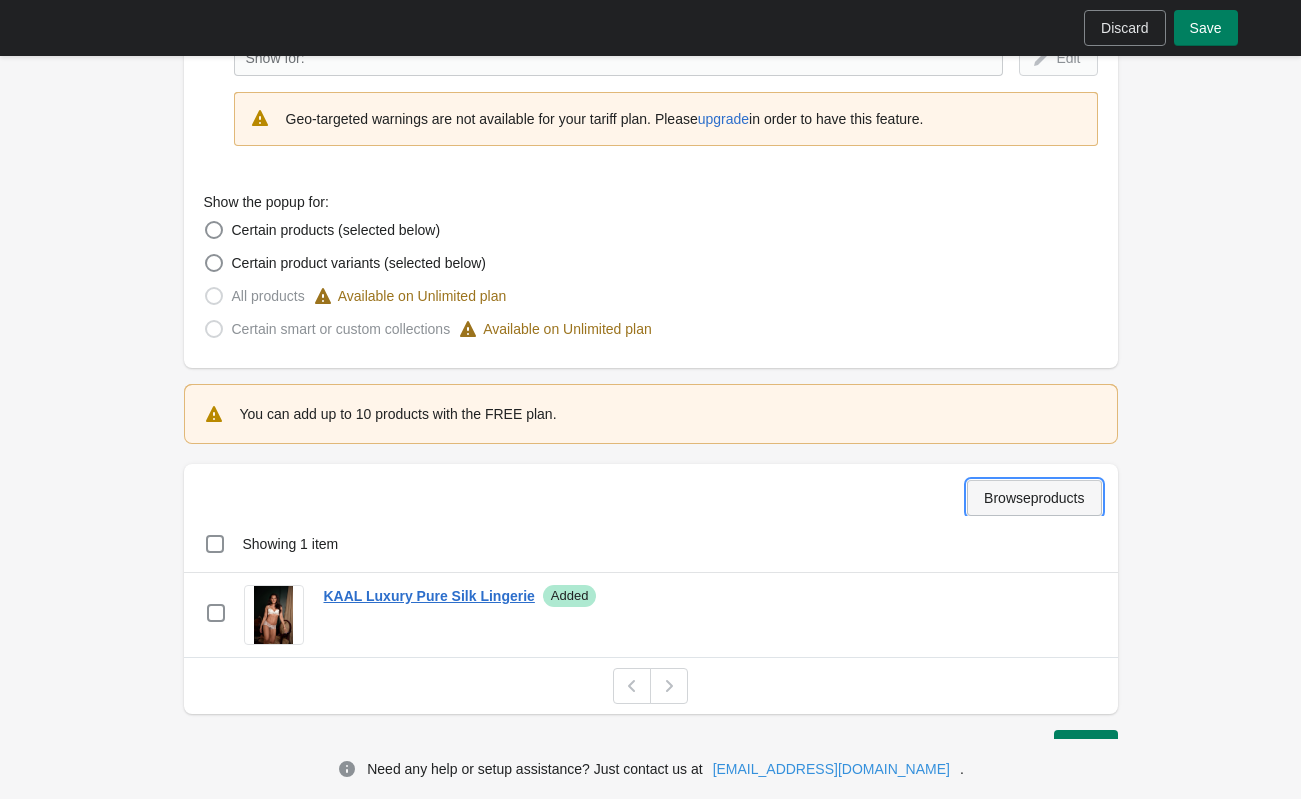 click on "Browse  products" at bounding box center [1034, 498] 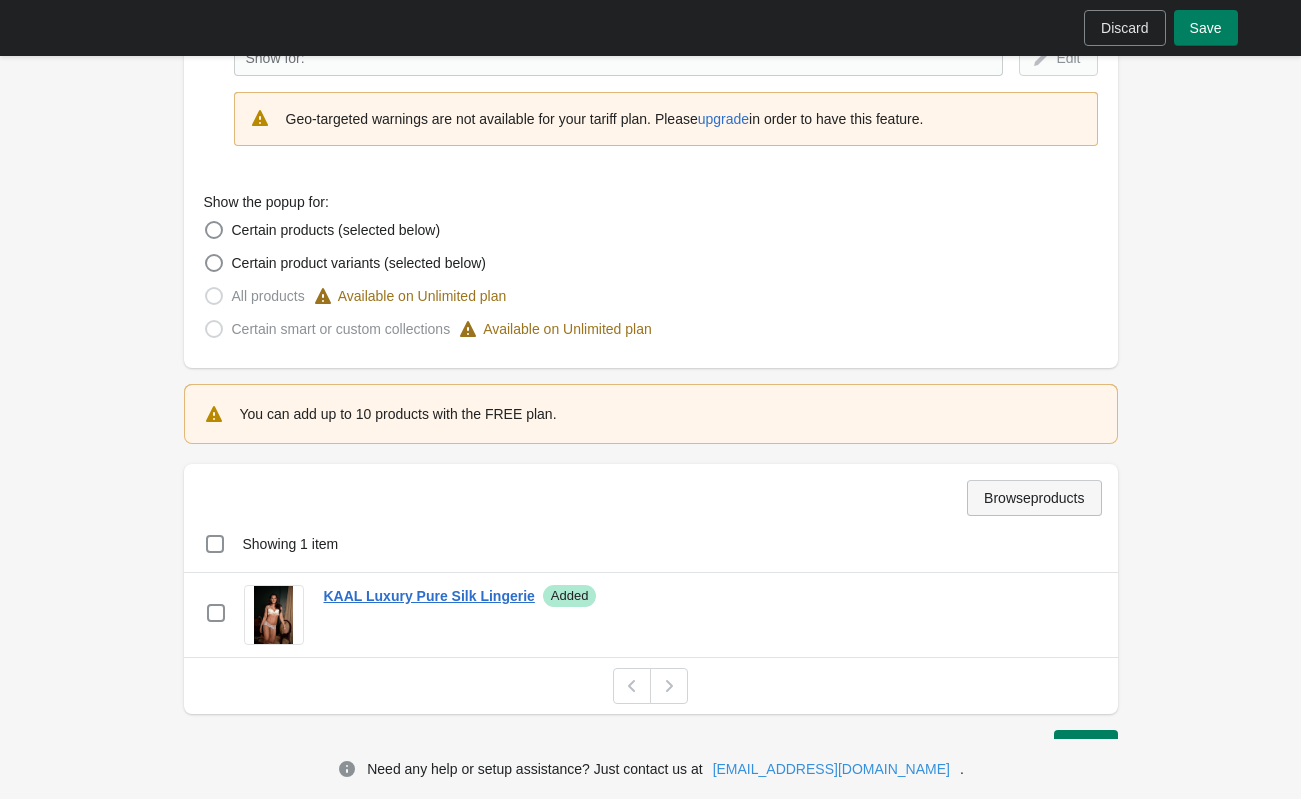scroll, scrollTop: 0, scrollLeft: 0, axis: both 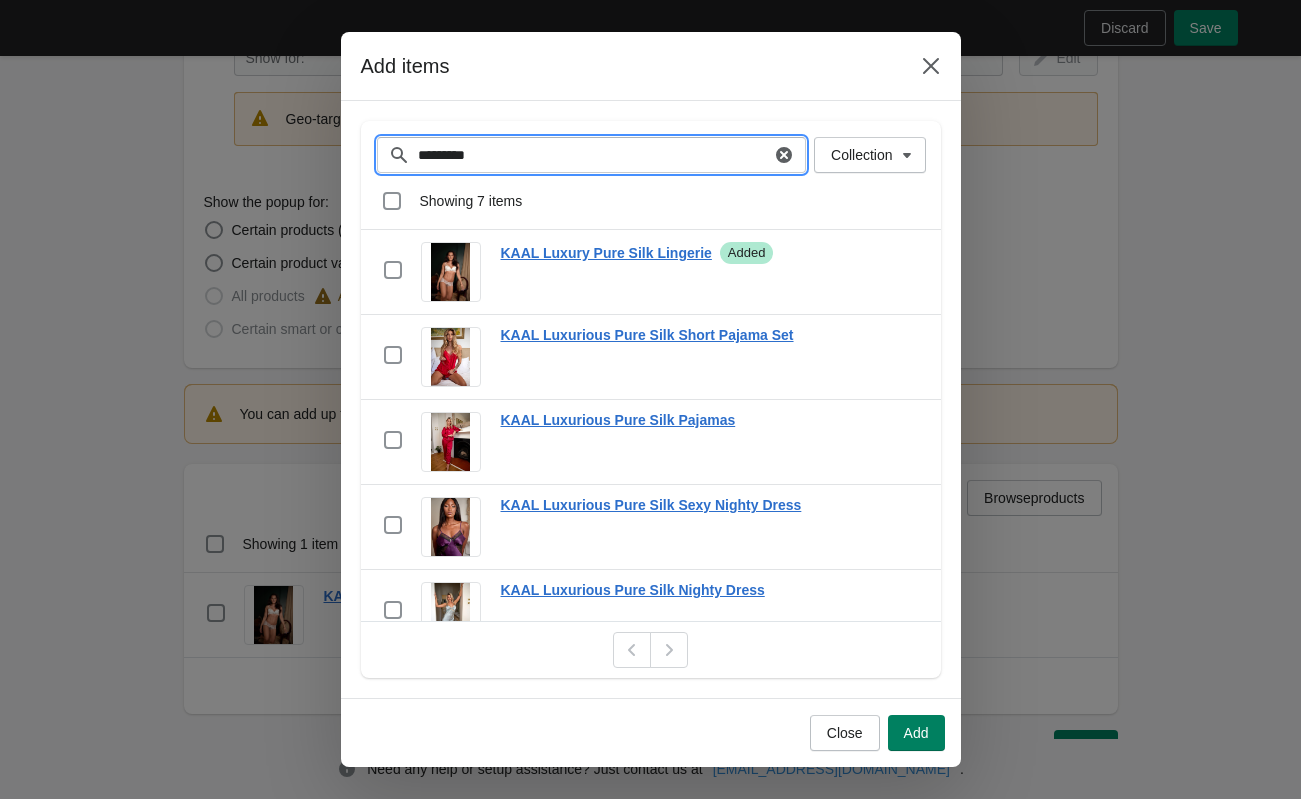drag, startPoint x: 521, startPoint y: 149, endPoint x: 361, endPoint y: 144, distance: 160.07811 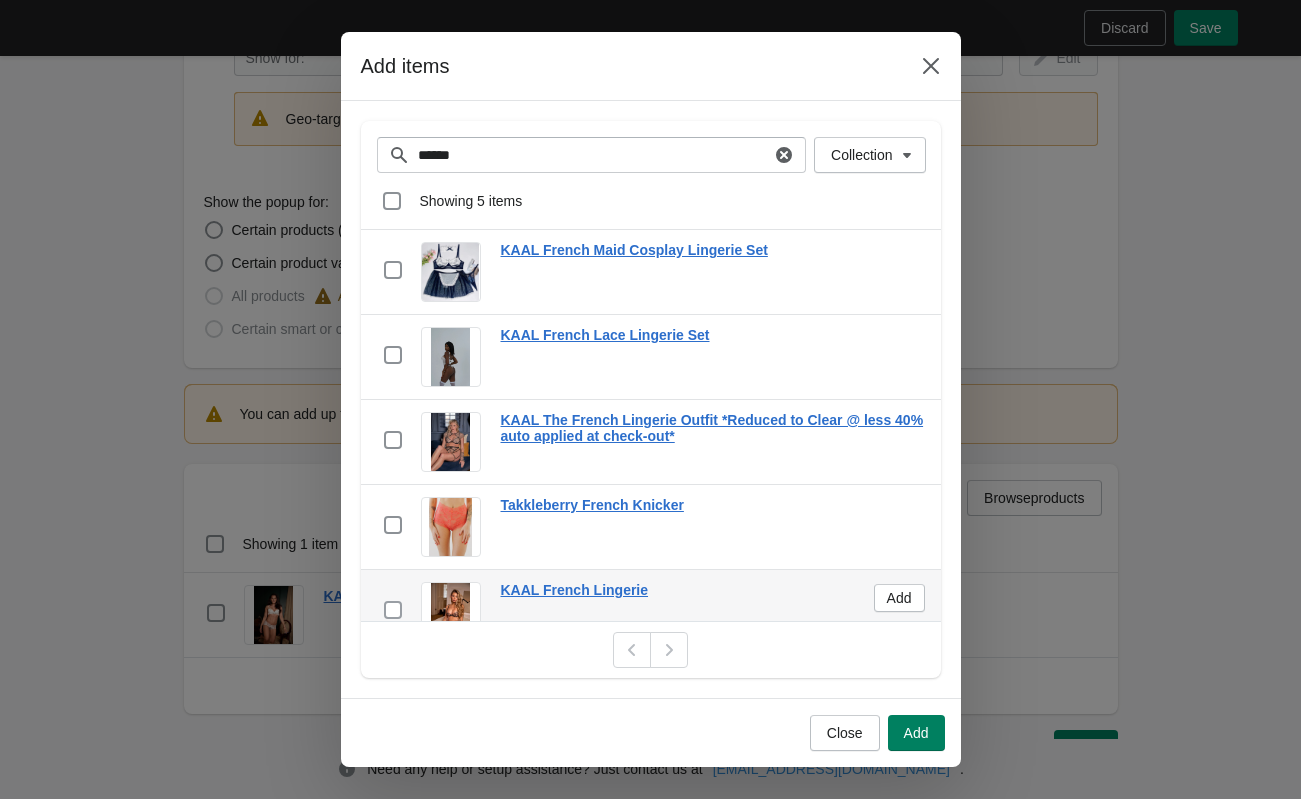 click at bounding box center (393, 610) 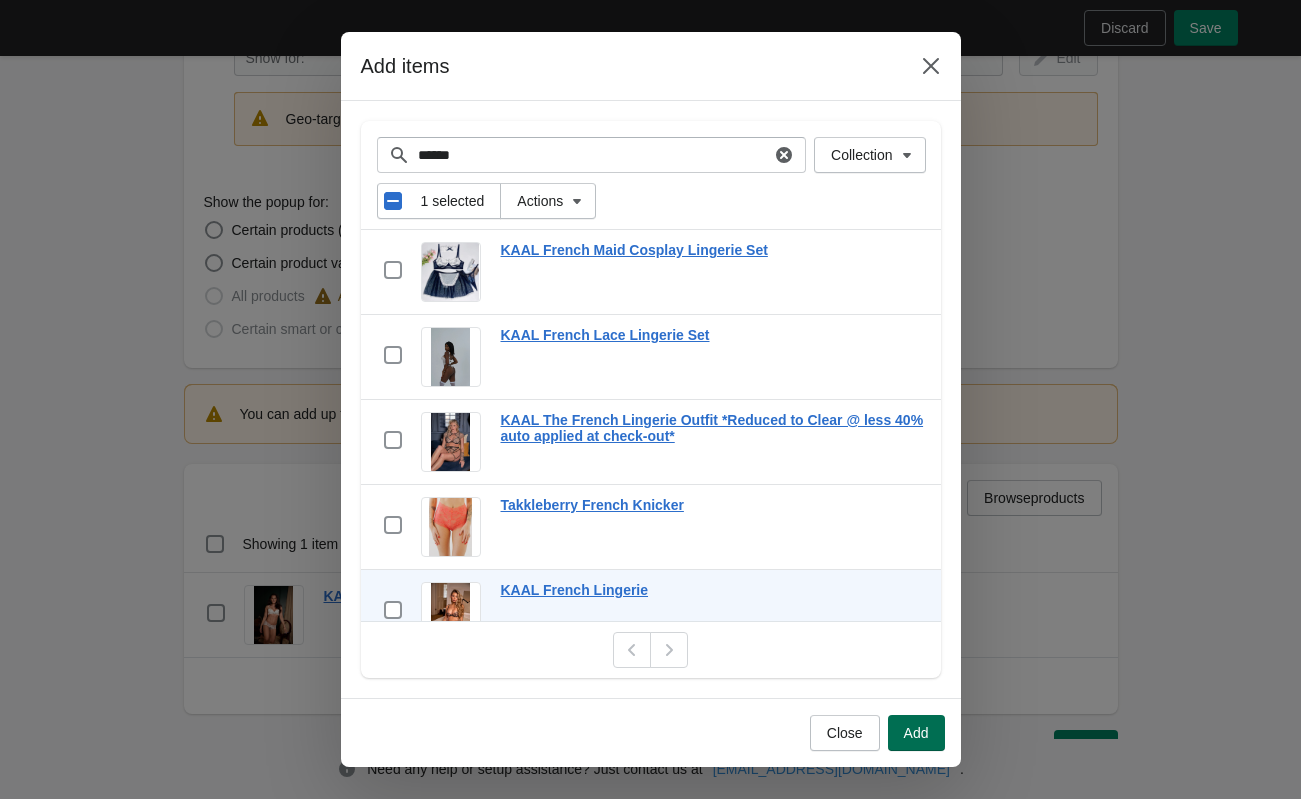 click on "Add" at bounding box center (916, 733) 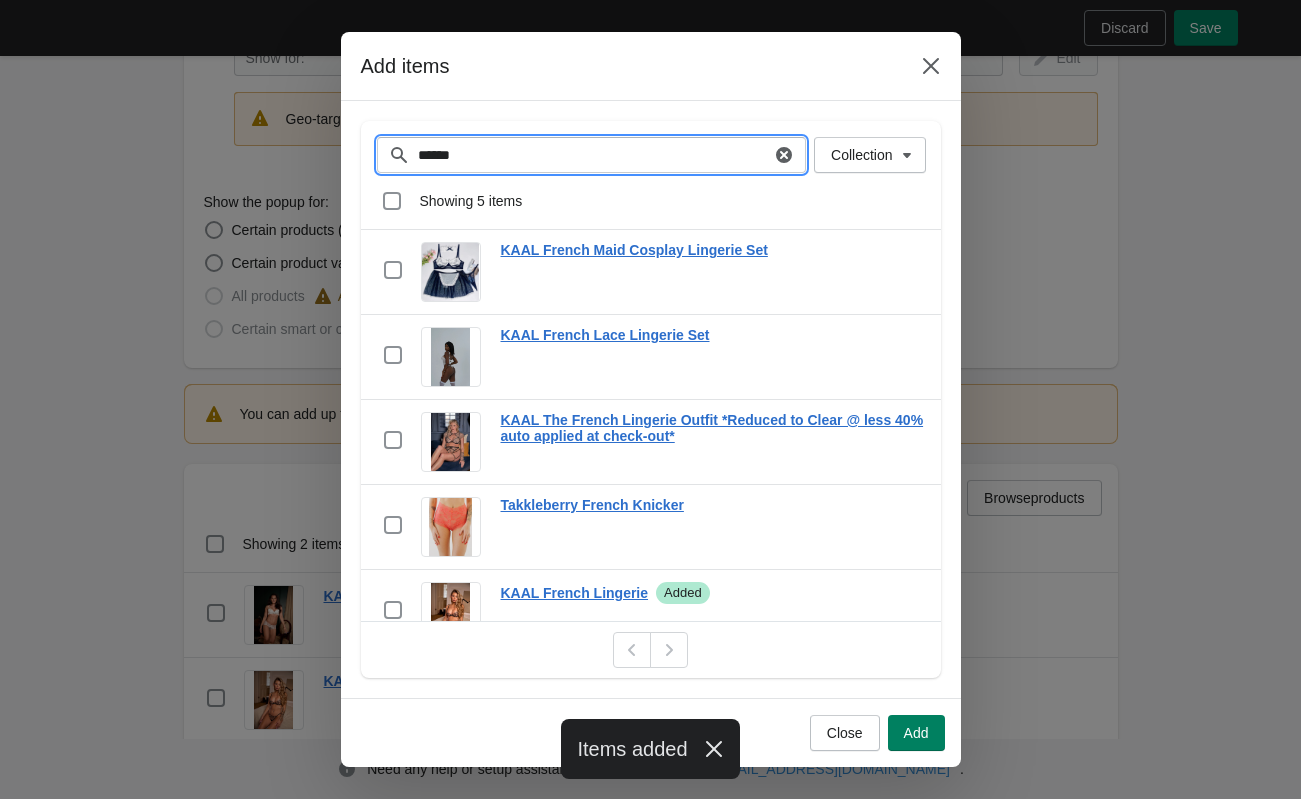 drag, startPoint x: 541, startPoint y: 167, endPoint x: 174, endPoint y: 104, distance: 372.3681 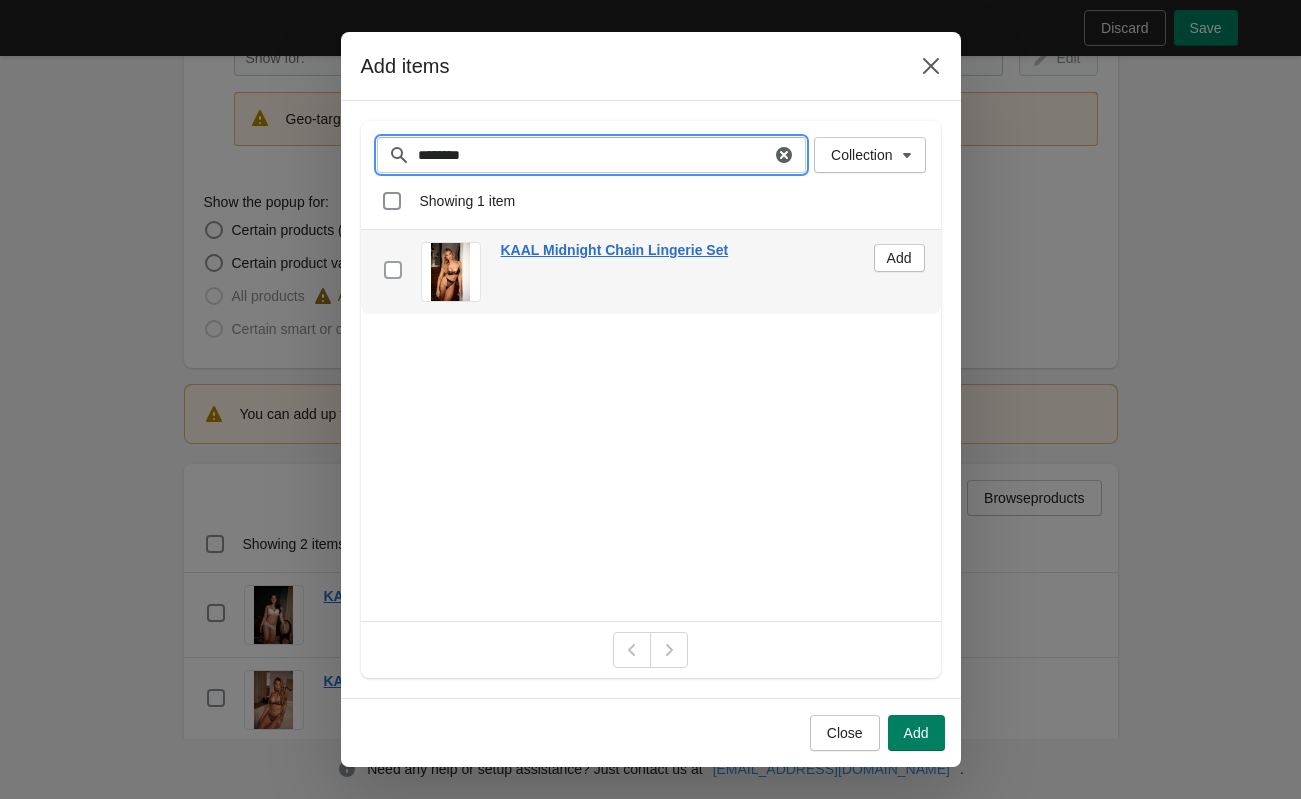 click on "checkbox" at bounding box center (393, 272) 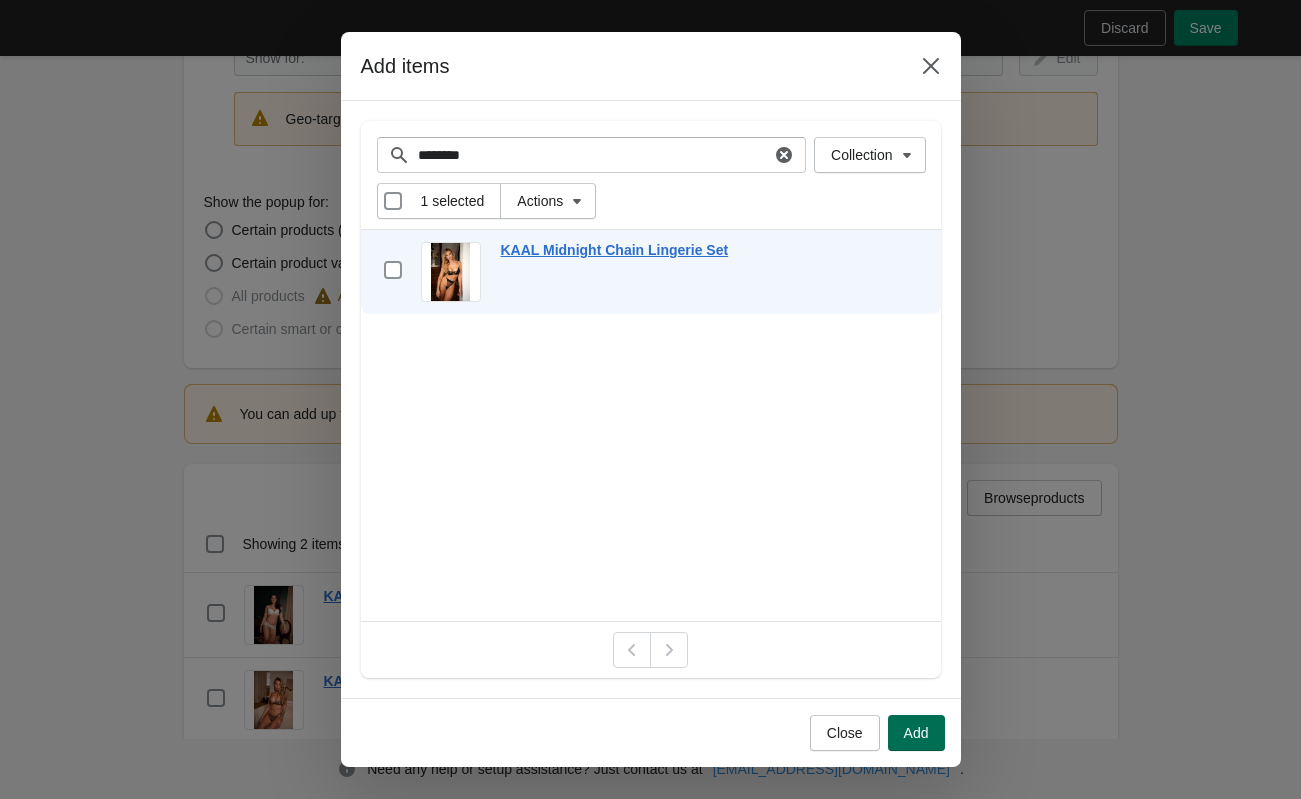 click on "Add" at bounding box center (916, 733) 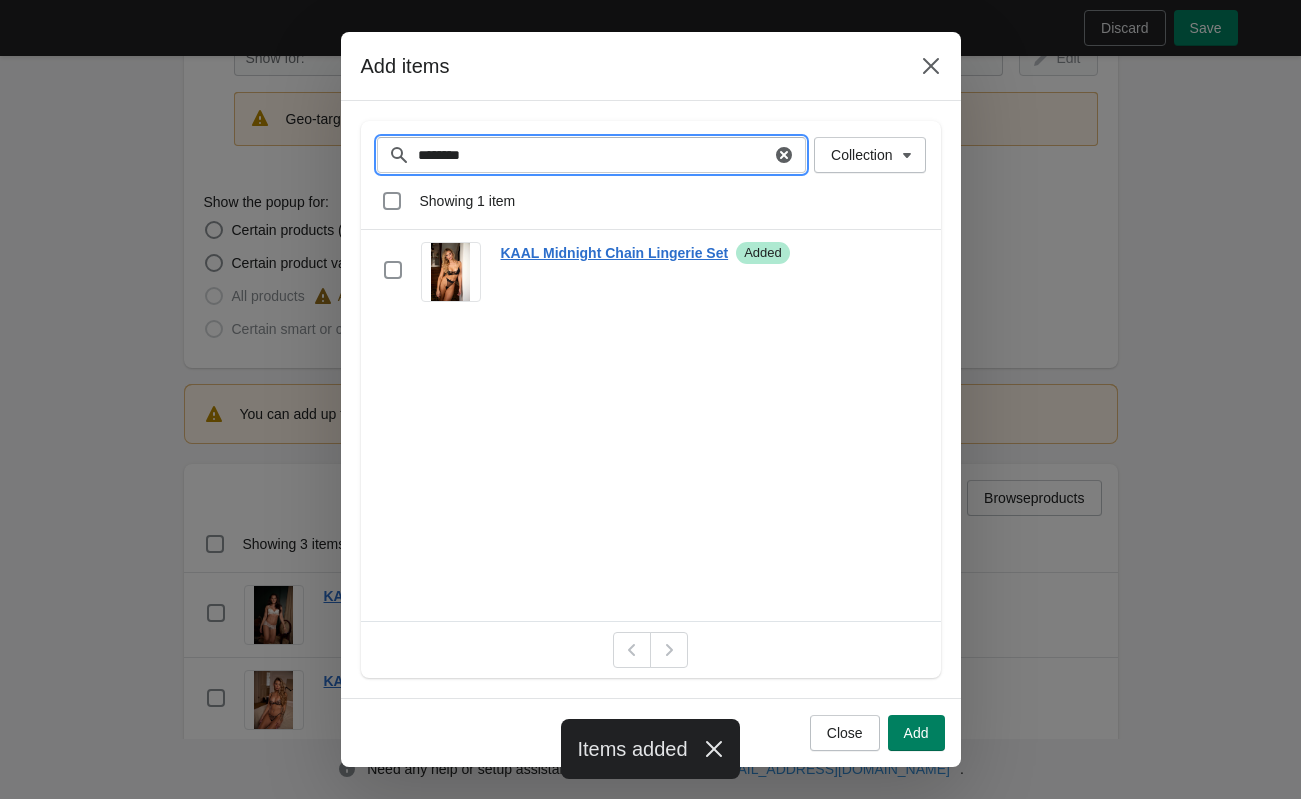 drag, startPoint x: 545, startPoint y: 152, endPoint x: 338, endPoint y: 149, distance: 207.02174 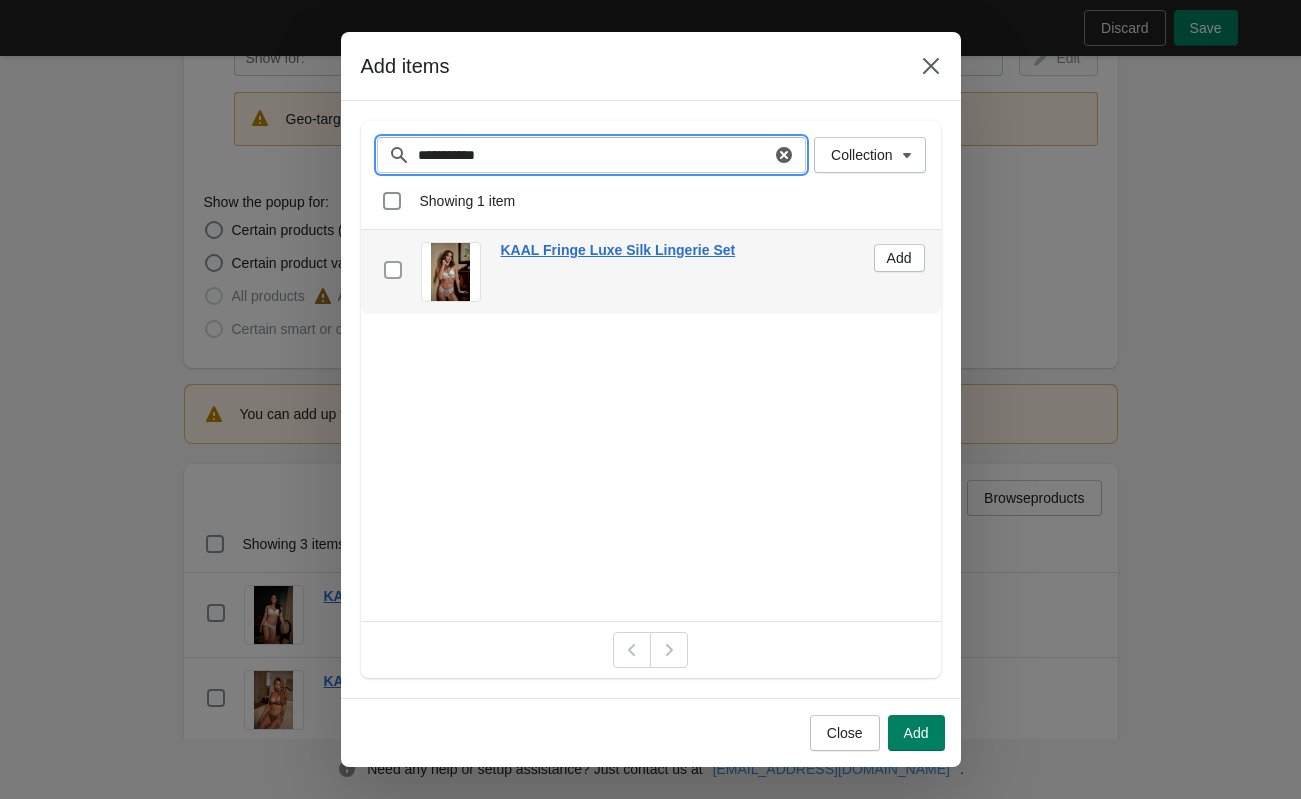 click at bounding box center (393, 270) 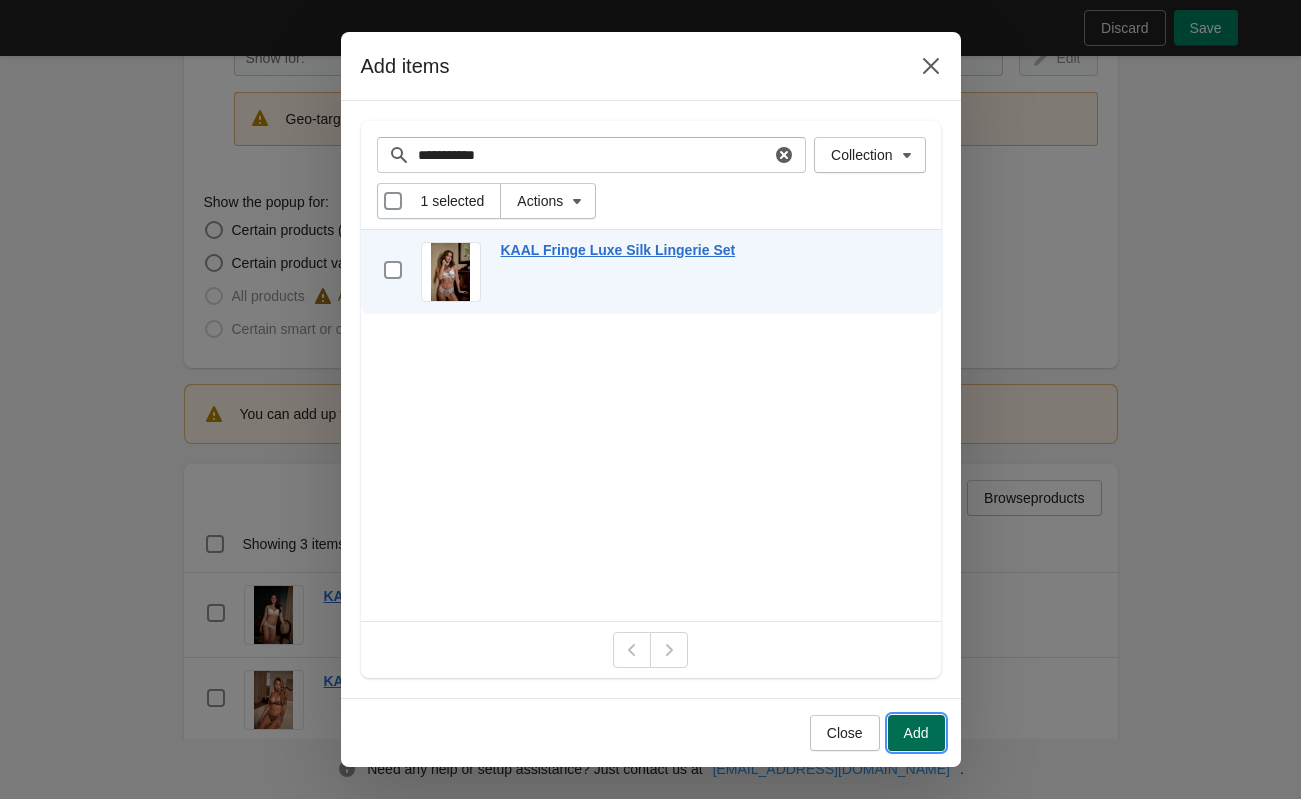 click on "Add" at bounding box center [916, 733] 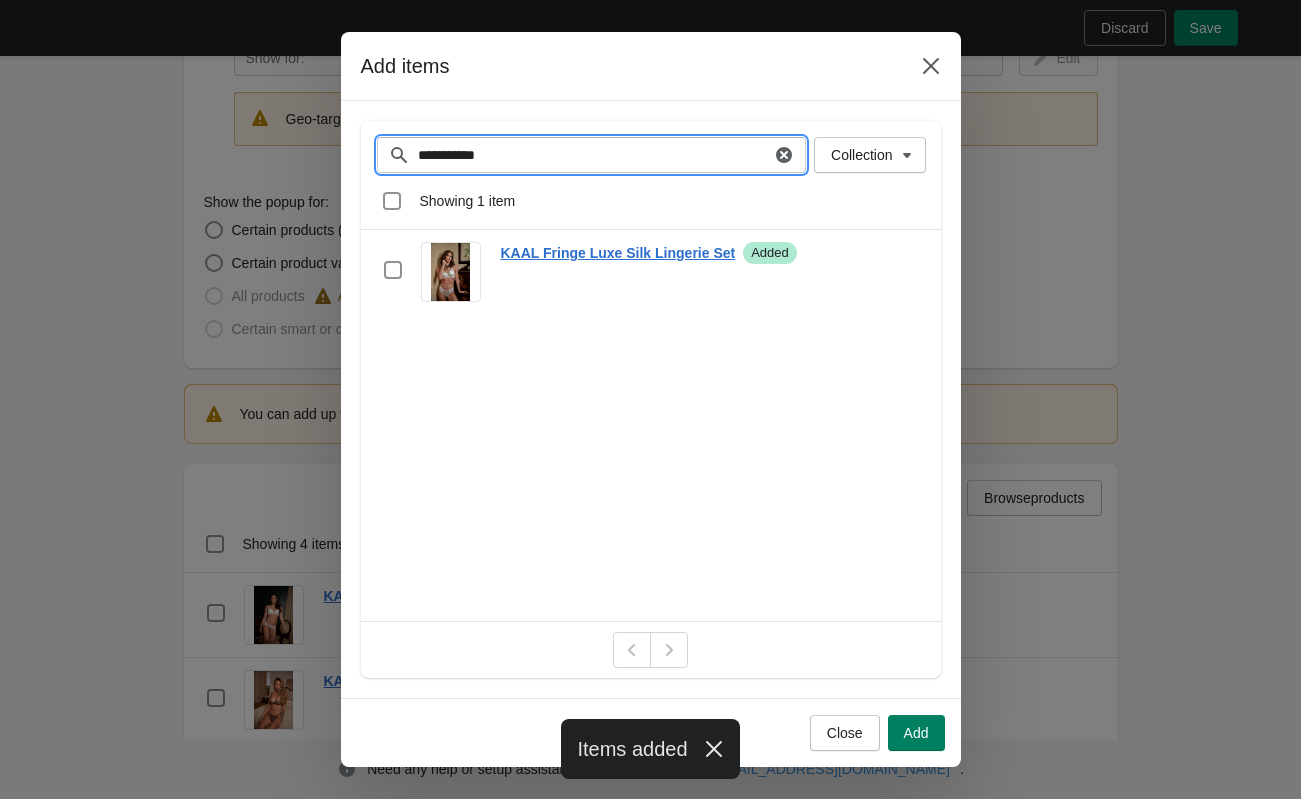 drag, startPoint x: 550, startPoint y: 152, endPoint x: 363, endPoint y: 142, distance: 187.26718 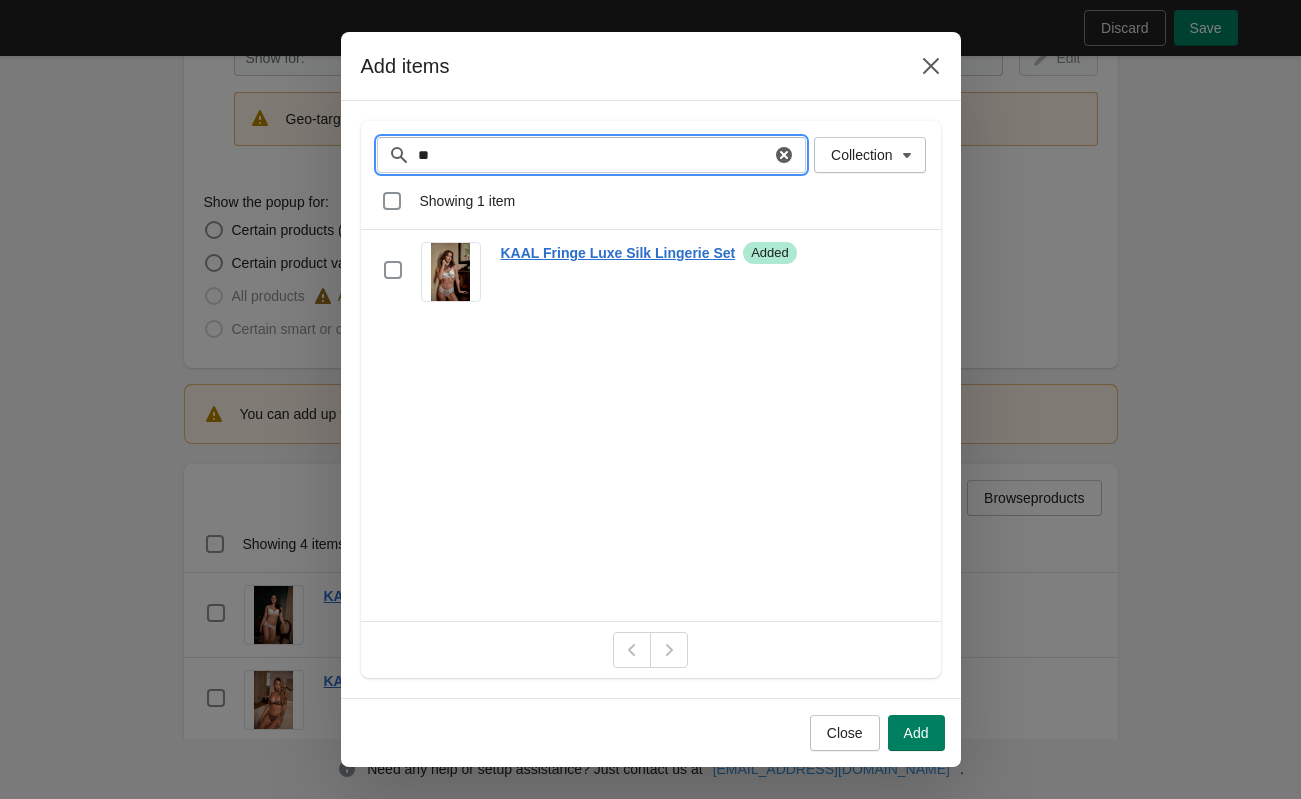 type on "*" 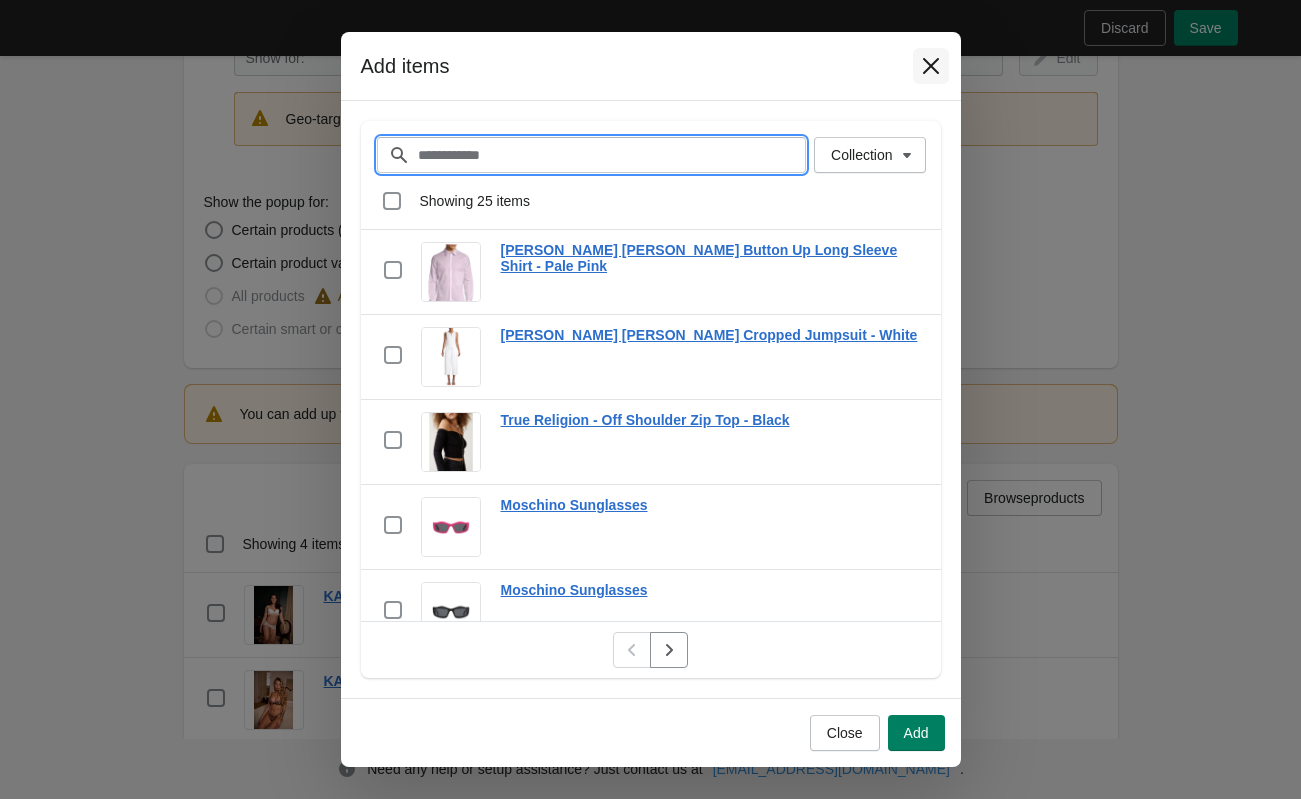 type 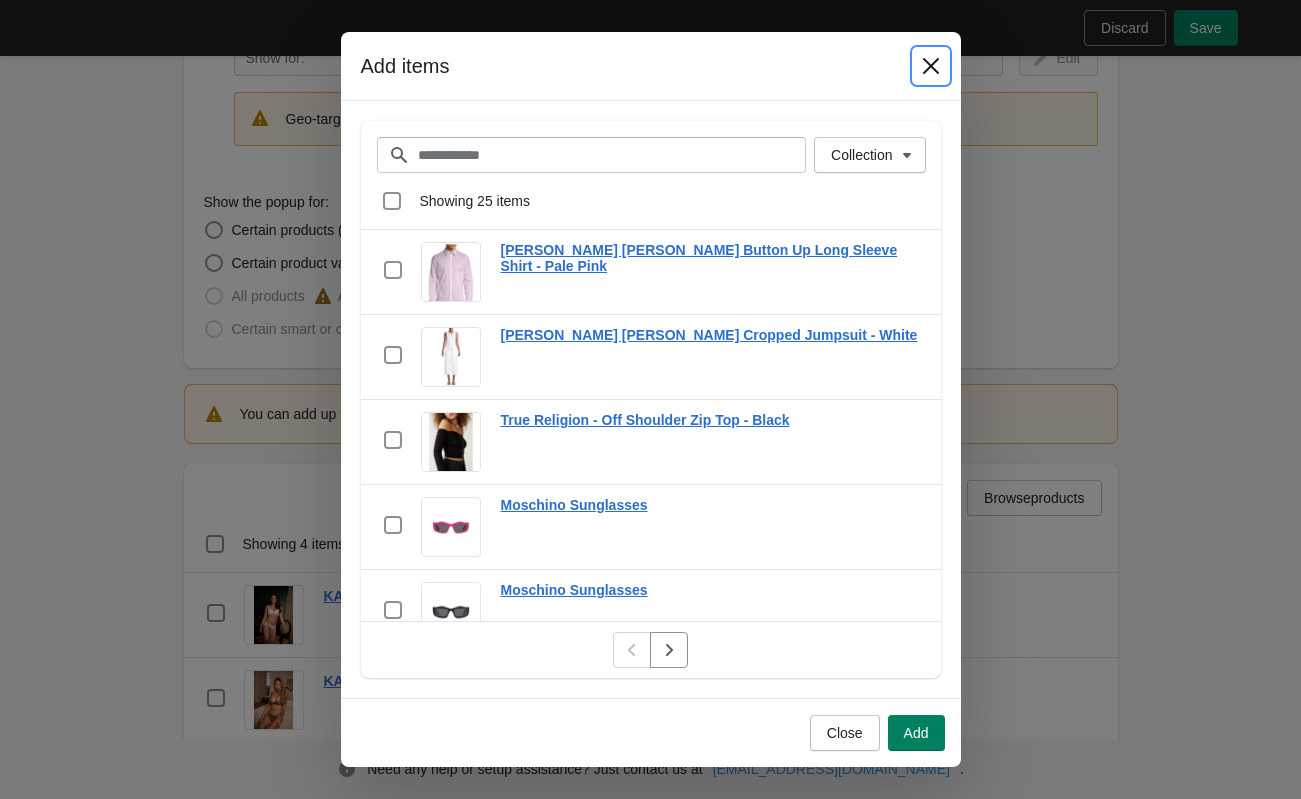 click 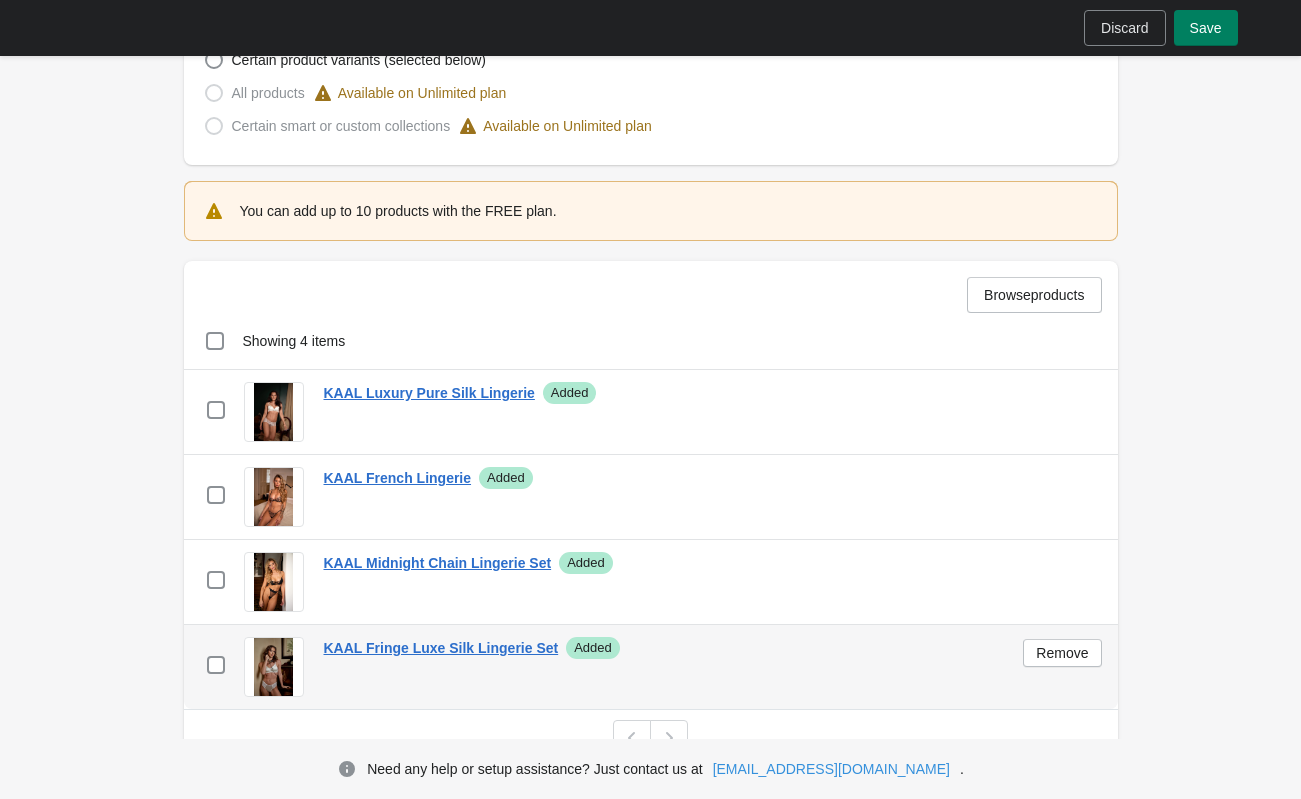 scroll, scrollTop: 727, scrollLeft: 0, axis: vertical 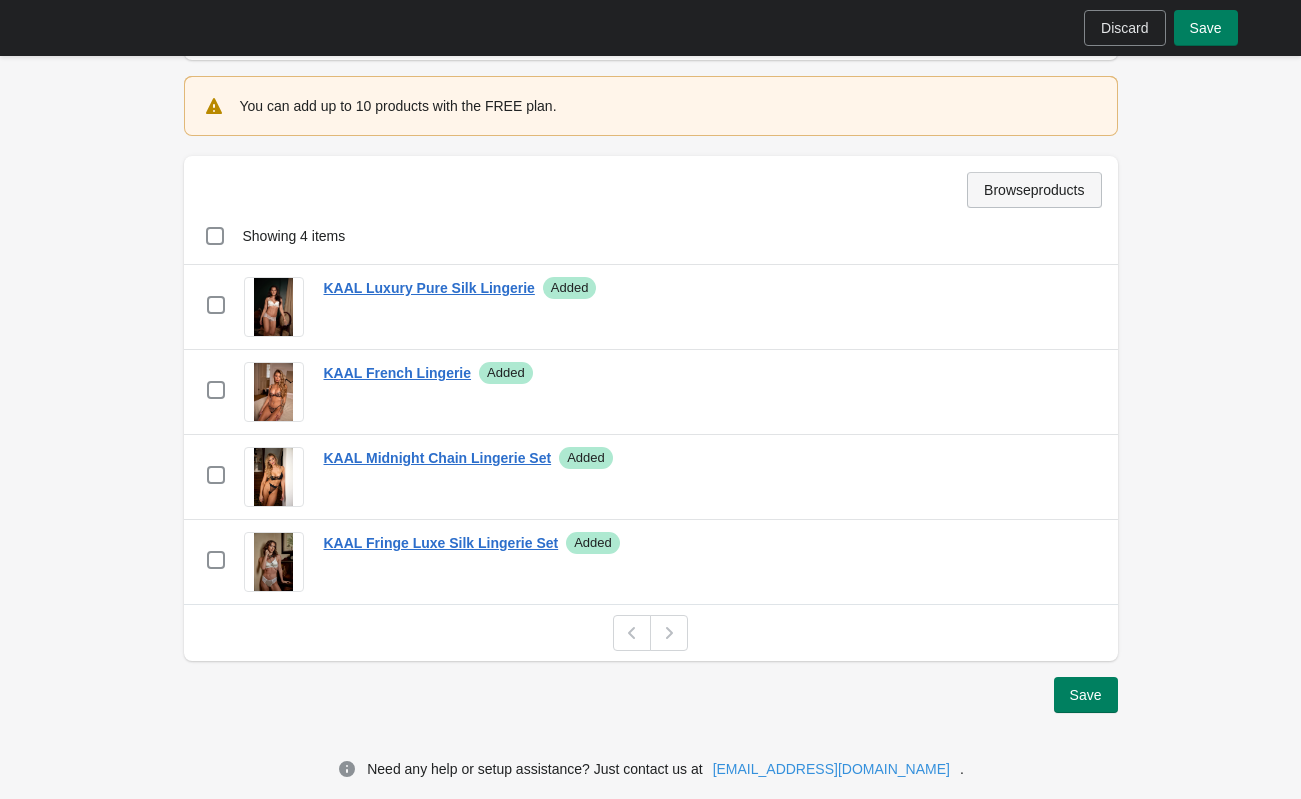 click on "Browse  products" at bounding box center (1034, 190) 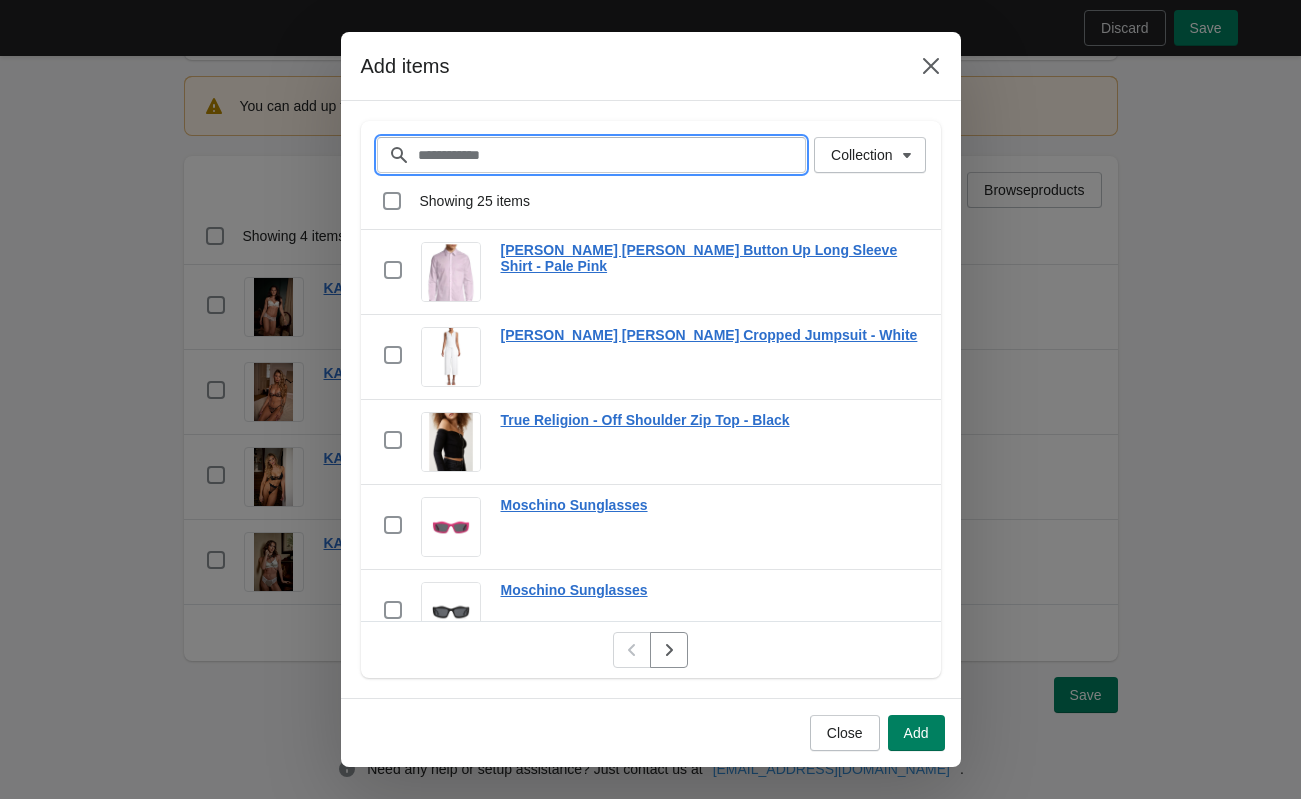 click on "Filter items" at bounding box center (612, 155) 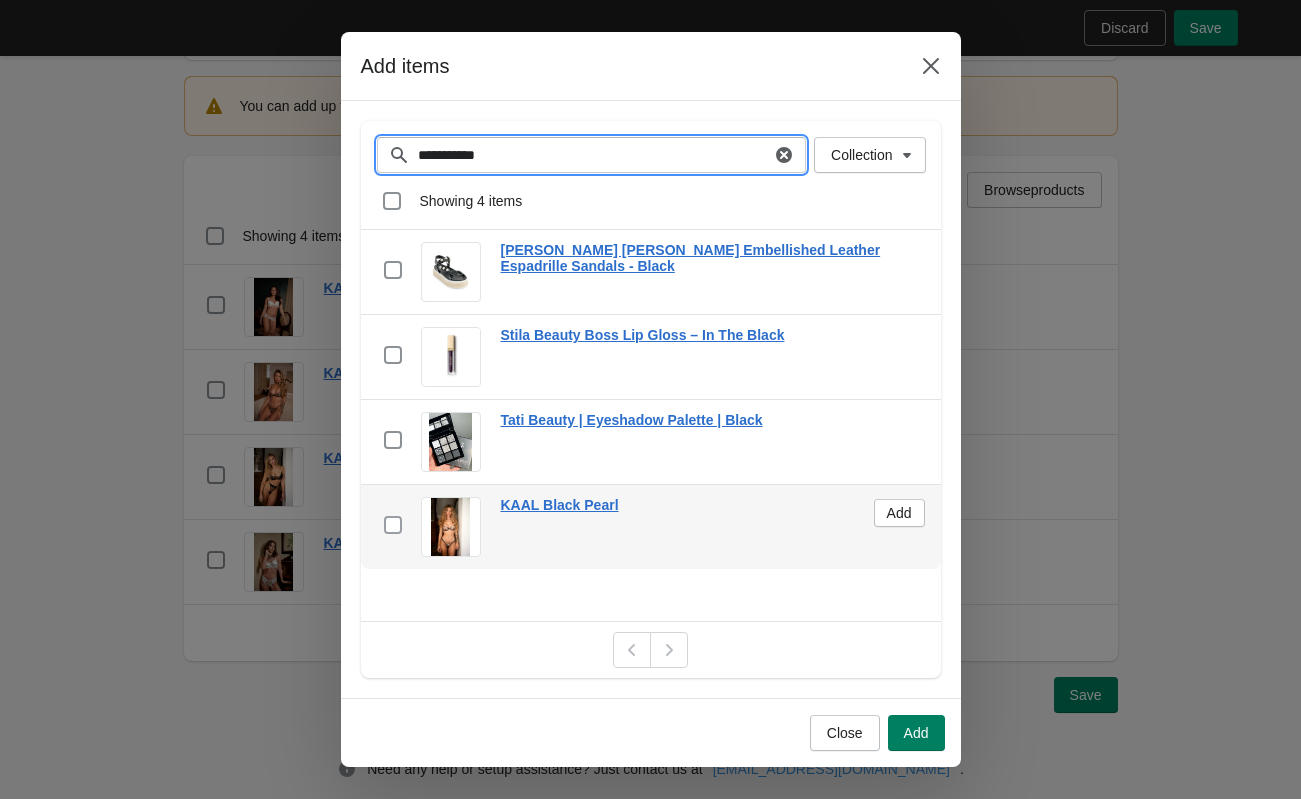 type on "**********" 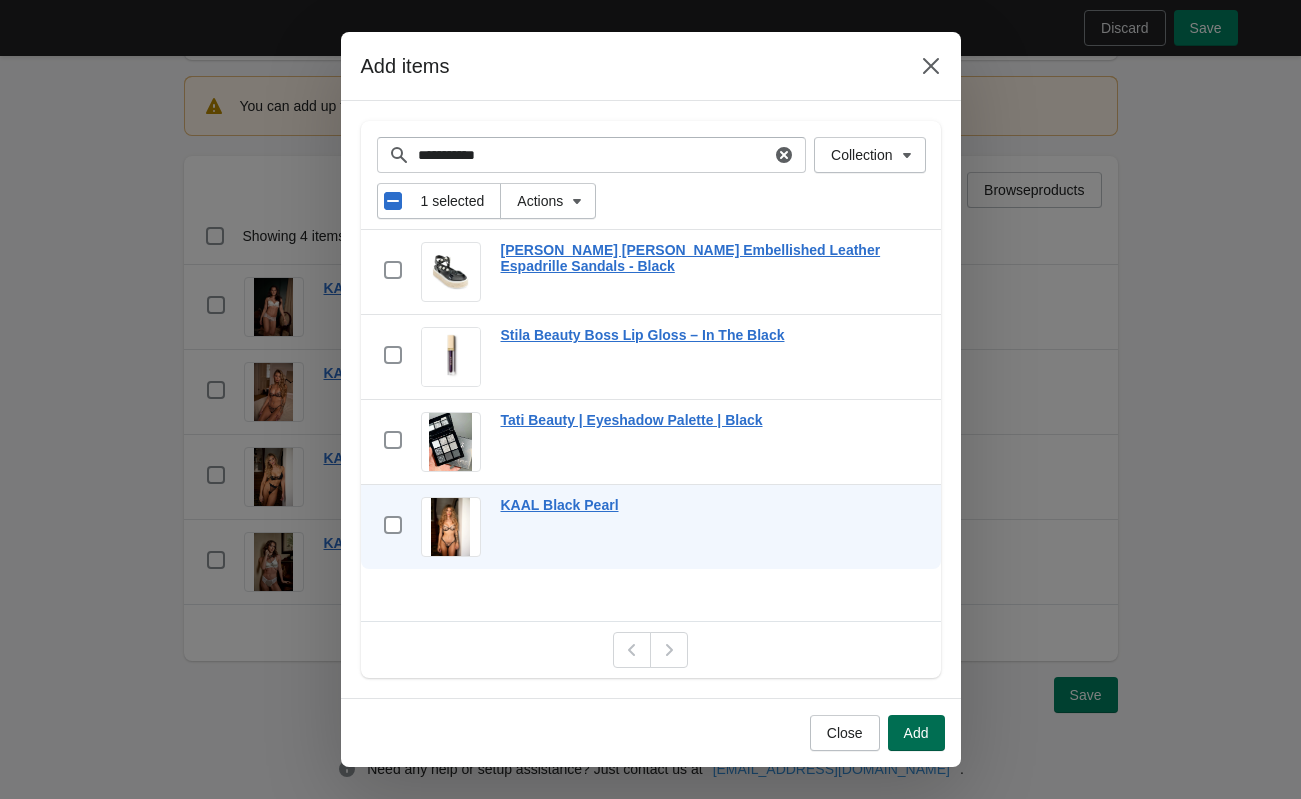 click on "Add" at bounding box center (916, 733) 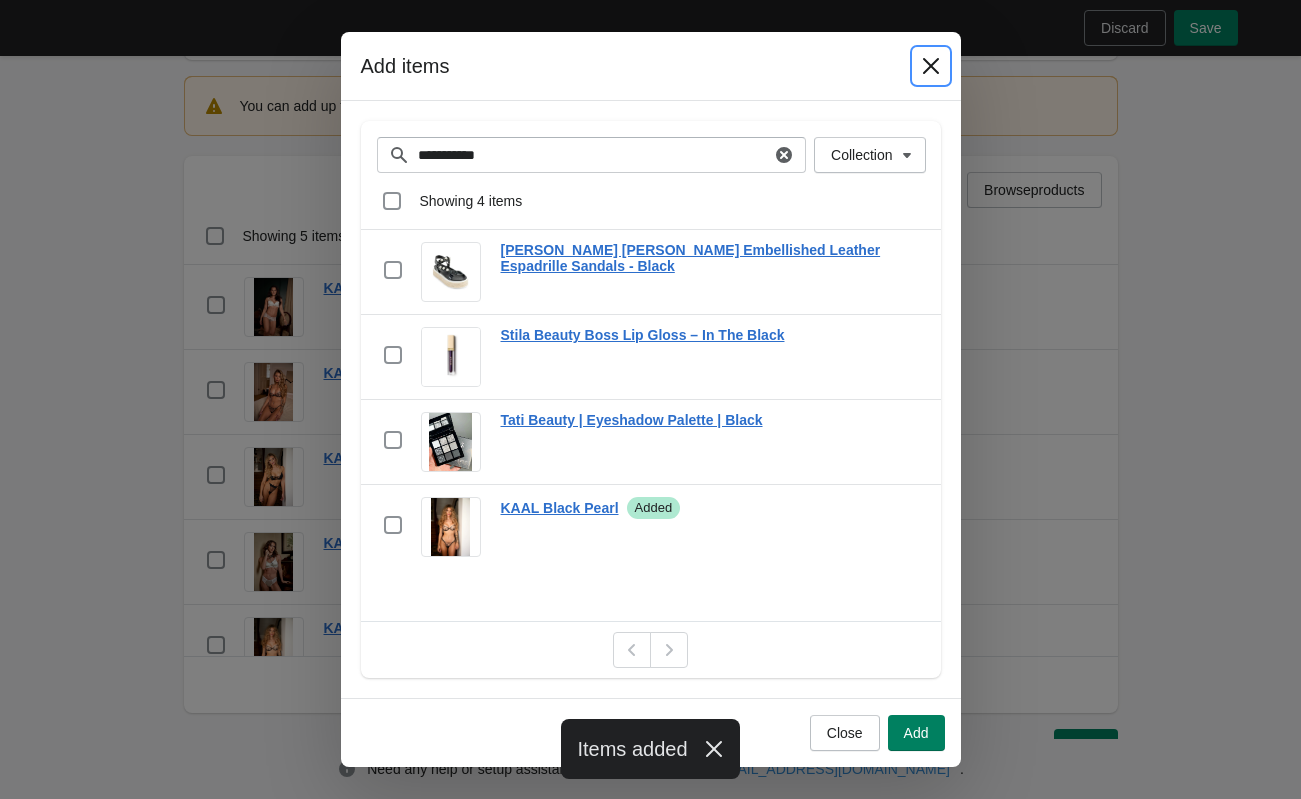 click 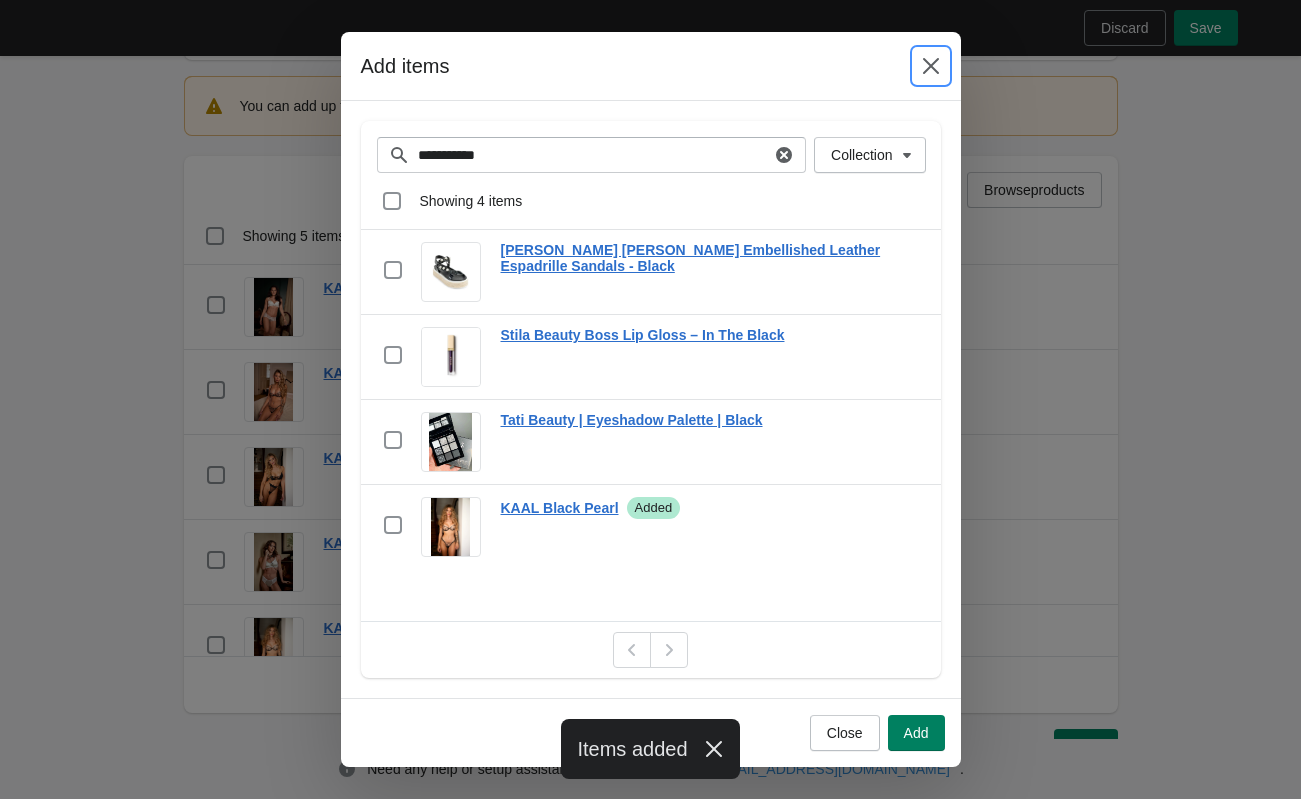 scroll, scrollTop: 727, scrollLeft: 0, axis: vertical 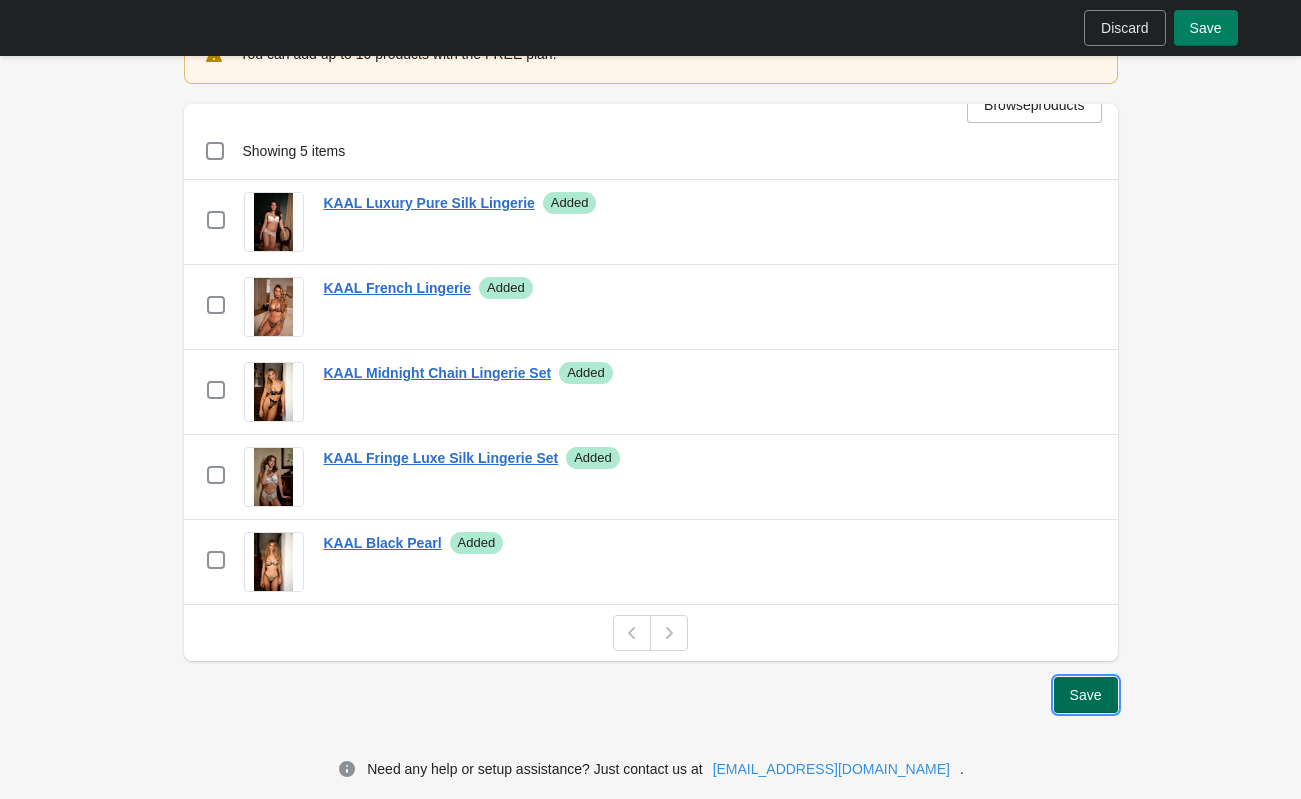 drag, startPoint x: 1082, startPoint y: 684, endPoint x: 1081, endPoint y: 695, distance: 11.045361 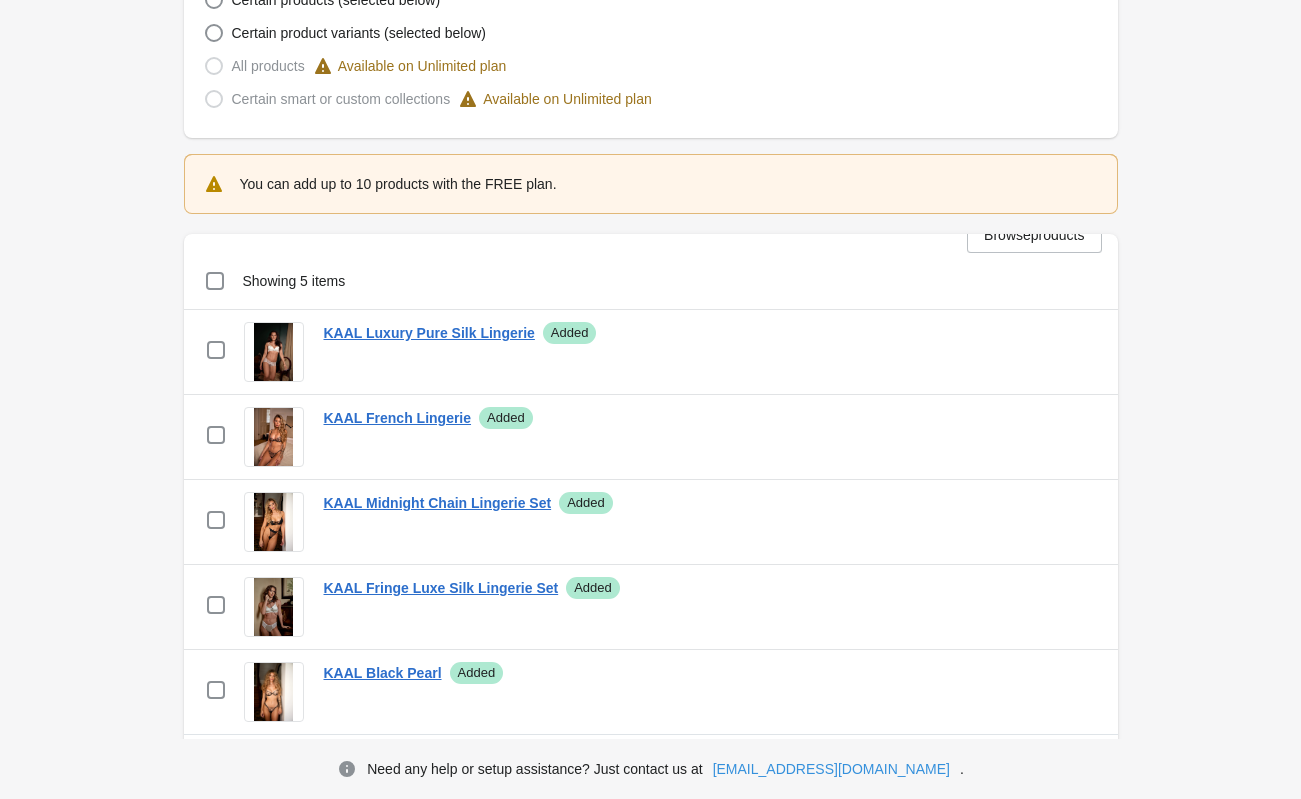 scroll, scrollTop: 750, scrollLeft: 0, axis: vertical 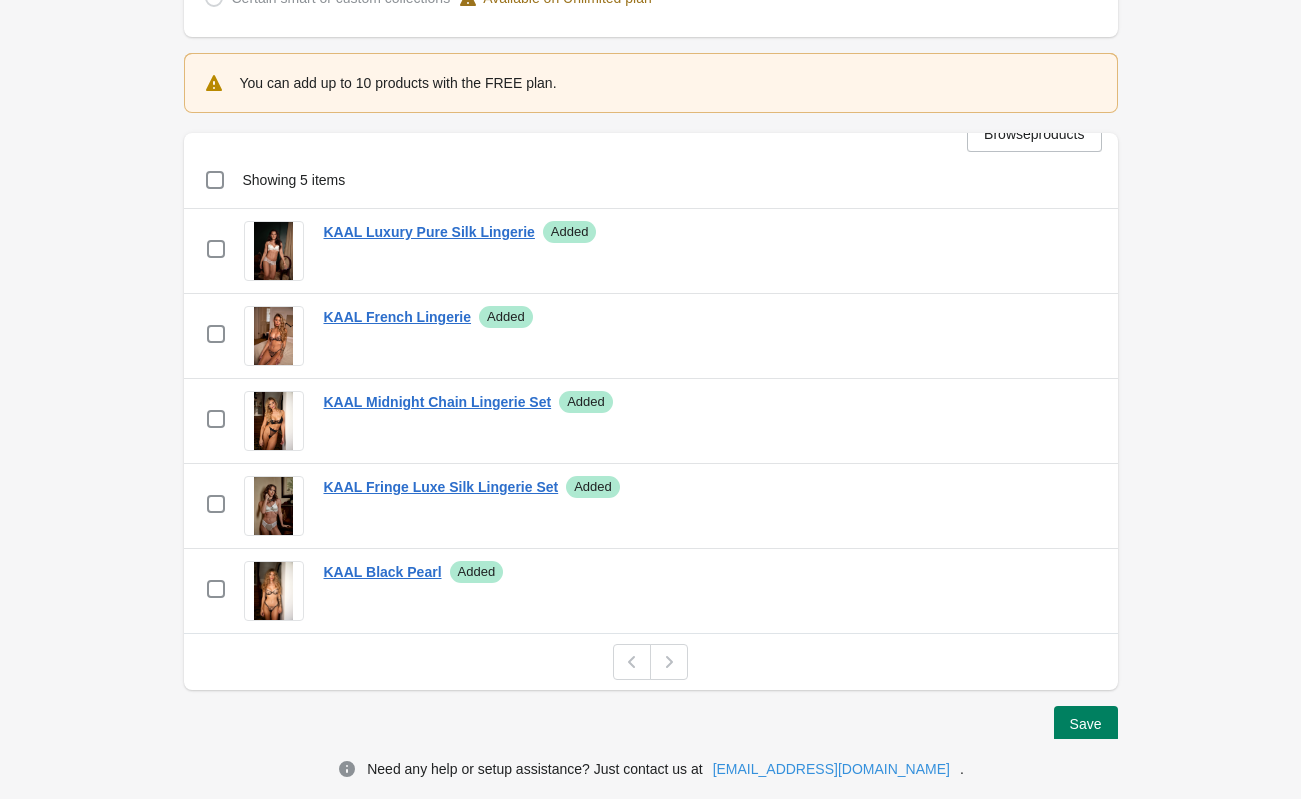 click on "Select all 5 items Showing 5 items" at bounding box center [651, 180] 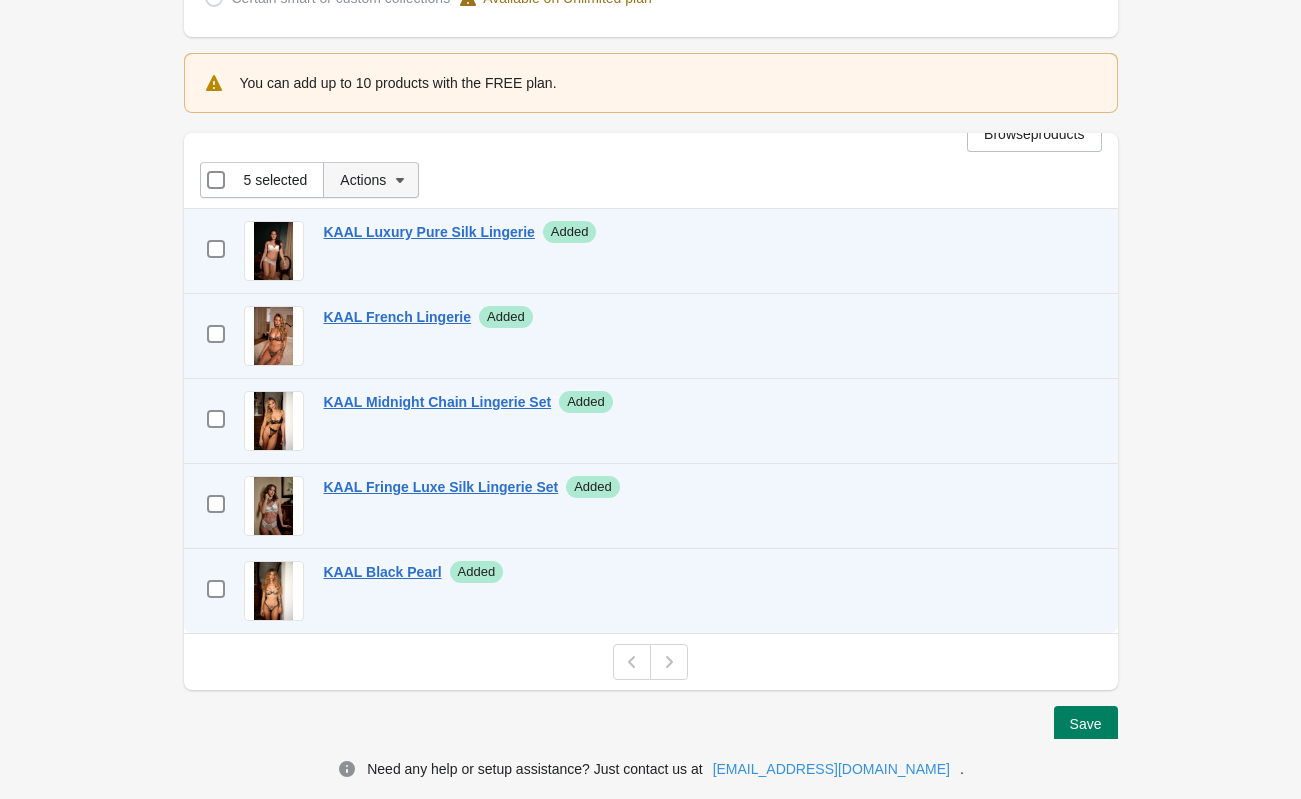 click 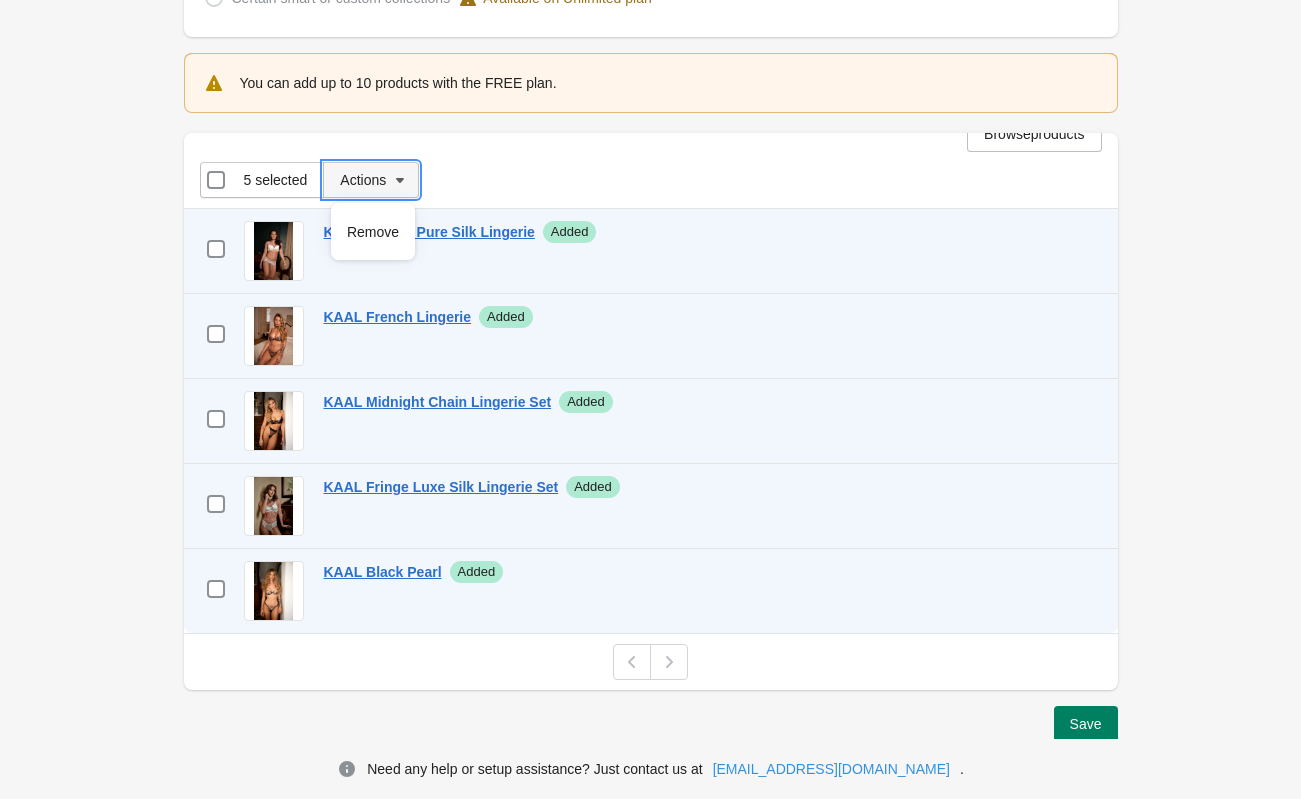 click 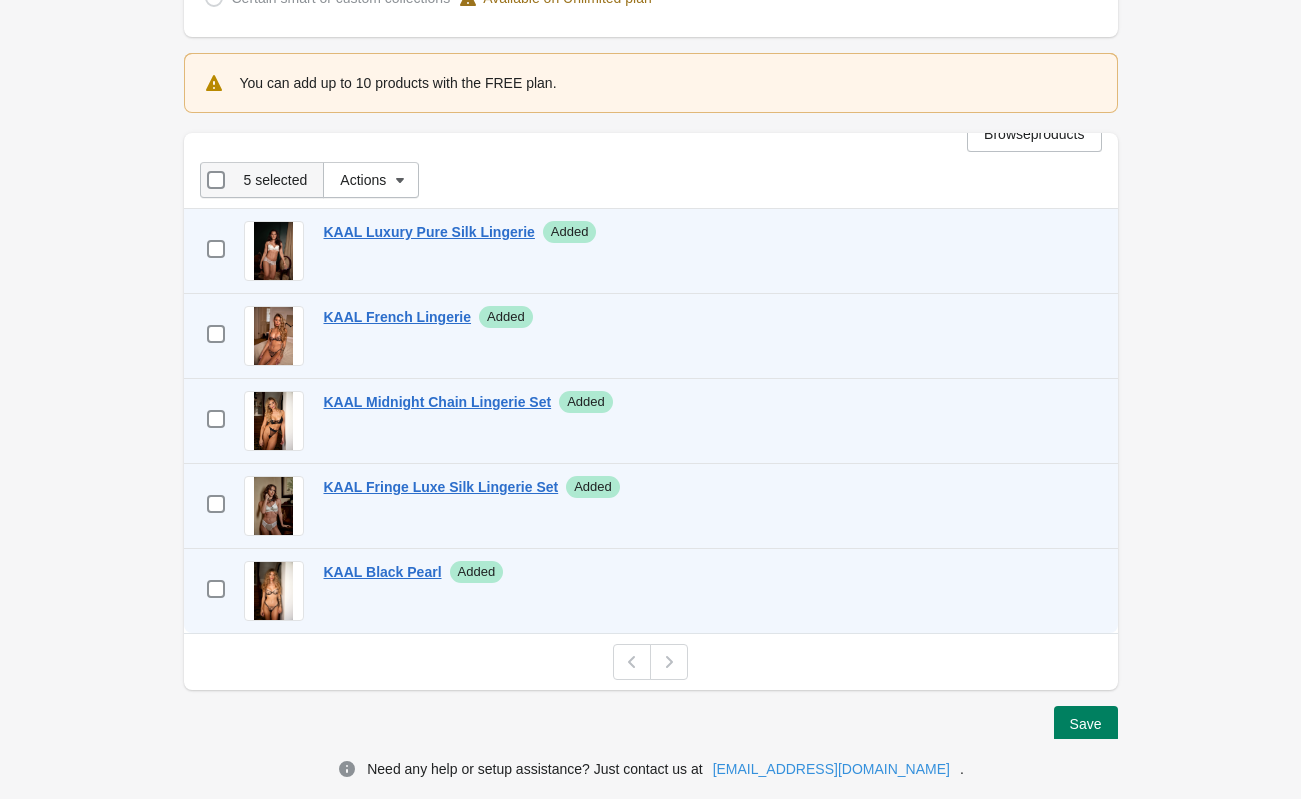 click on "Deselect all 5 items 5 selected" at bounding box center (262, 180) 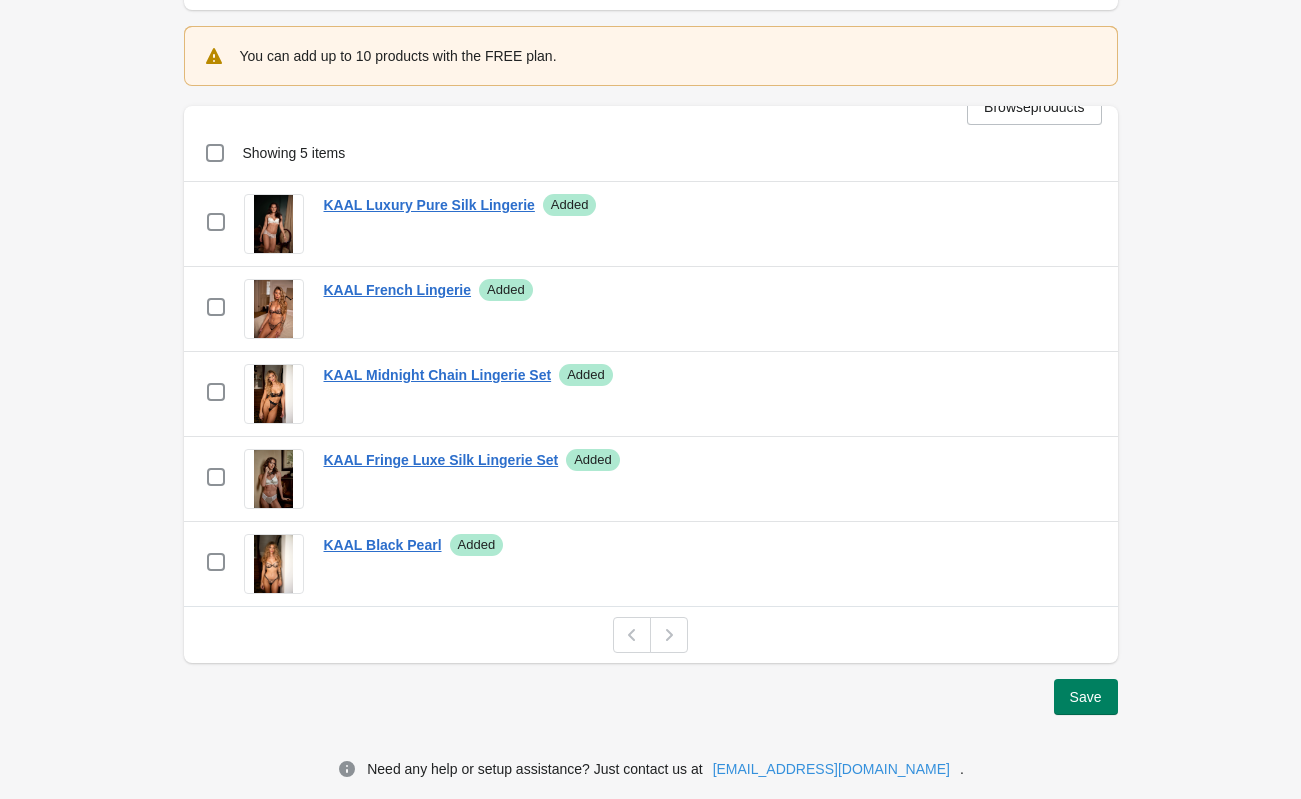 scroll, scrollTop: 779, scrollLeft: 0, axis: vertical 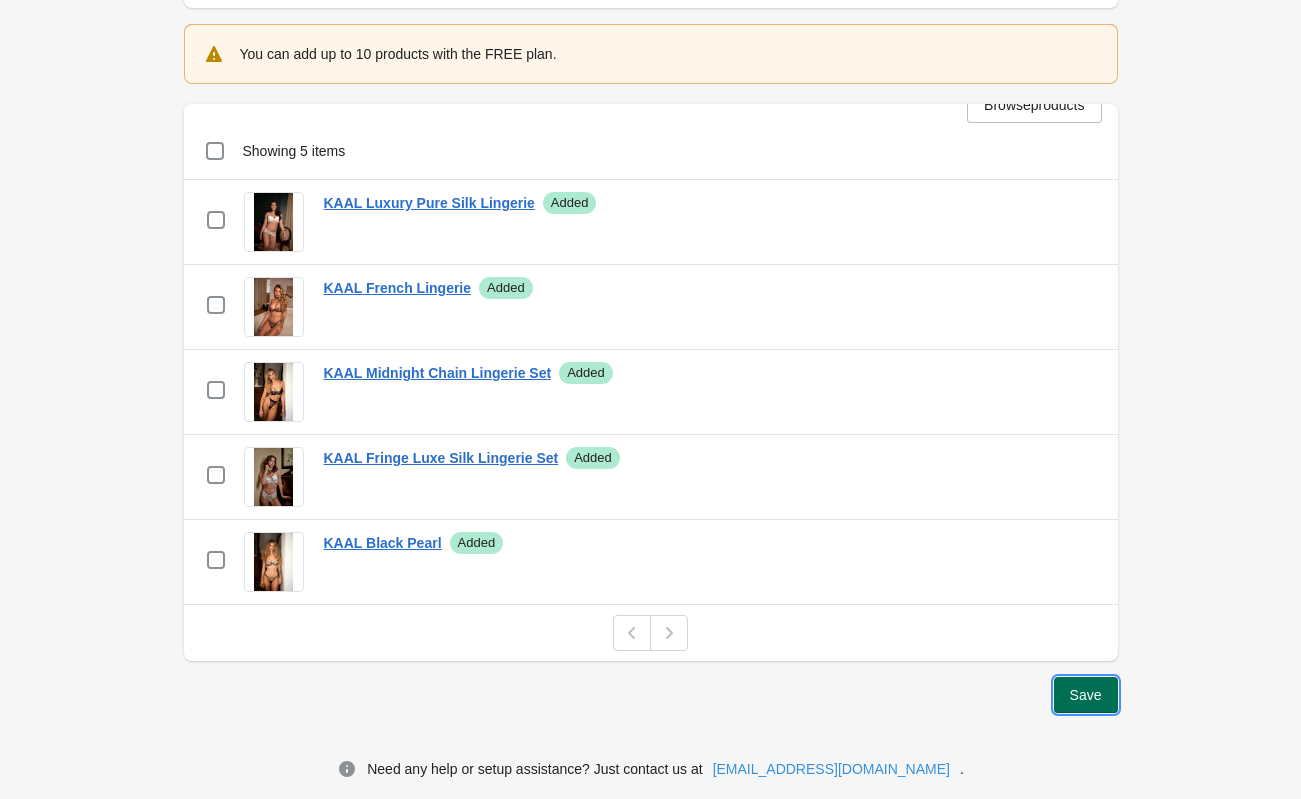 click on "Save" at bounding box center (1086, 695) 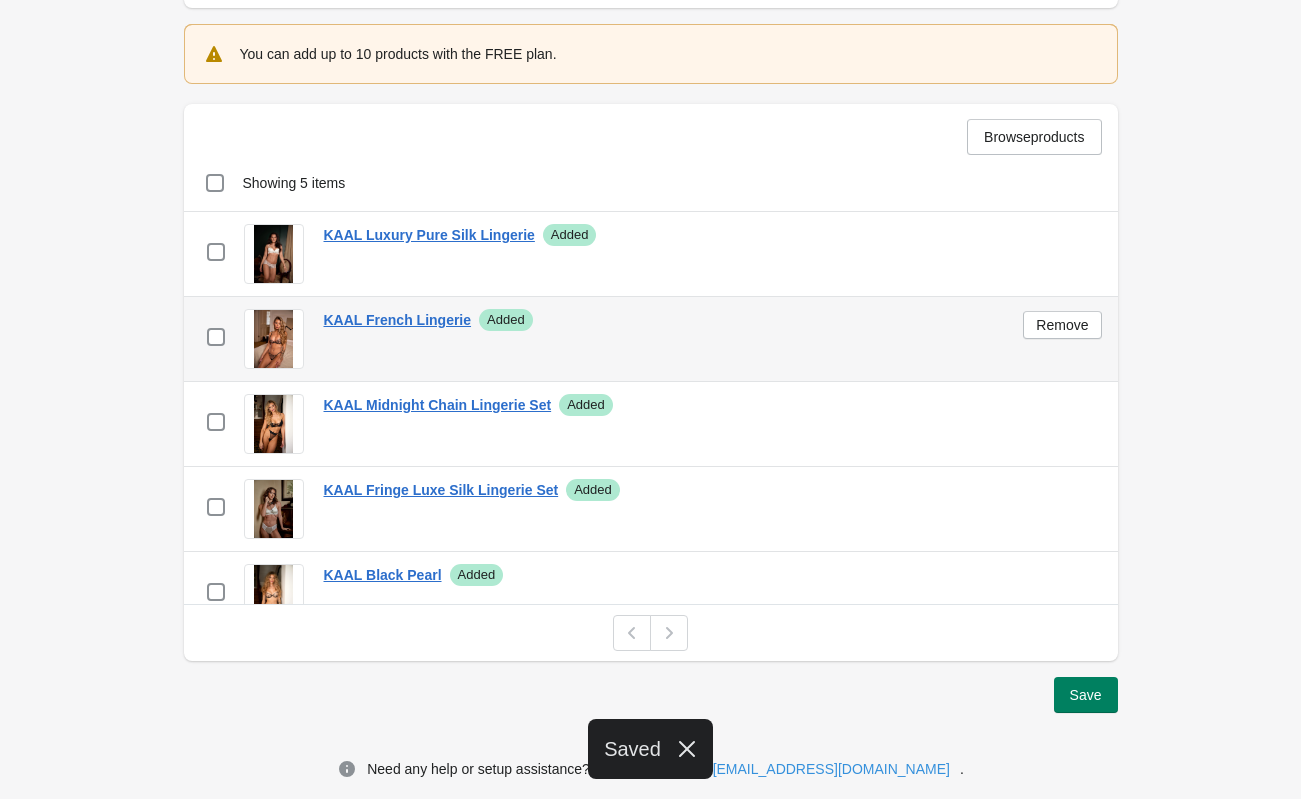 scroll, scrollTop: 0, scrollLeft: 0, axis: both 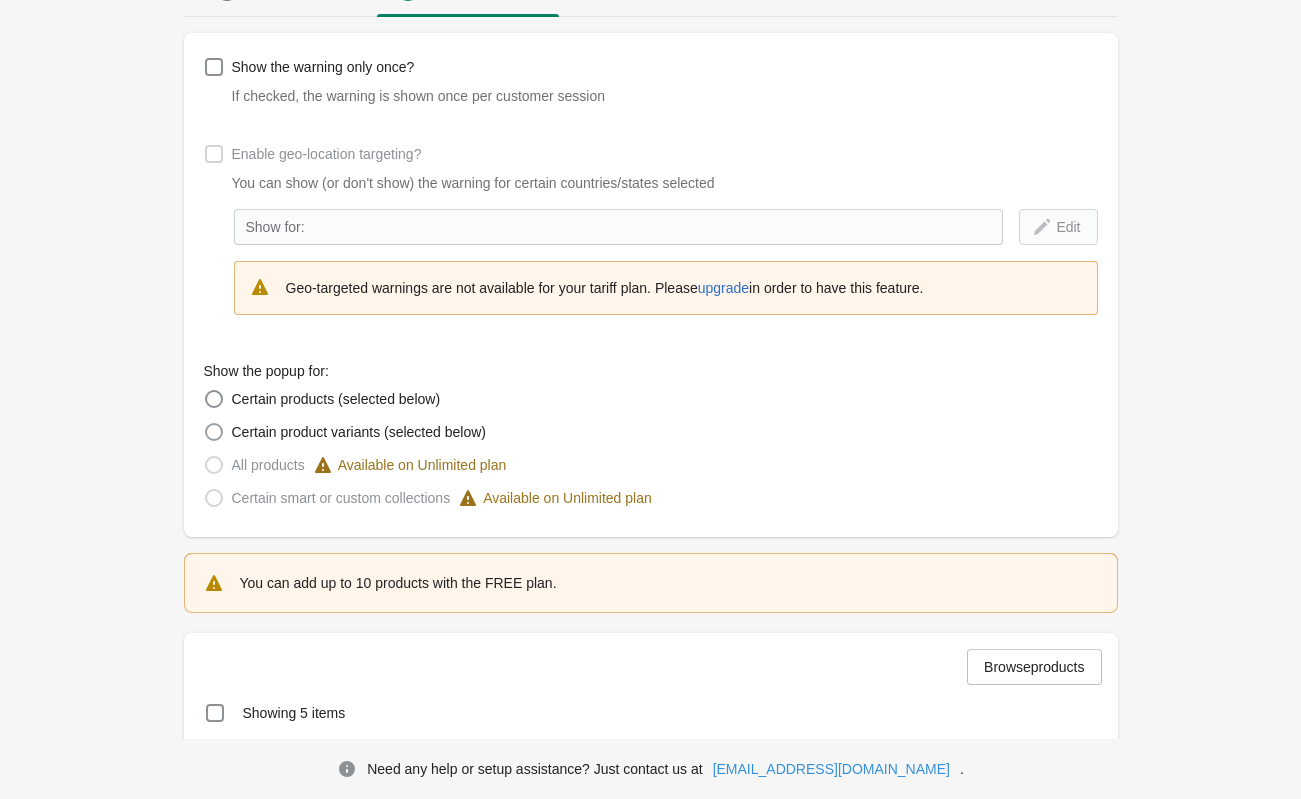 click at bounding box center [214, 432] 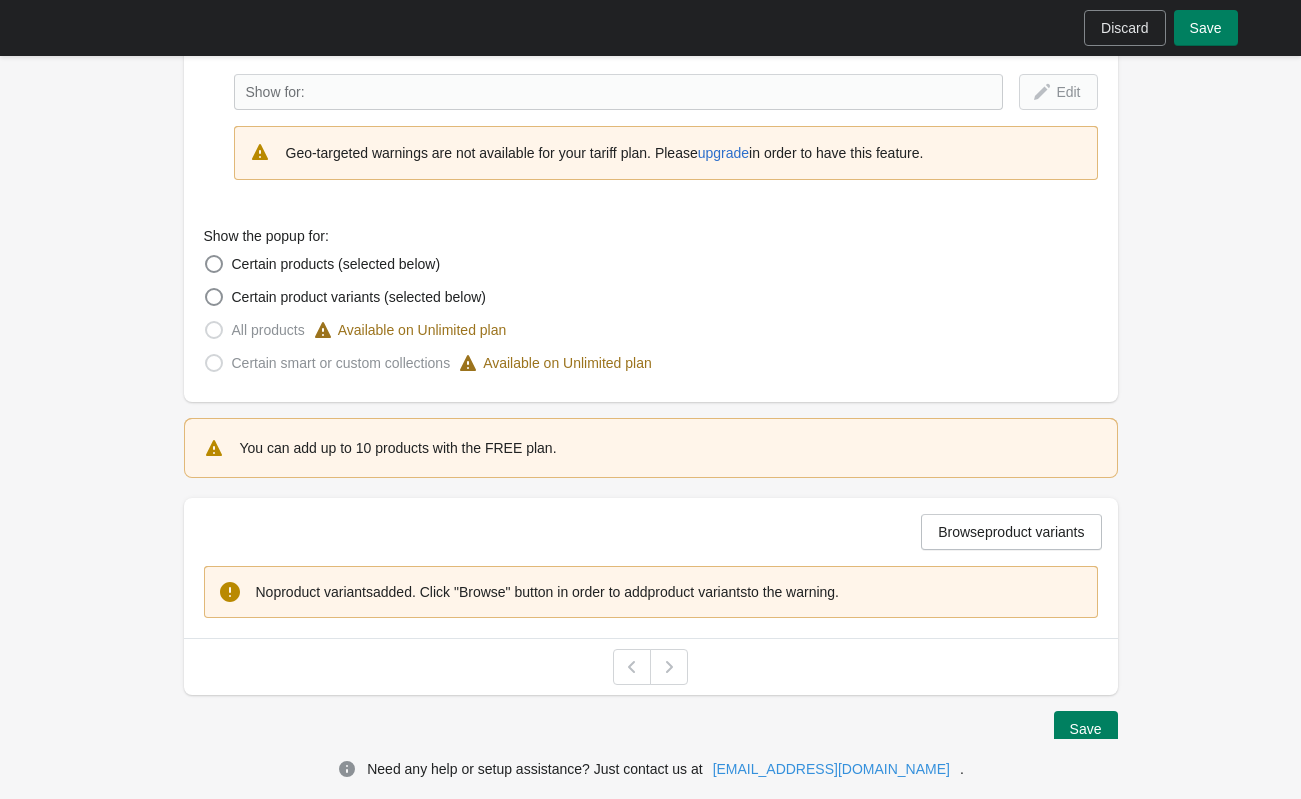 scroll, scrollTop: 419, scrollLeft: 0, axis: vertical 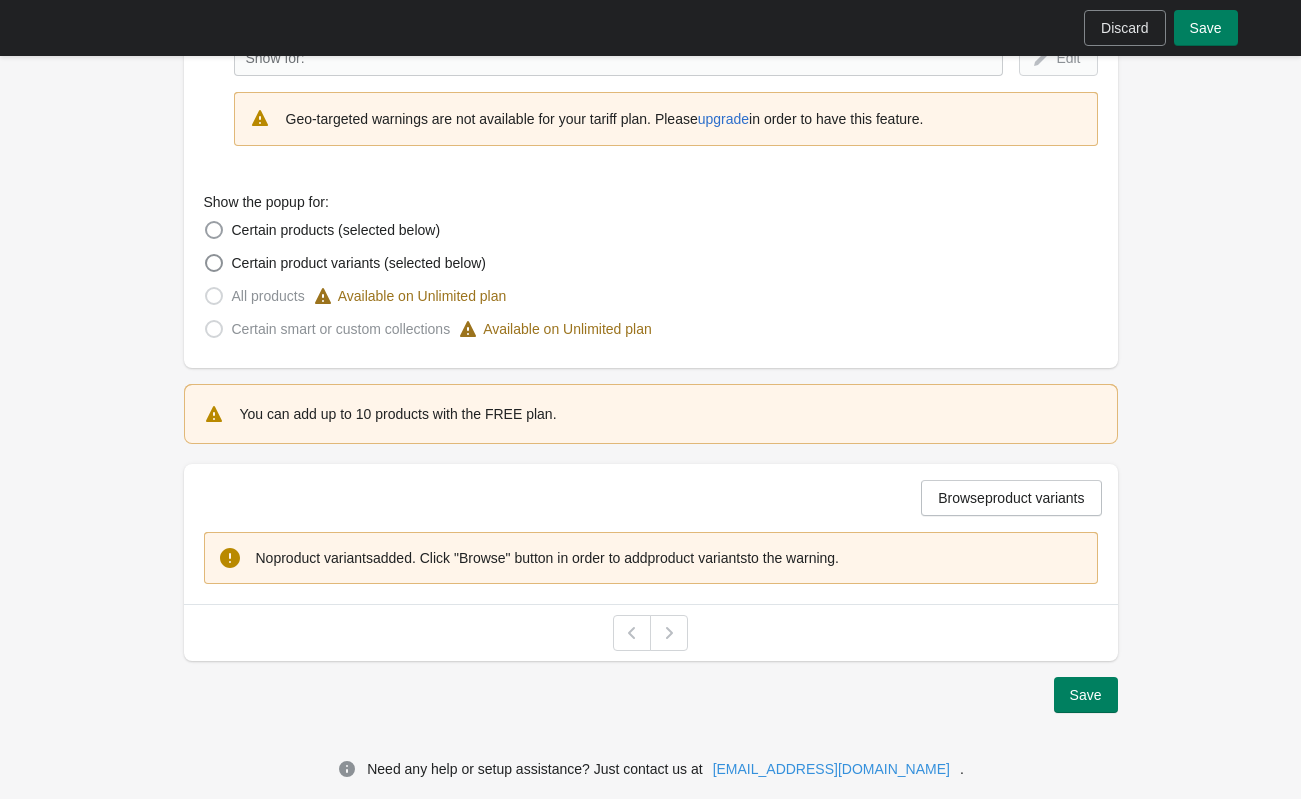 click at bounding box center (214, 230) 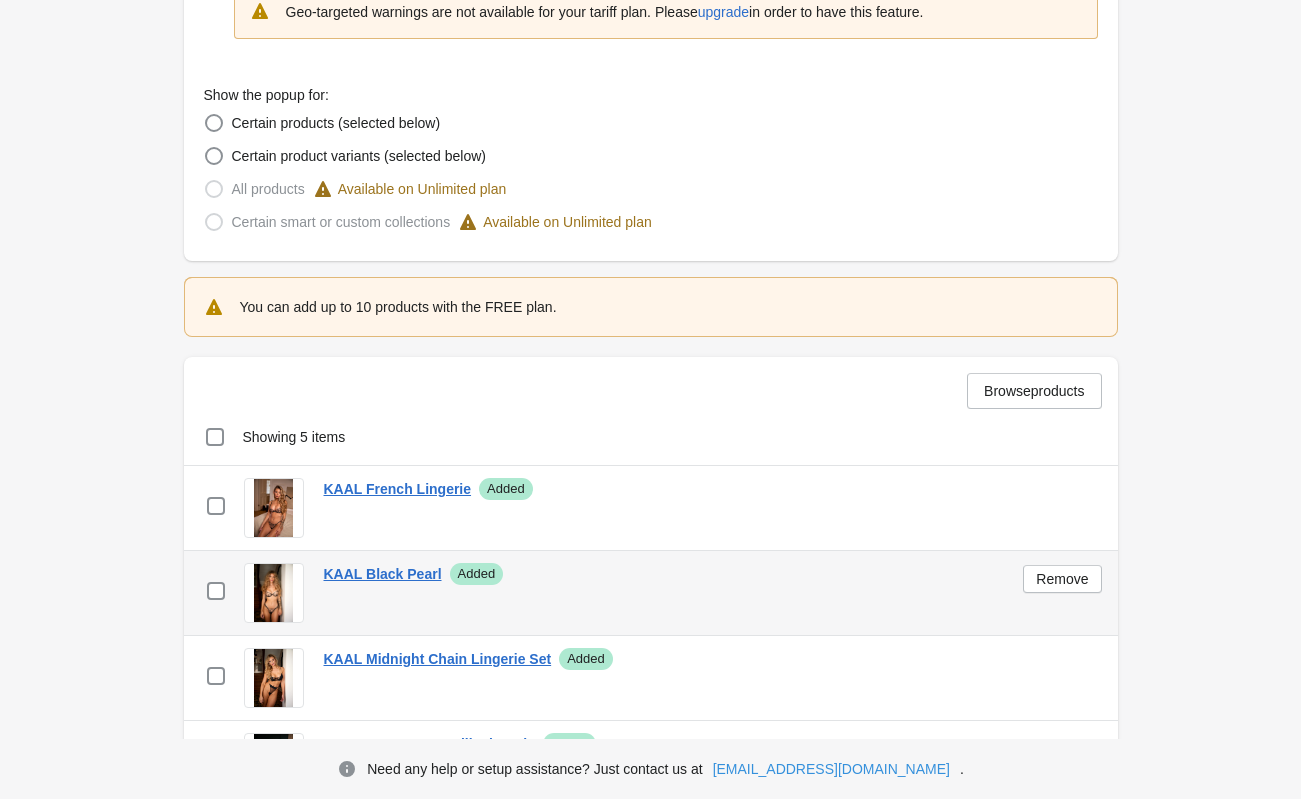 scroll, scrollTop: 779, scrollLeft: 0, axis: vertical 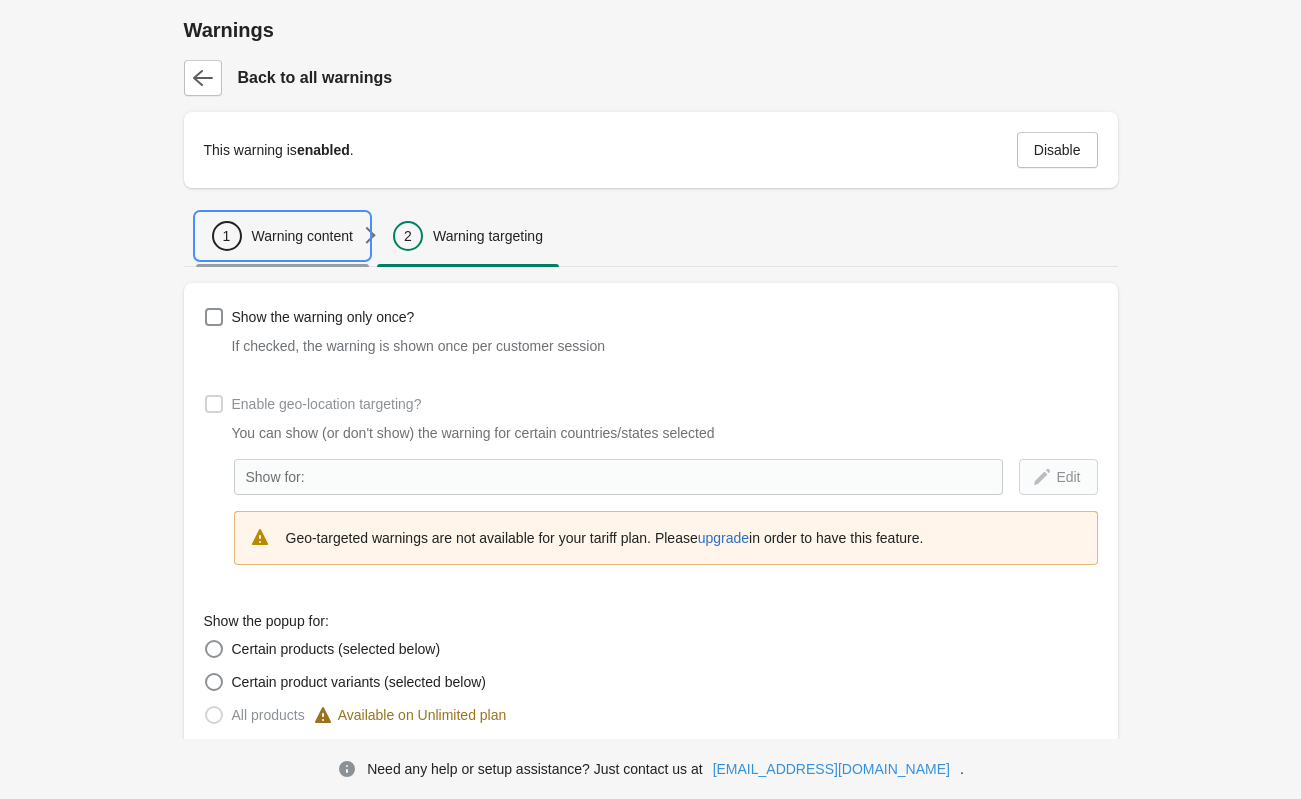 click on "1 Warning content" at bounding box center (282, 236) 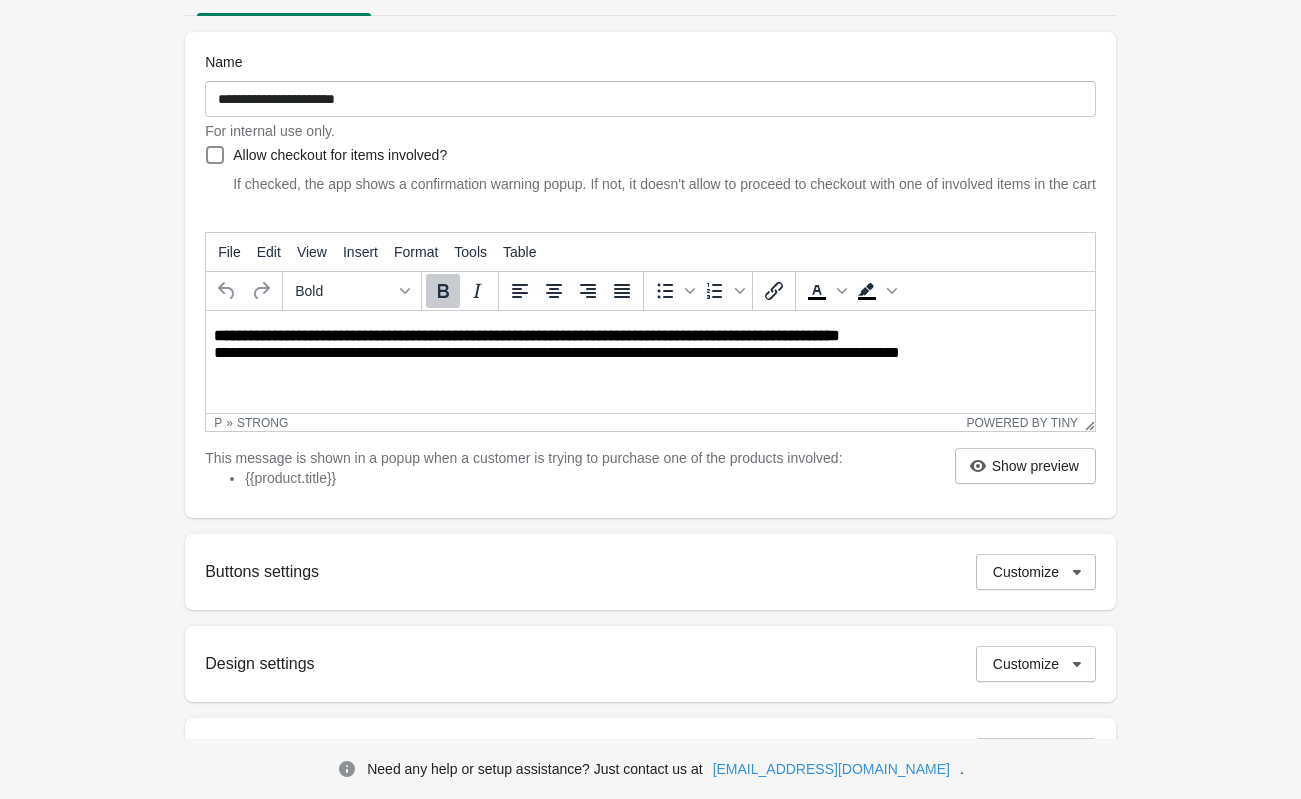 scroll, scrollTop: 375, scrollLeft: 0, axis: vertical 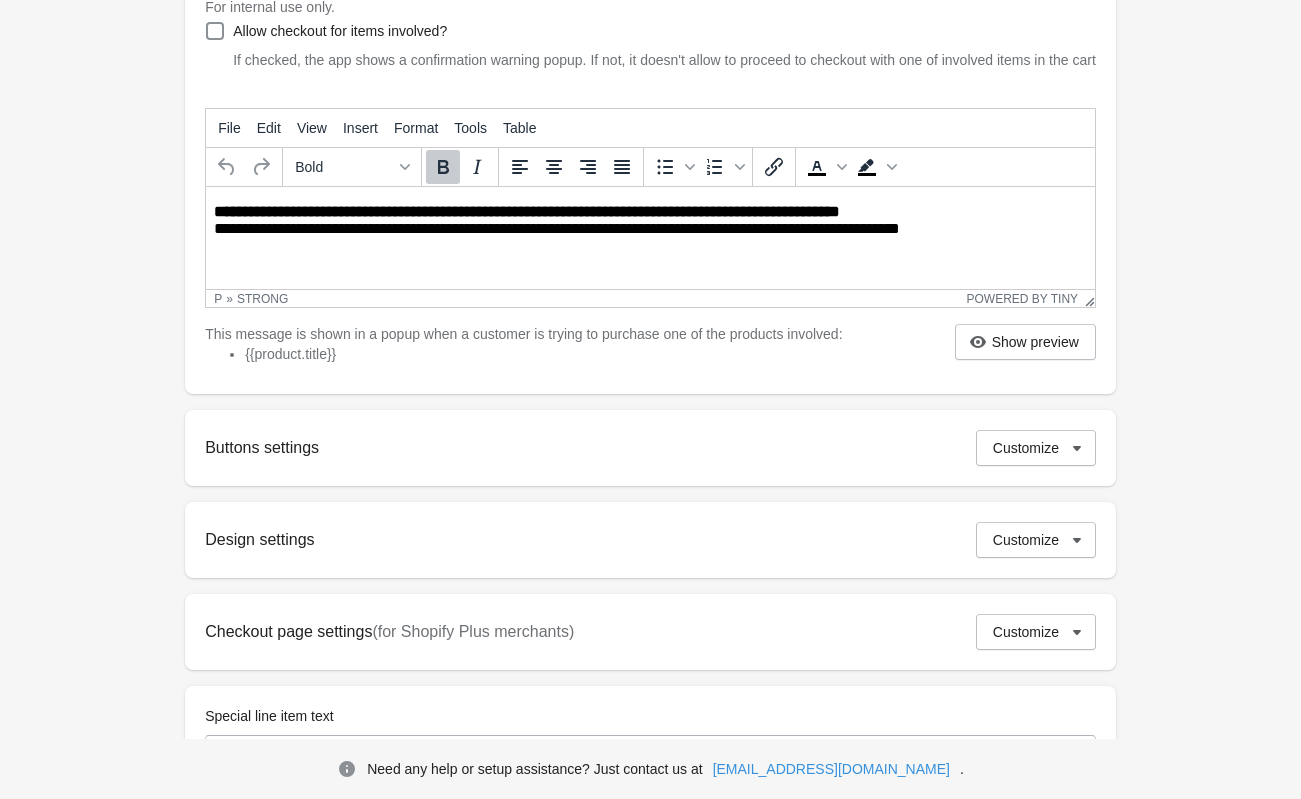 click on "Show preview" at bounding box center (1025, 342) 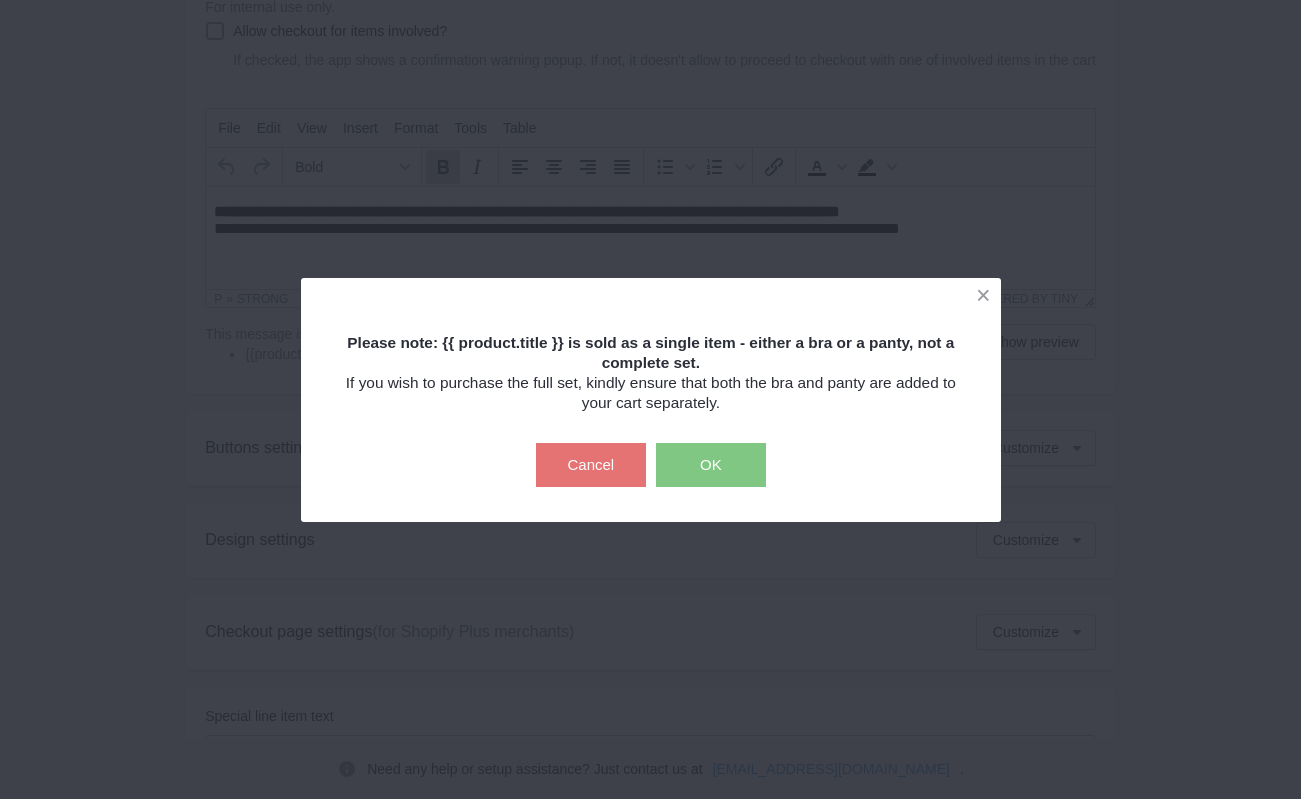 click on "OK" at bounding box center [711, 465] 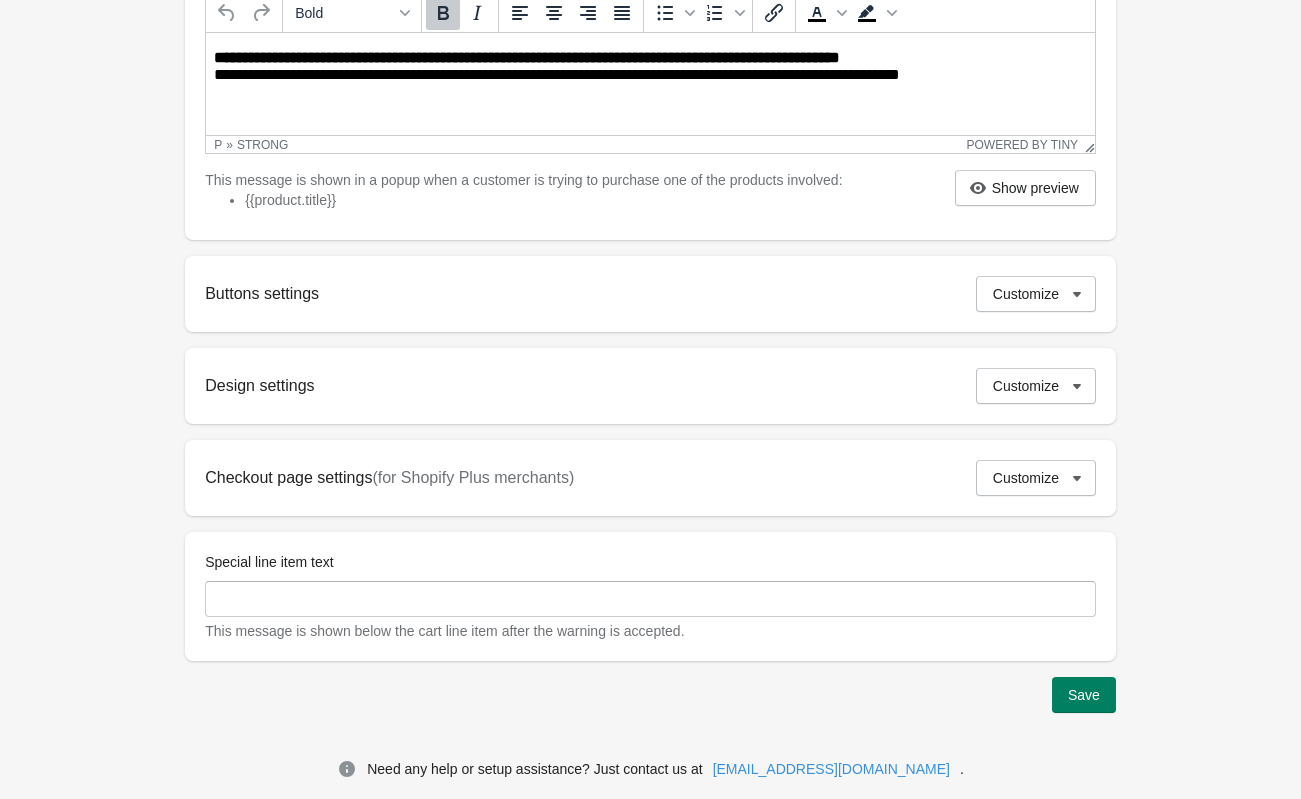 scroll, scrollTop: 0, scrollLeft: 0, axis: both 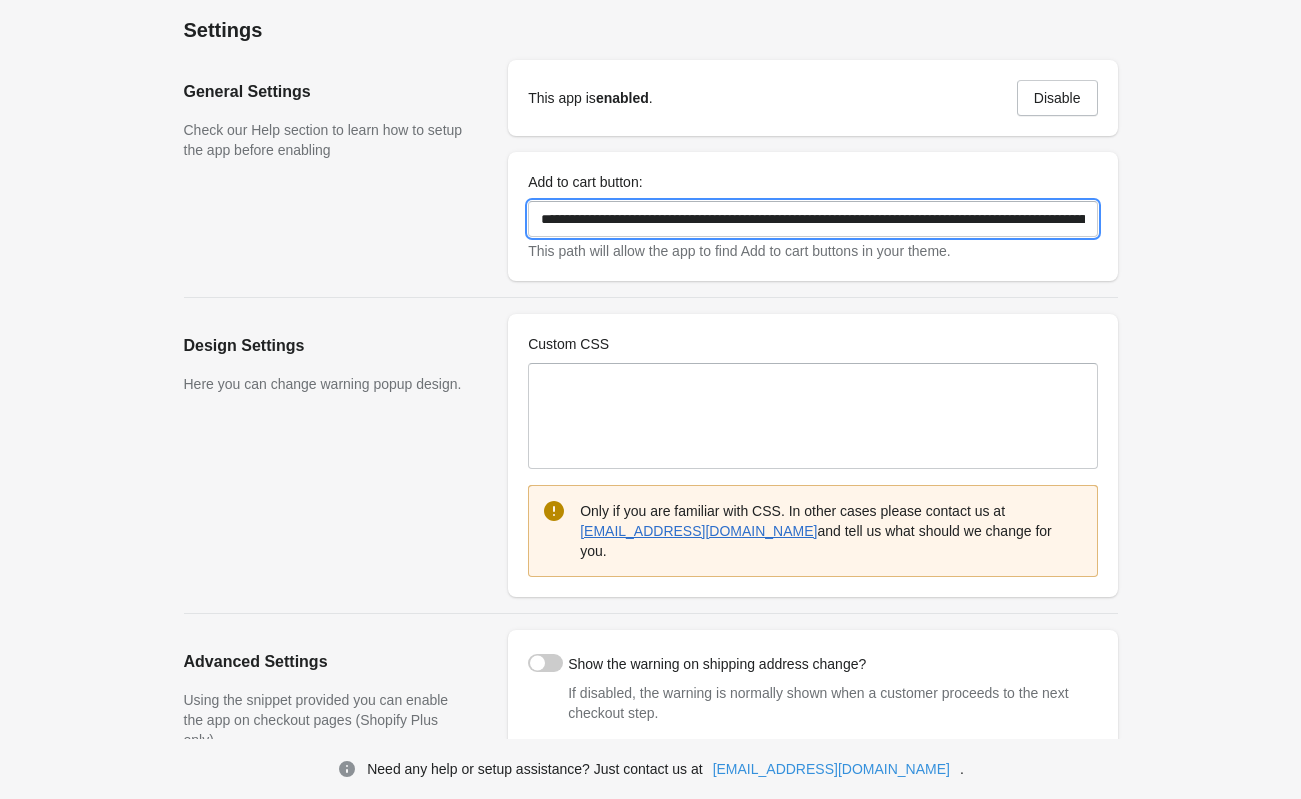 click on "**********" at bounding box center (812, 219) 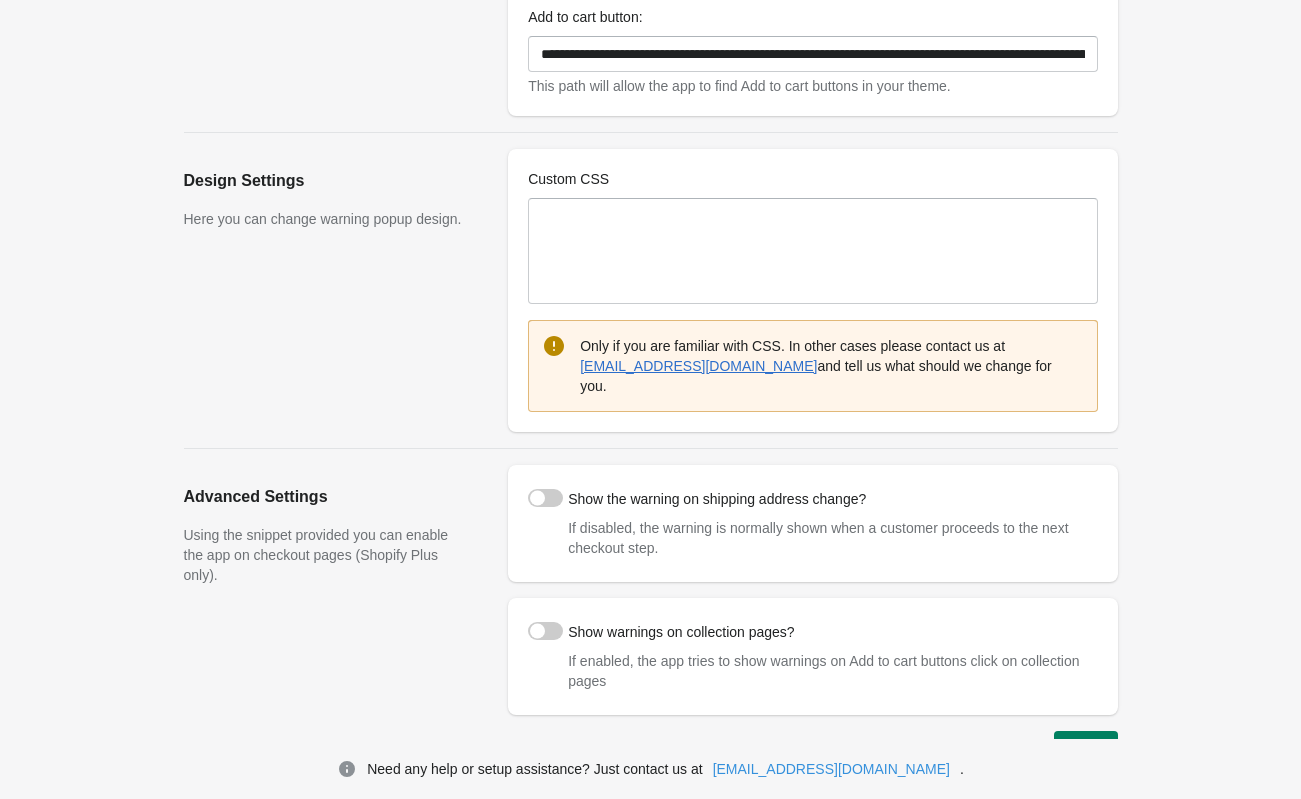scroll, scrollTop: 199, scrollLeft: 0, axis: vertical 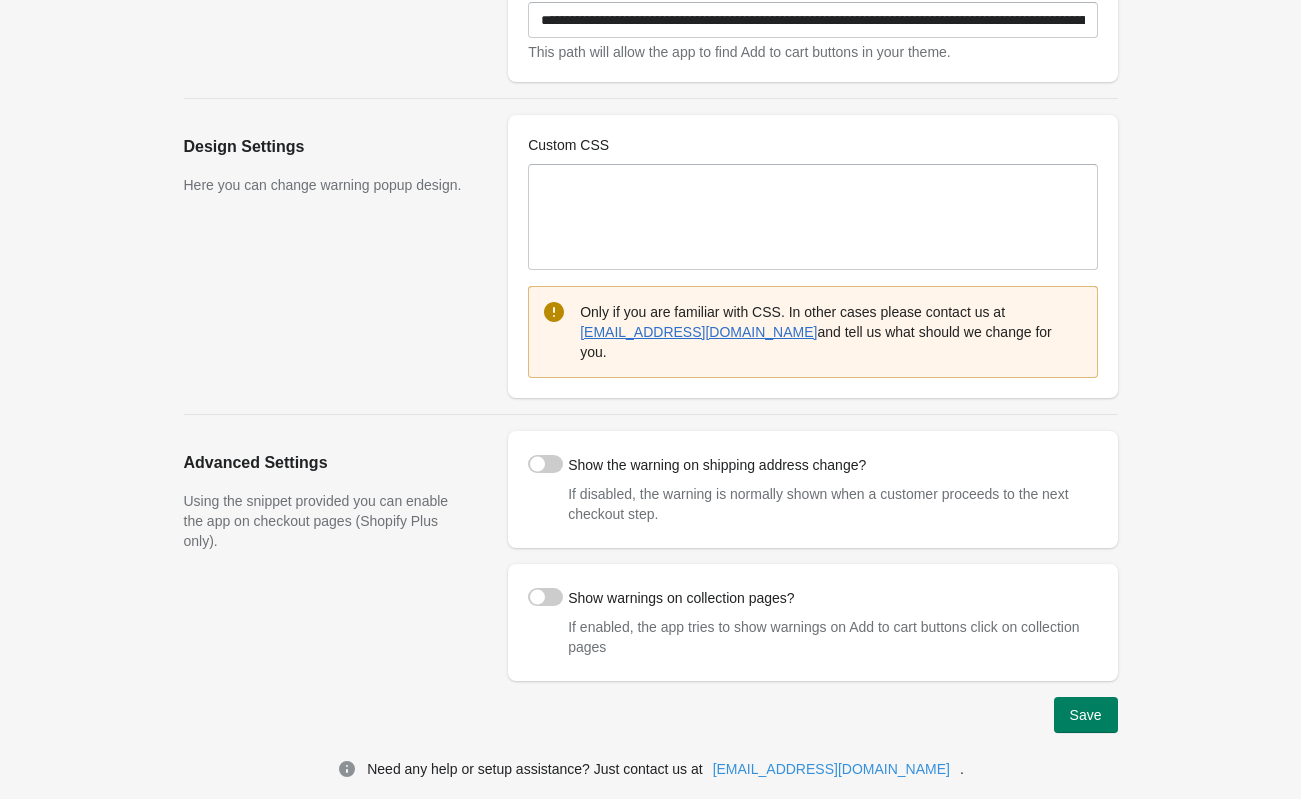 click at bounding box center [545, 597] 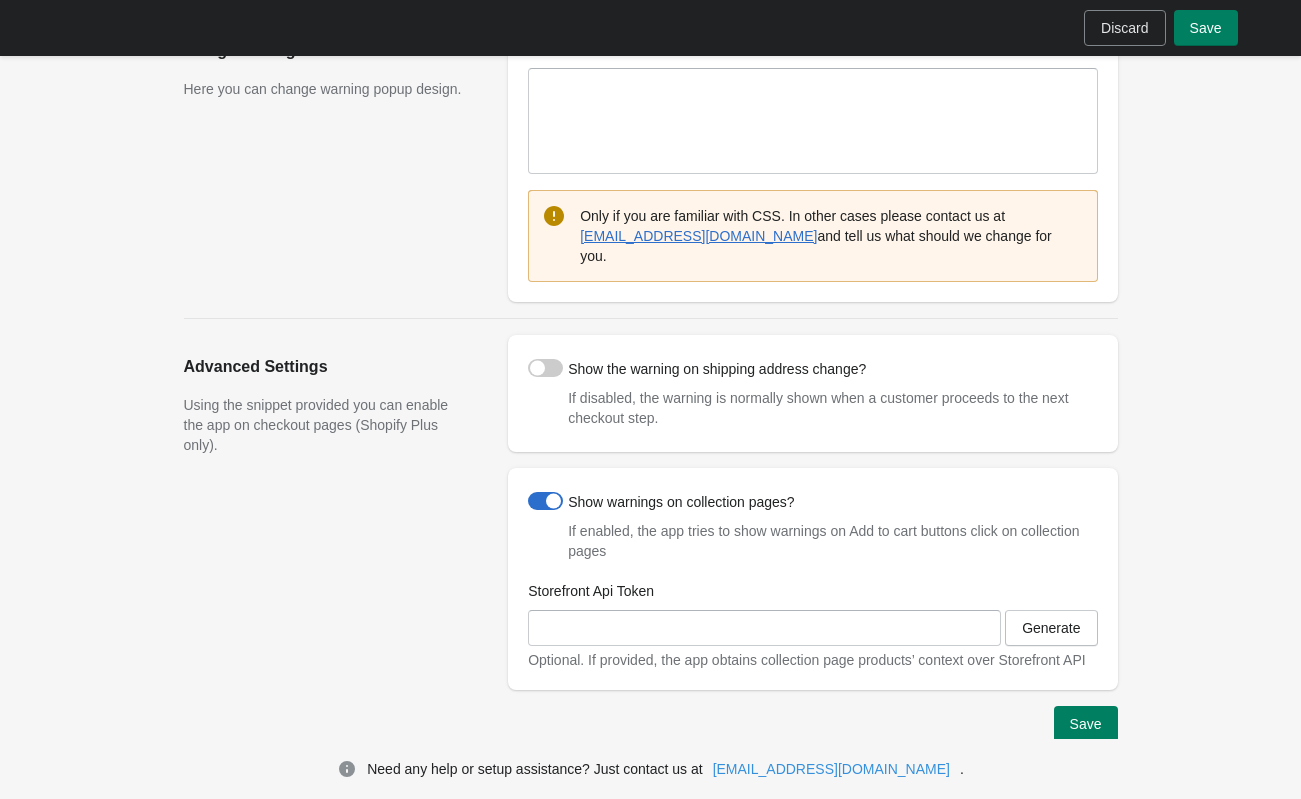 scroll, scrollTop: 304, scrollLeft: 0, axis: vertical 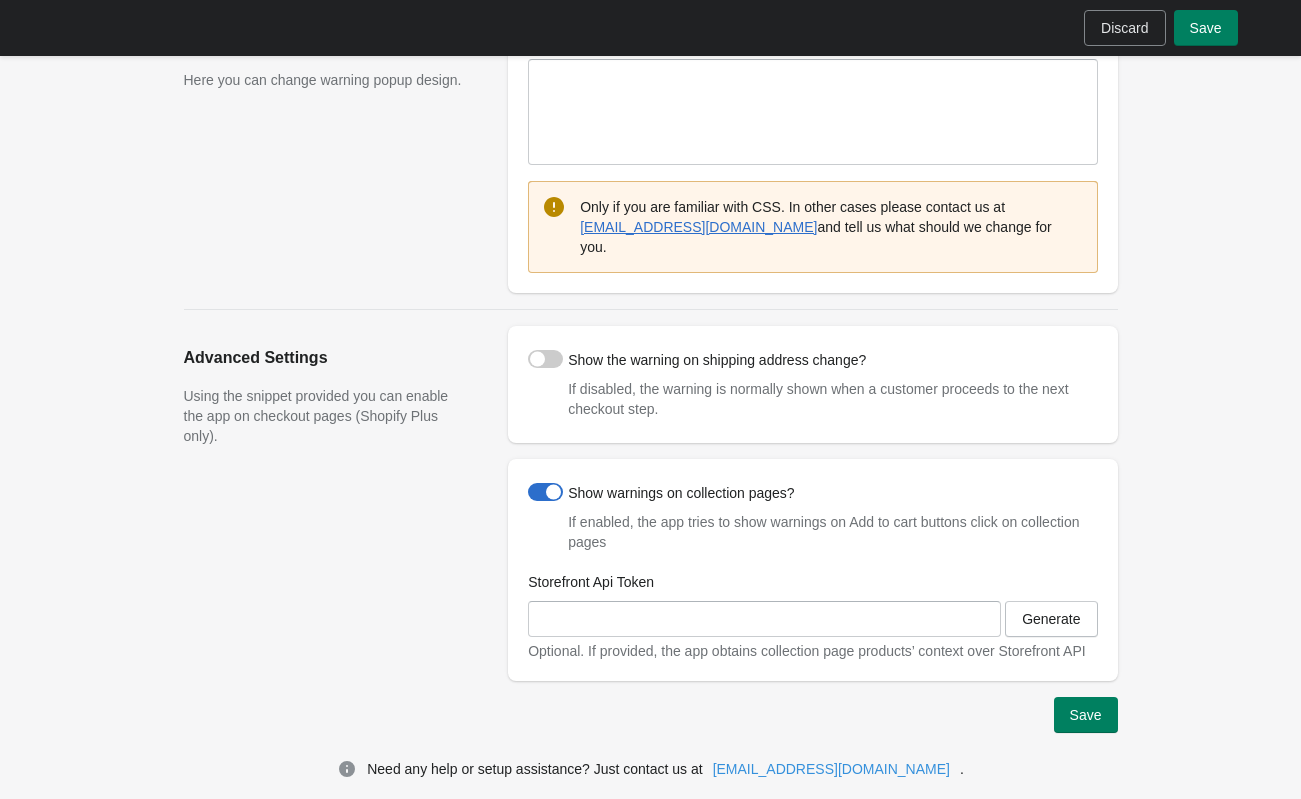 click at bounding box center (545, 359) 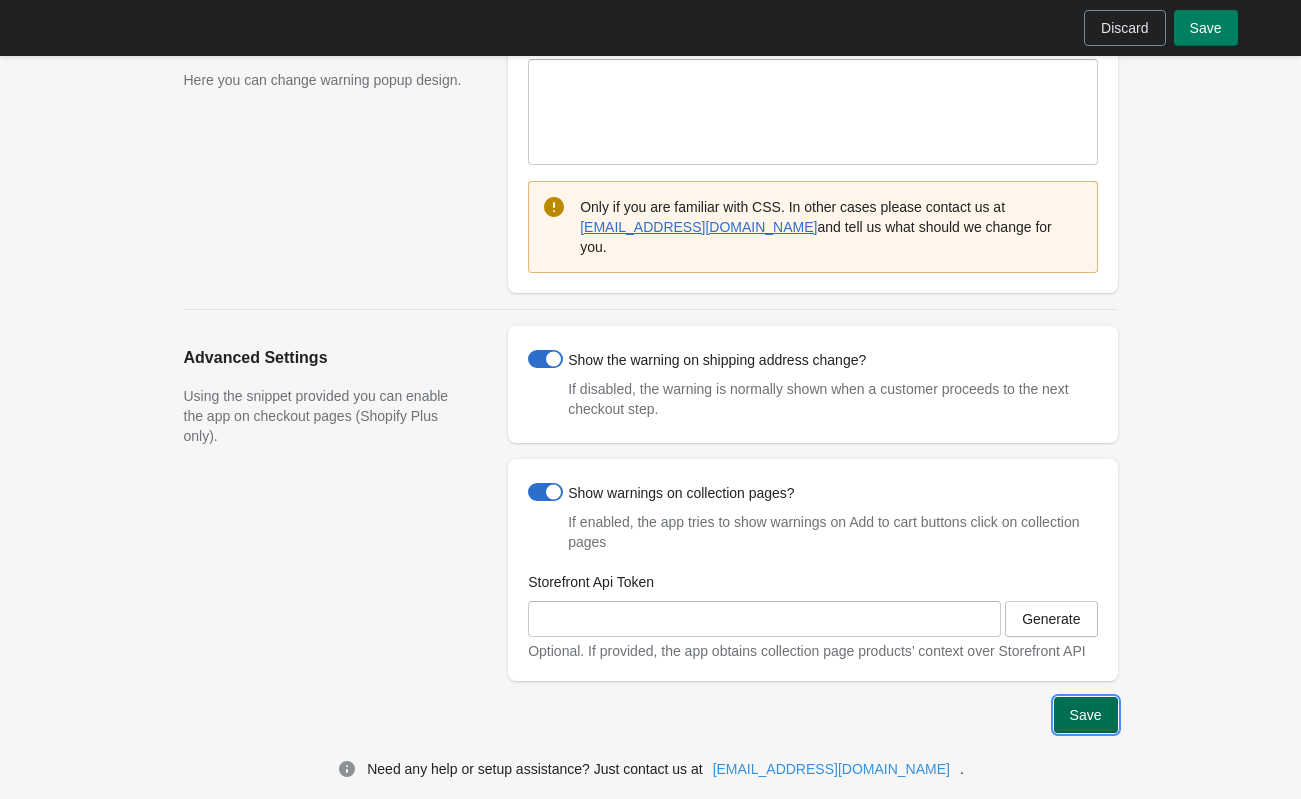 click on "Save" at bounding box center (1086, 715) 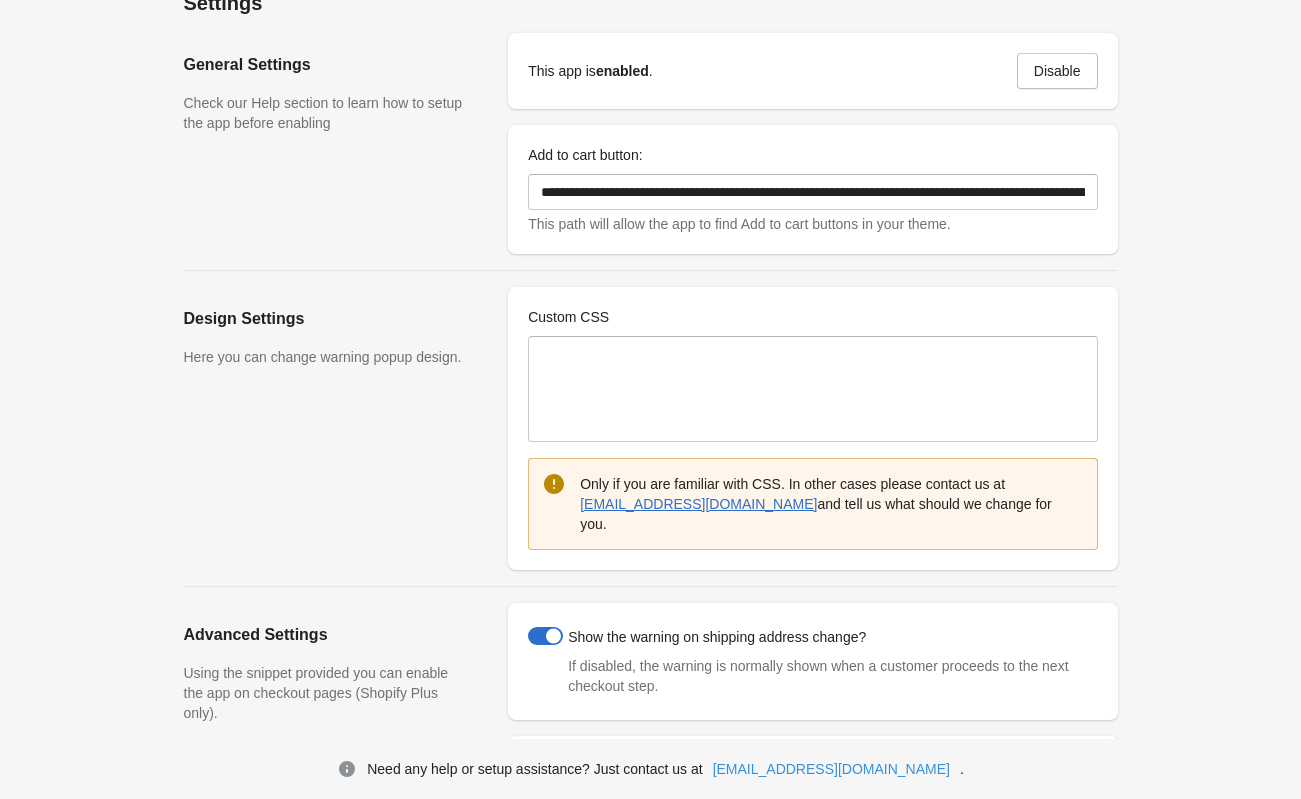scroll, scrollTop: 0, scrollLeft: 0, axis: both 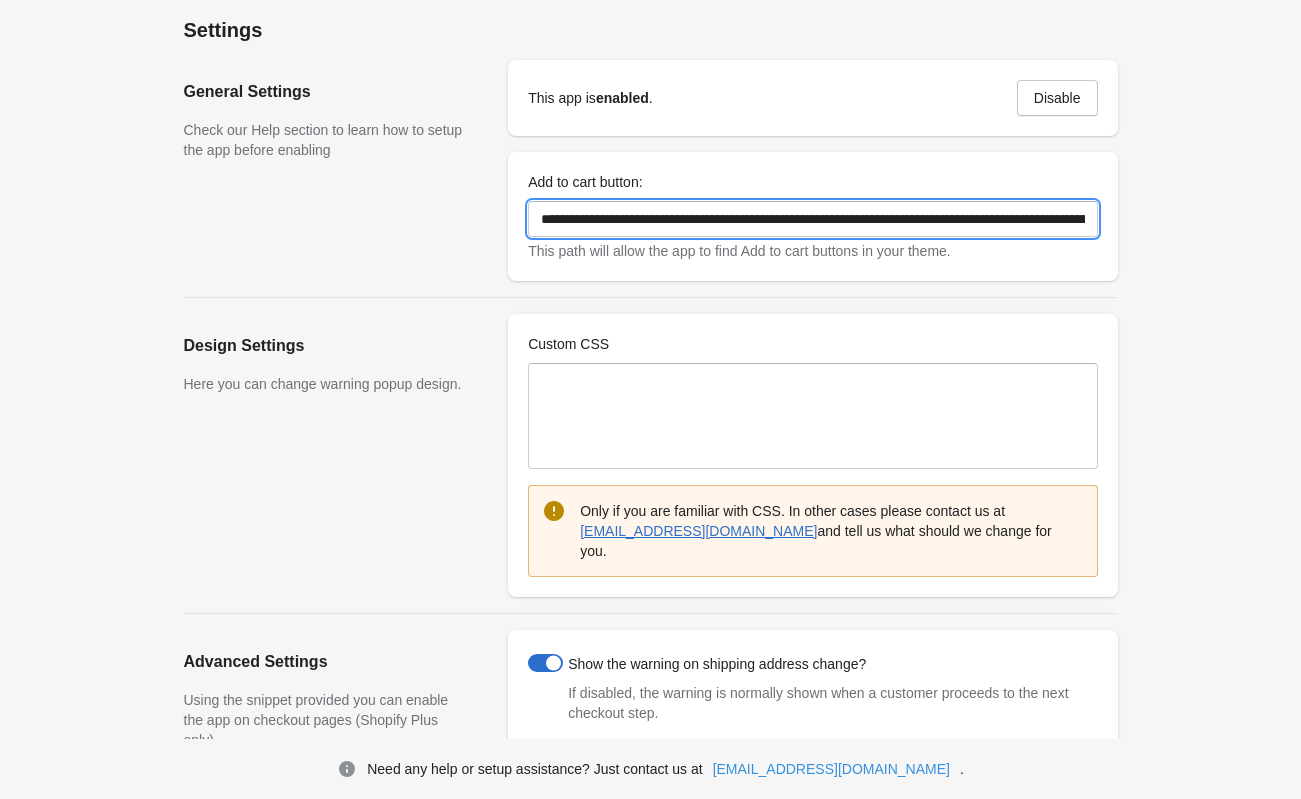 click on "**********" at bounding box center (812, 219) 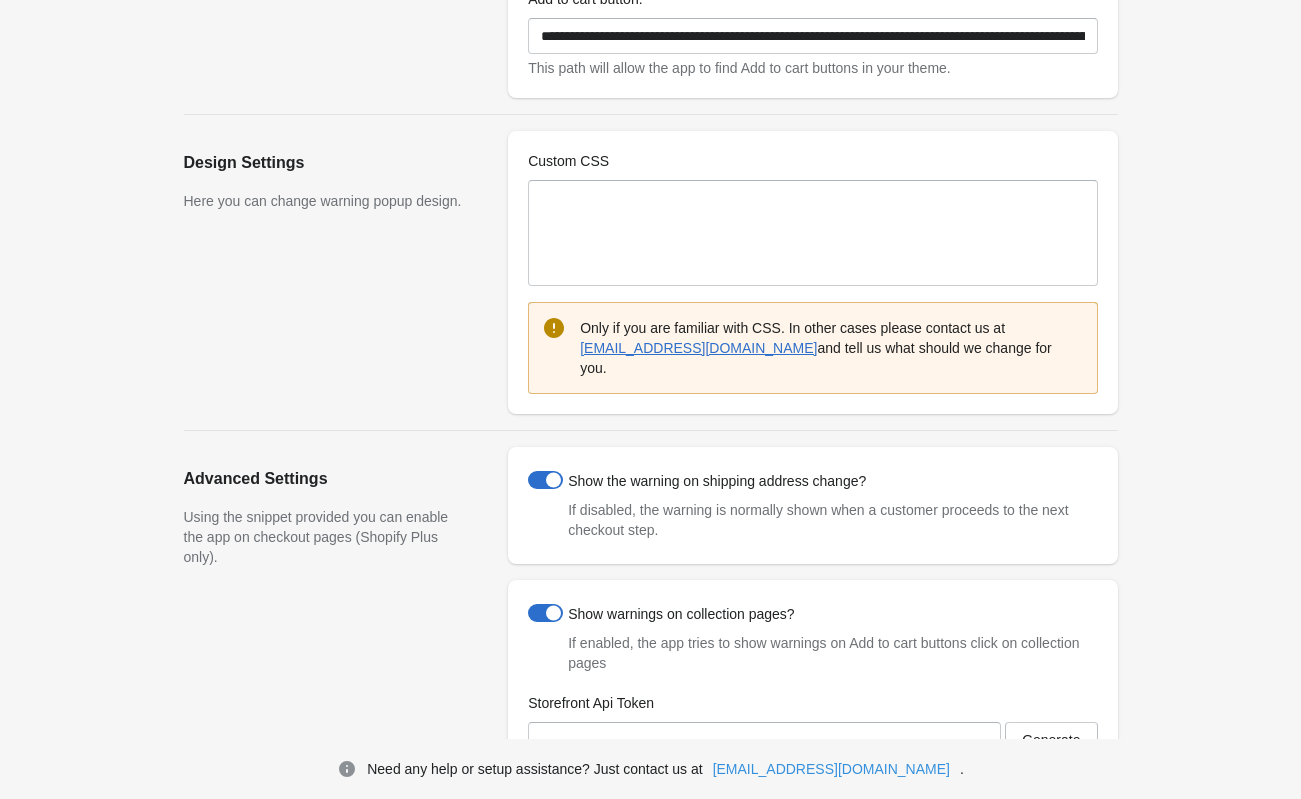 scroll, scrollTop: 0, scrollLeft: 0, axis: both 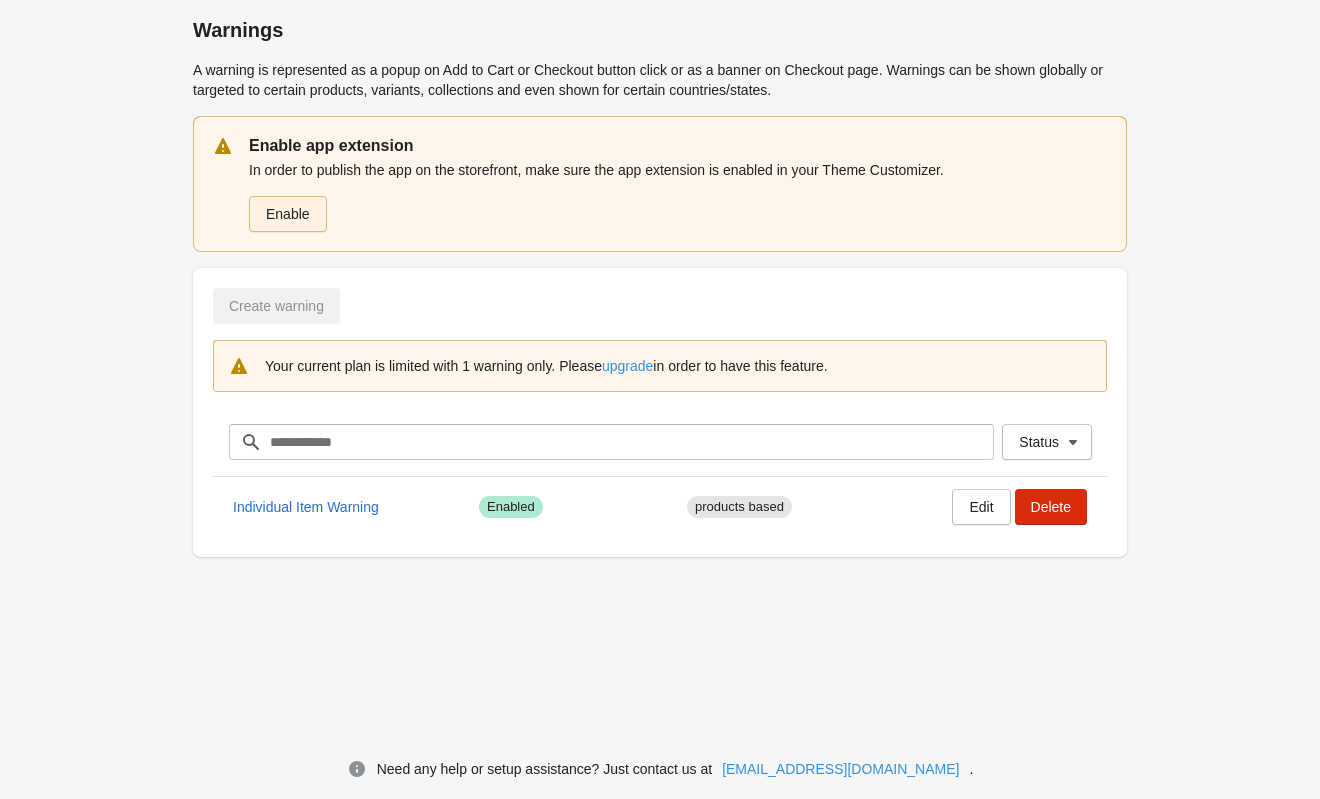 click on "Enable" at bounding box center [288, 214] 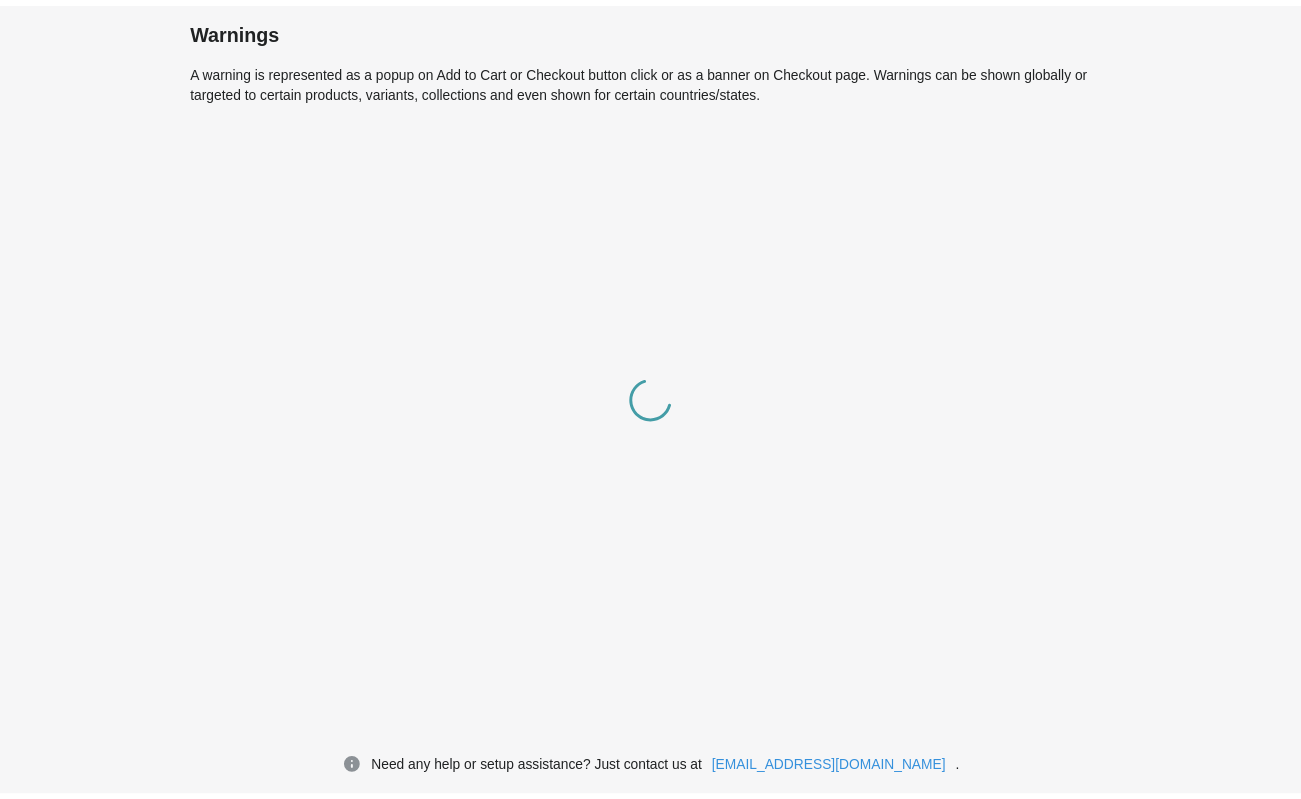 scroll, scrollTop: 0, scrollLeft: 0, axis: both 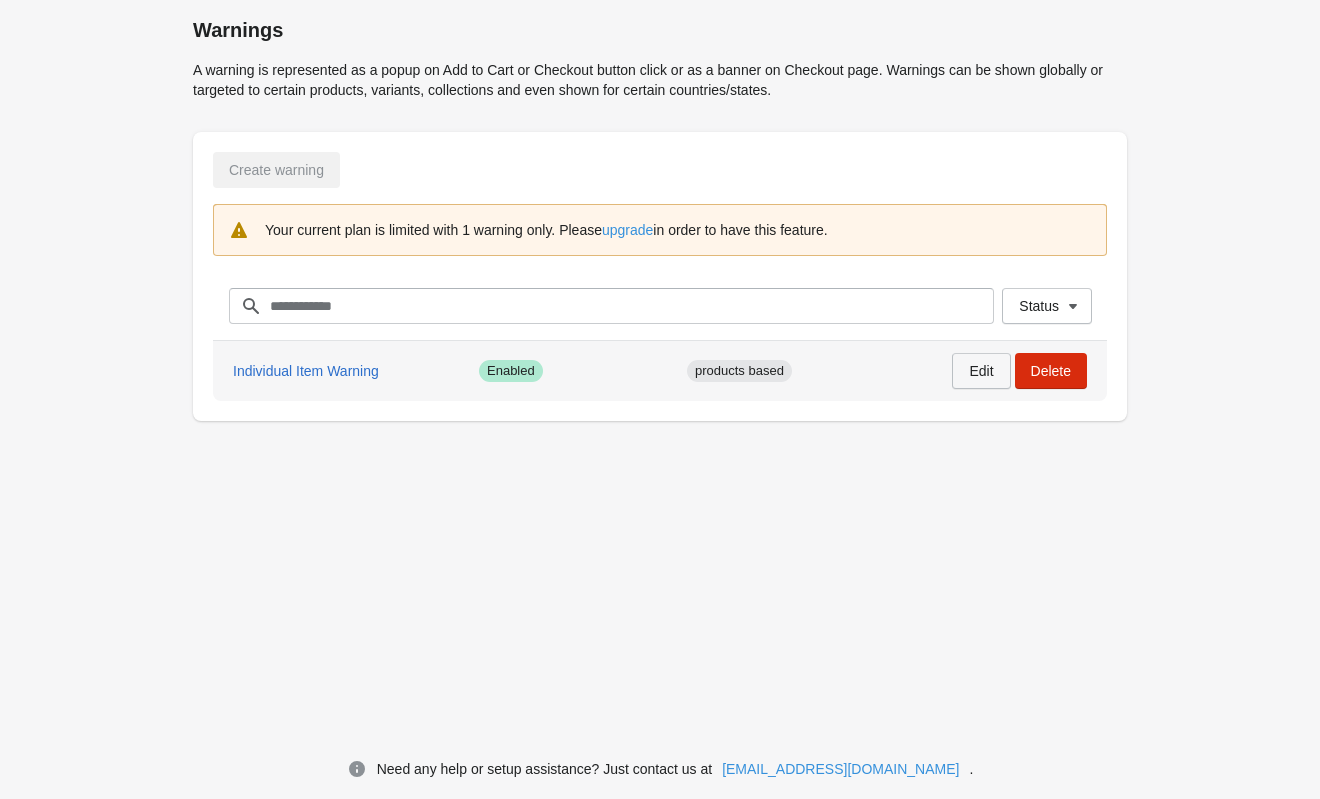 click on "Edit" at bounding box center [981, 371] 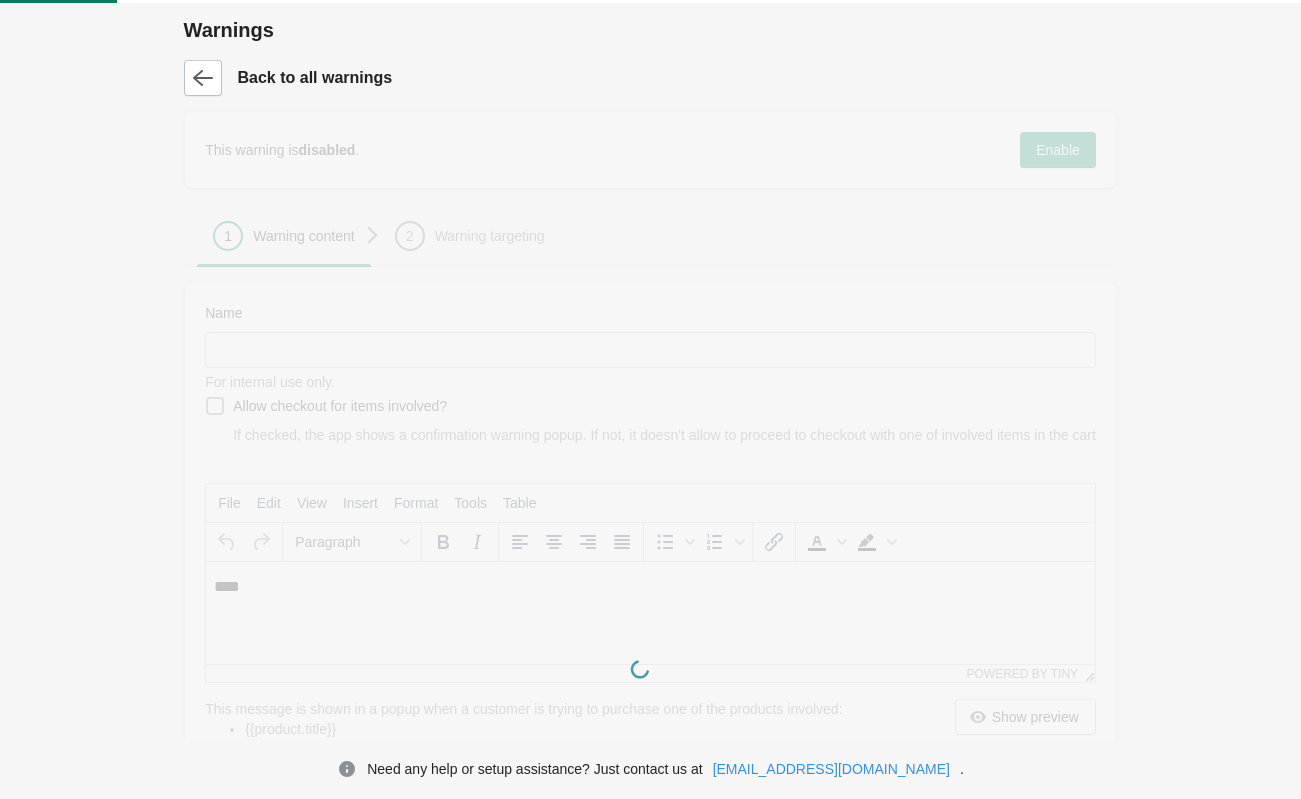 scroll, scrollTop: 0, scrollLeft: 0, axis: both 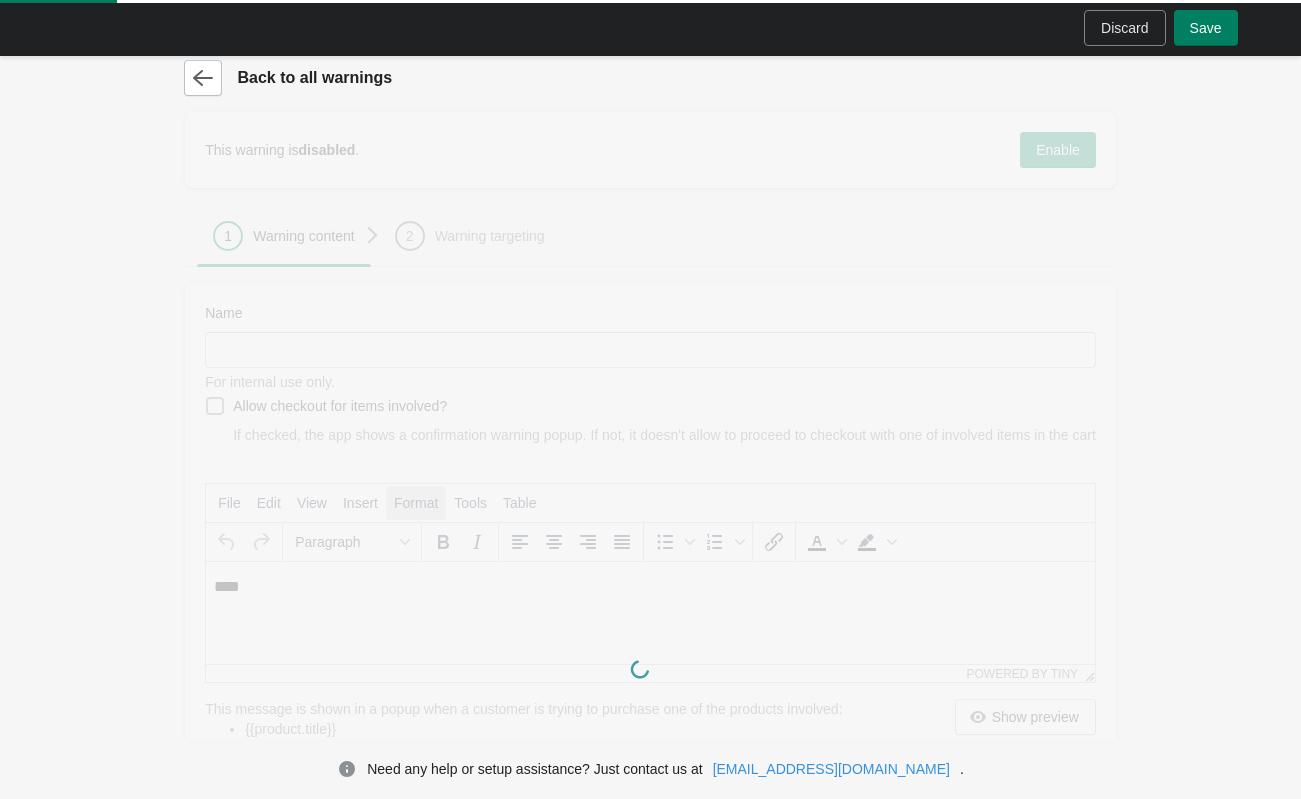 type on "**********" 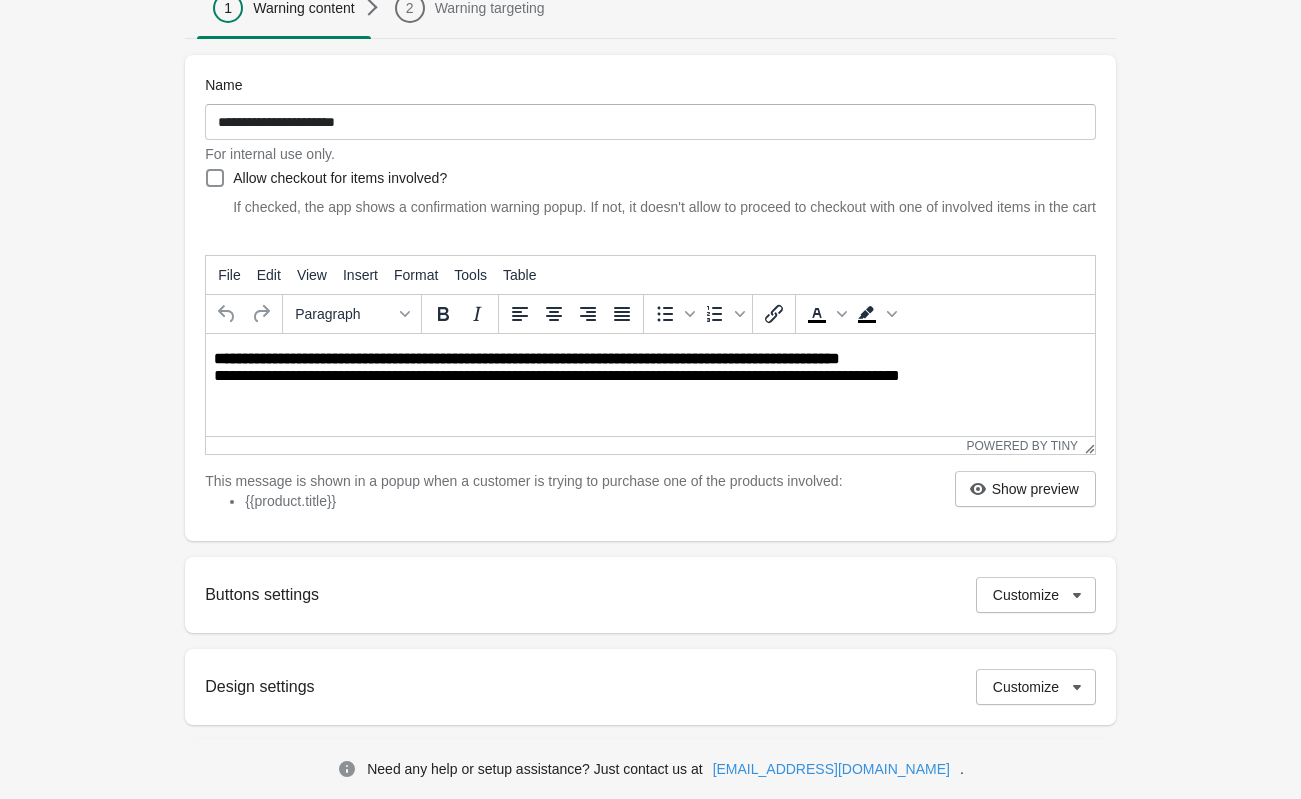 scroll, scrollTop: 250, scrollLeft: 0, axis: vertical 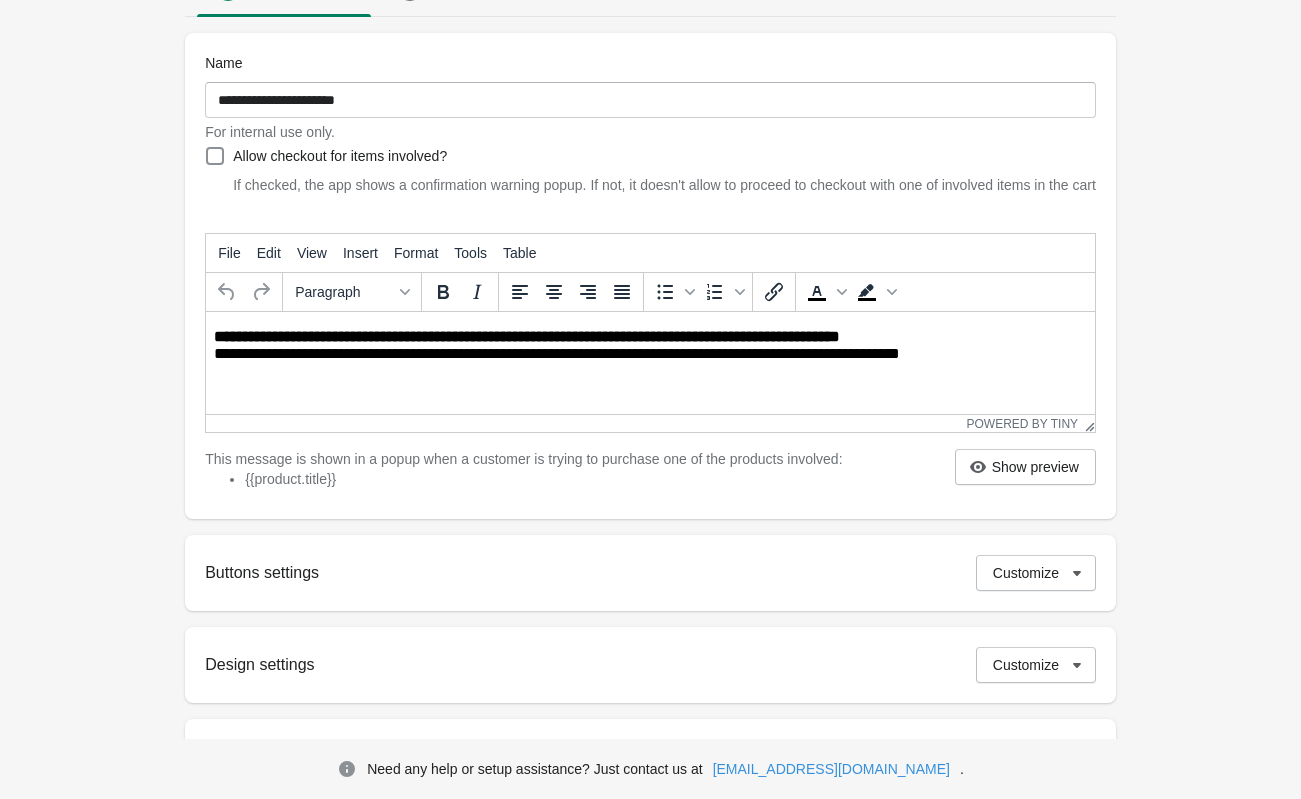 click on "**********" at bounding box center [527, 336] 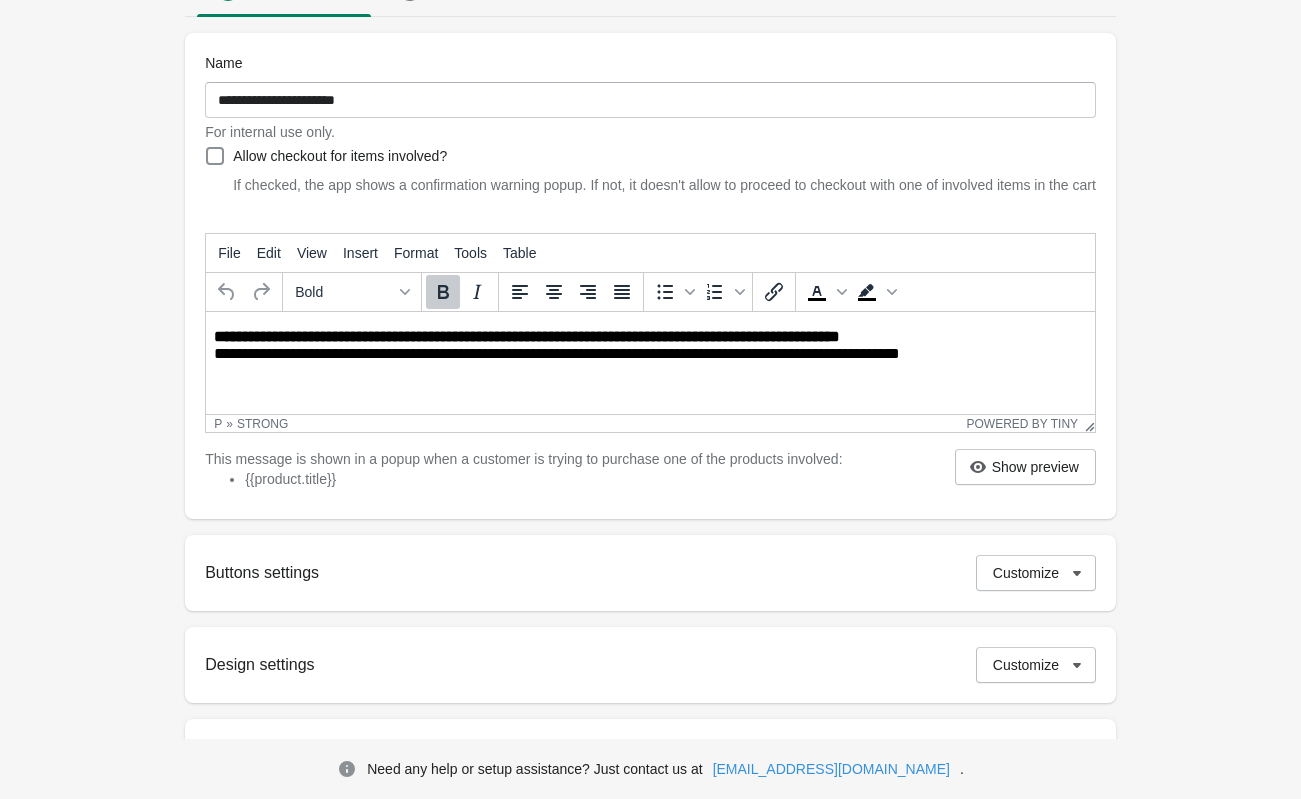 type 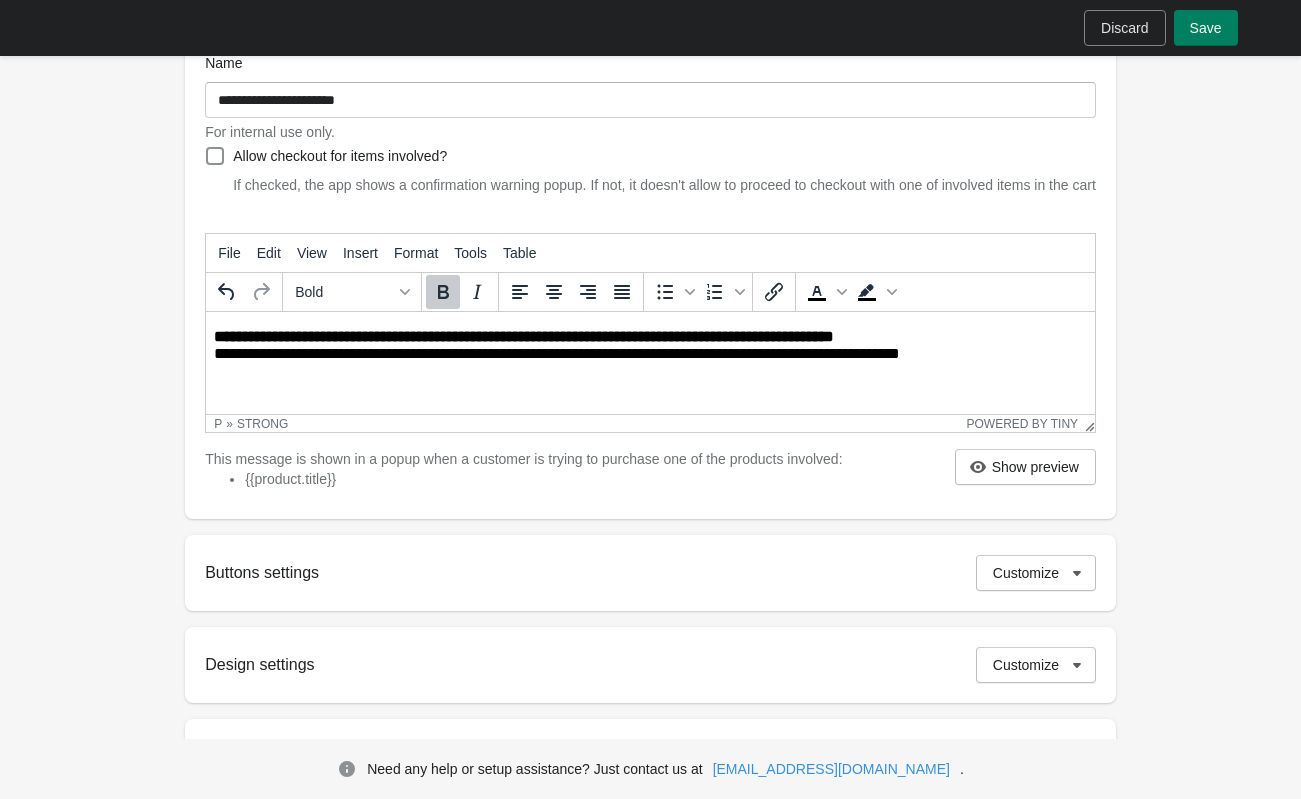 click on "**********" at bounding box center [524, 336] 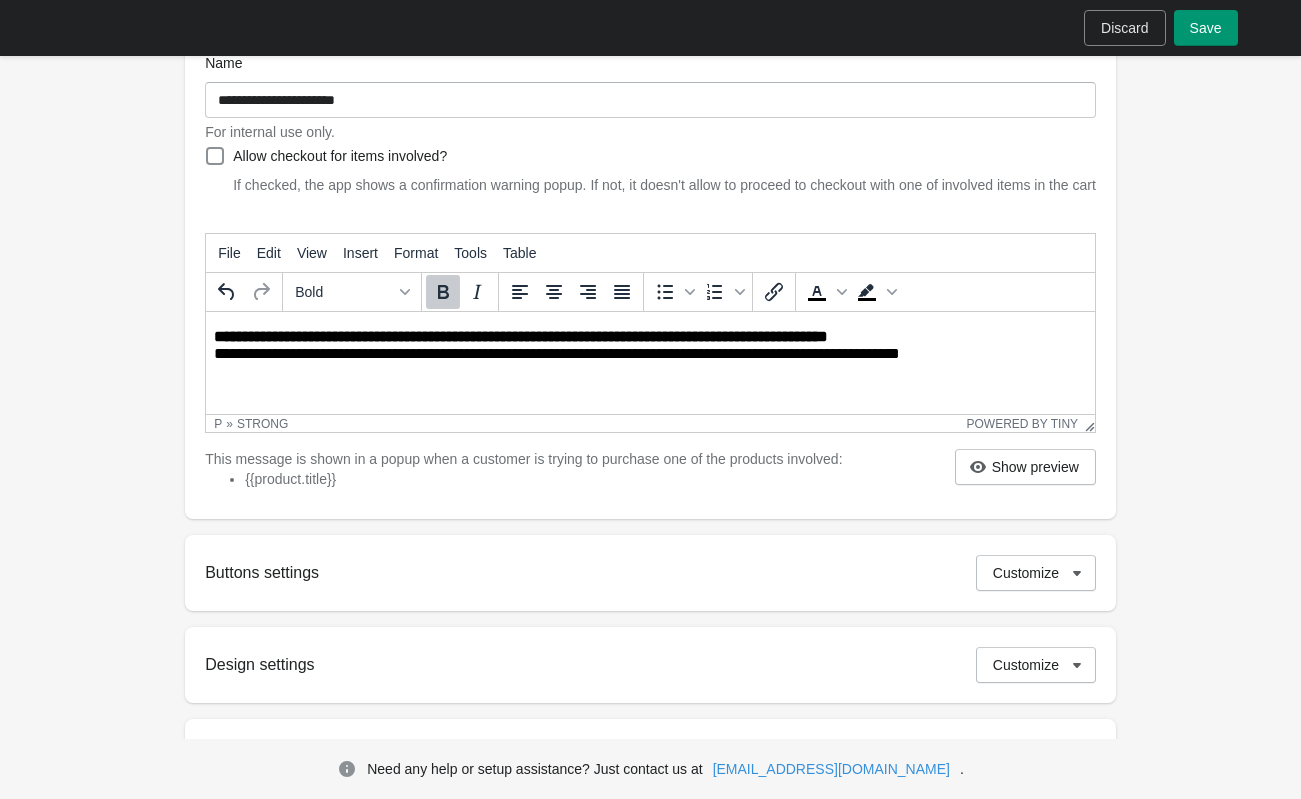 click on "Save" at bounding box center [1206, 28] 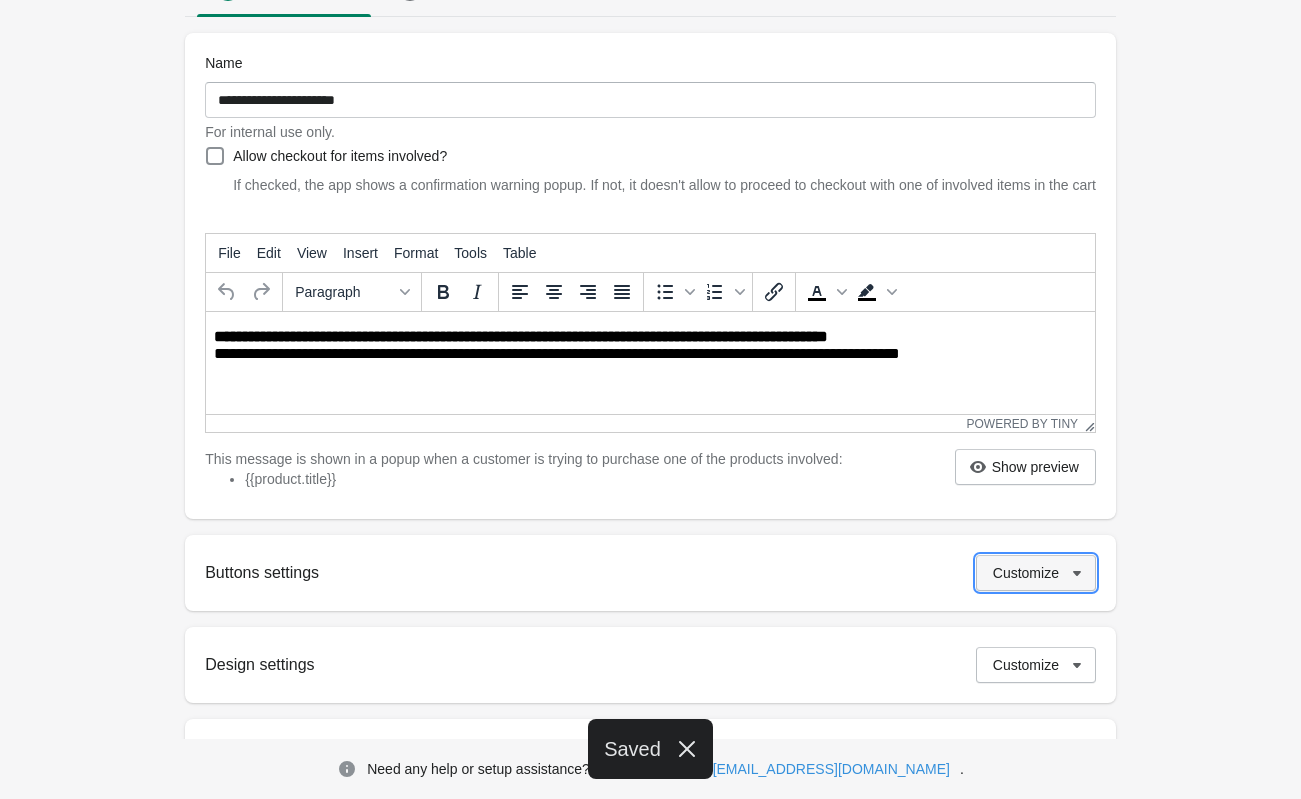 click on "Customize" at bounding box center (1036, 573) 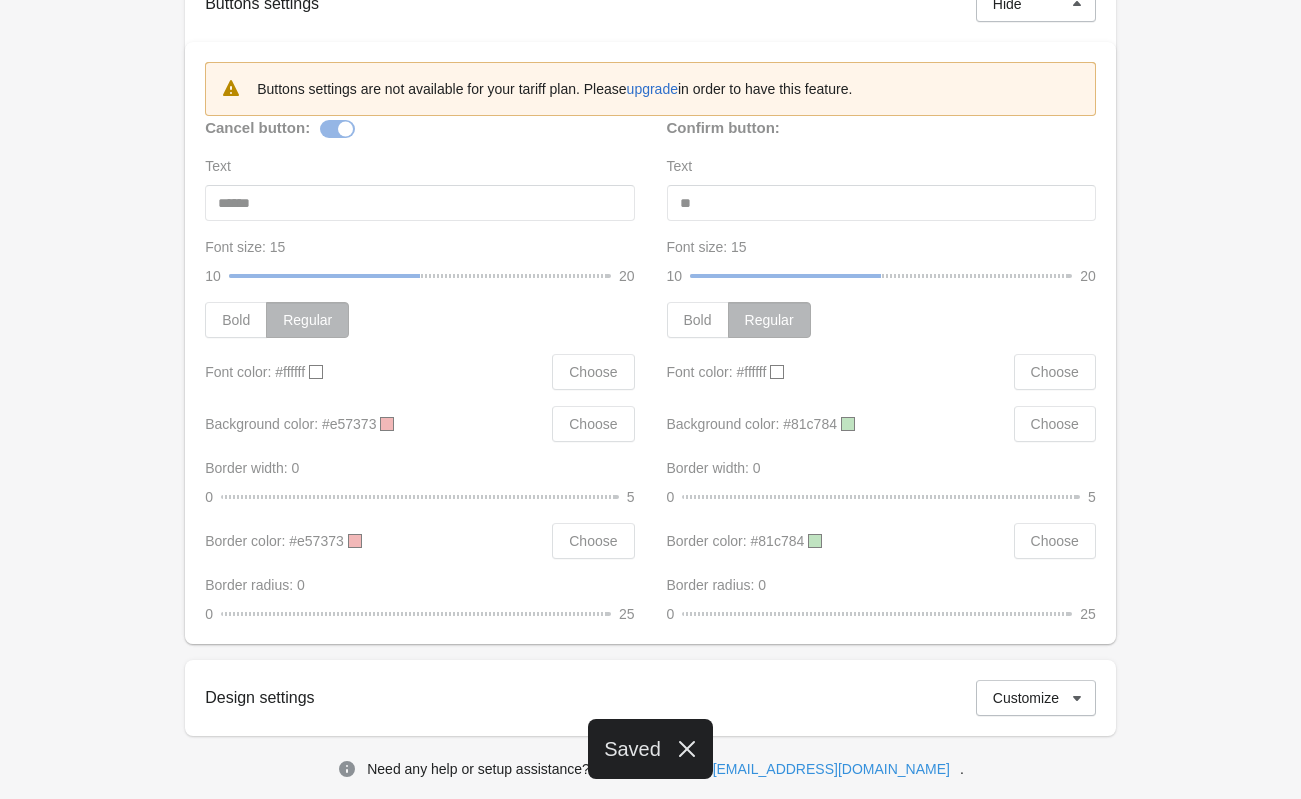 scroll, scrollTop: 625, scrollLeft: 0, axis: vertical 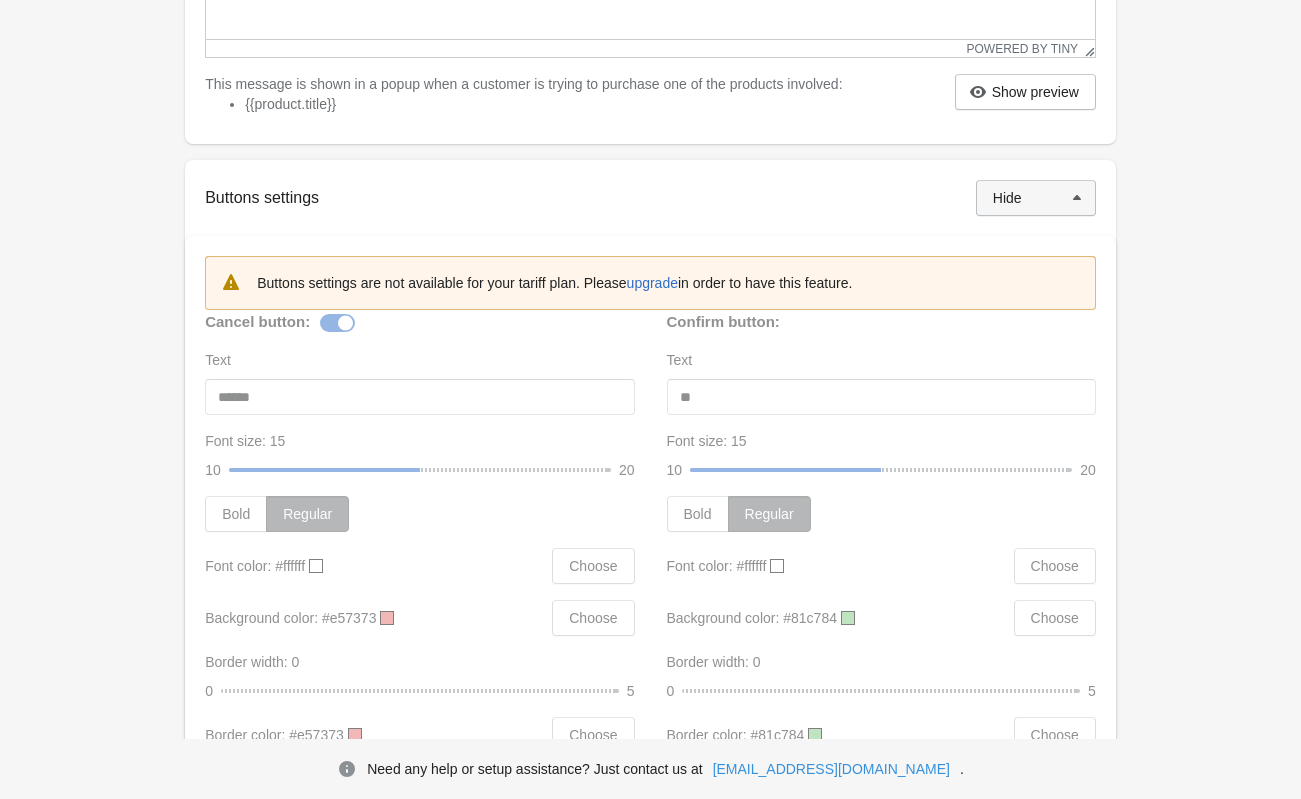 click on "Hide" at bounding box center (1036, 198) 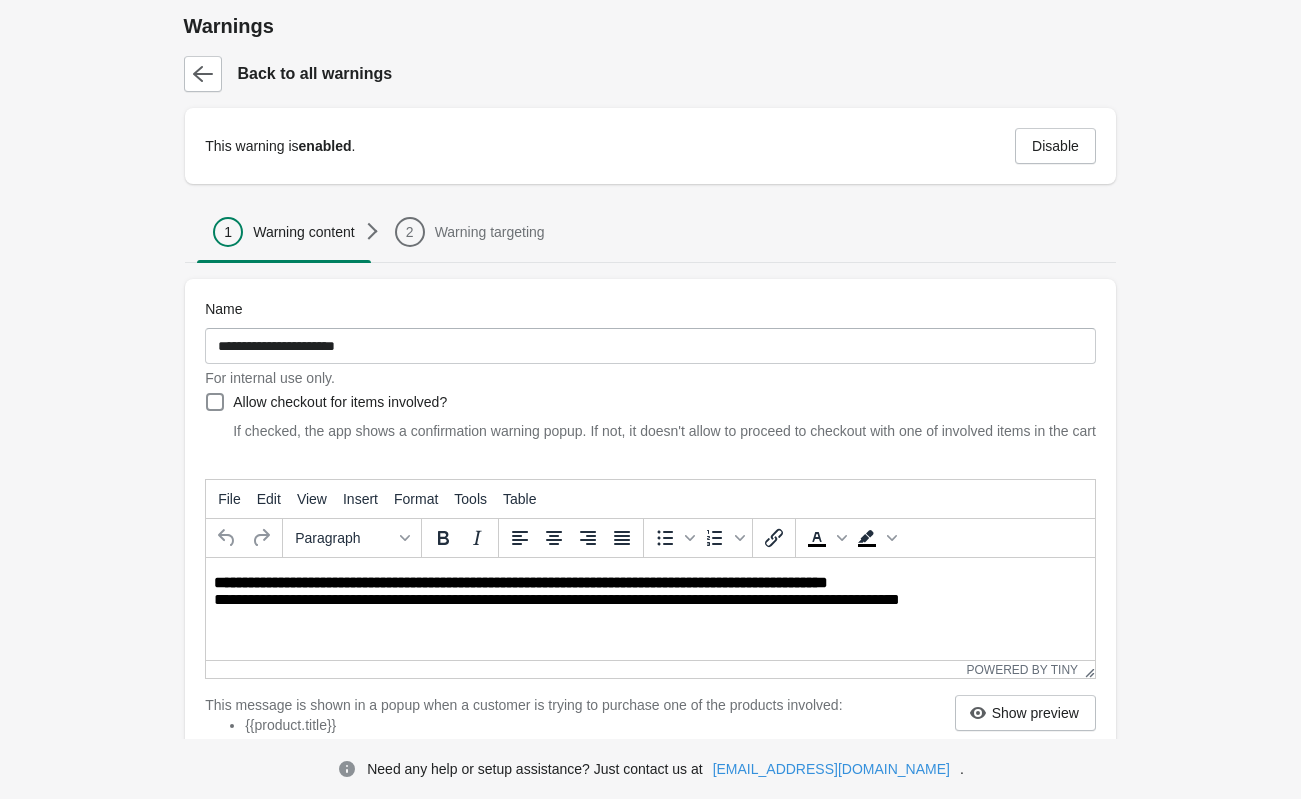 scroll, scrollTop: 0, scrollLeft: 0, axis: both 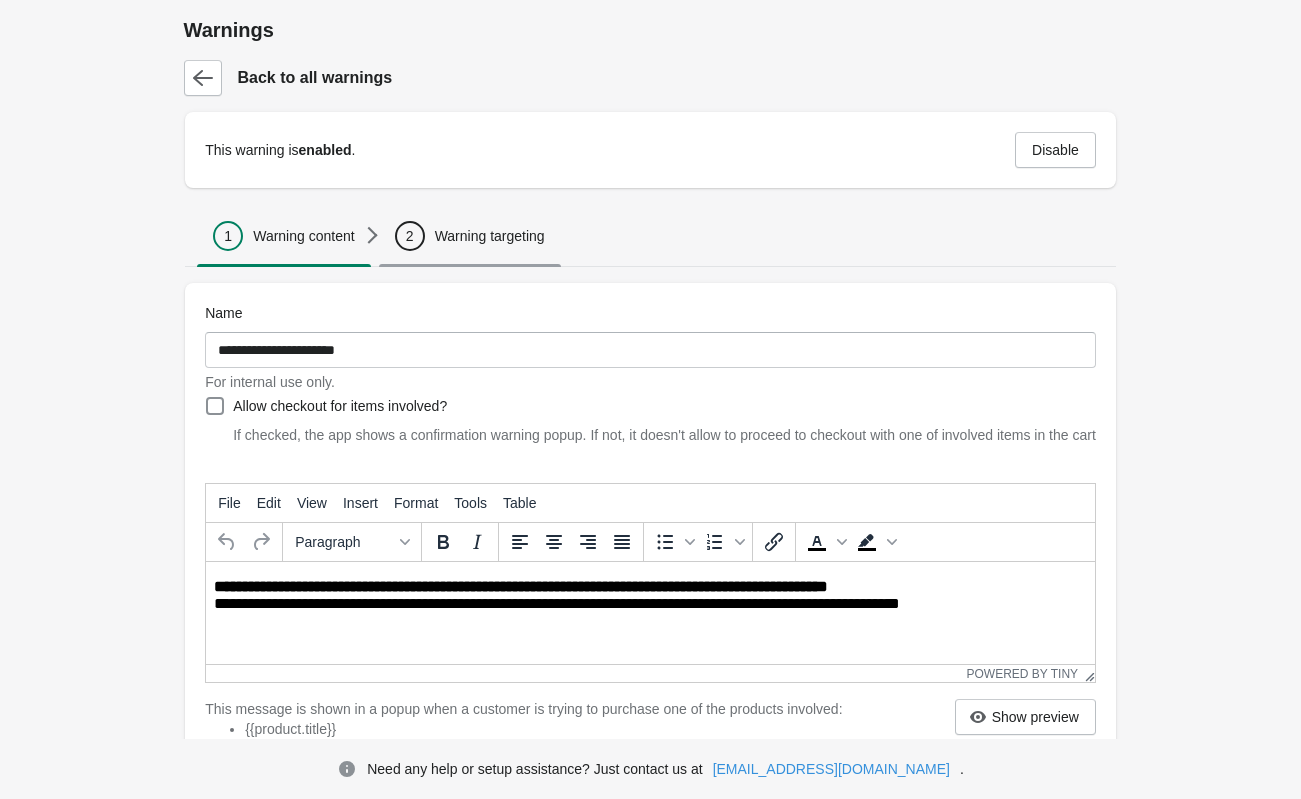 click on "Warning targeting" at bounding box center (490, 236) 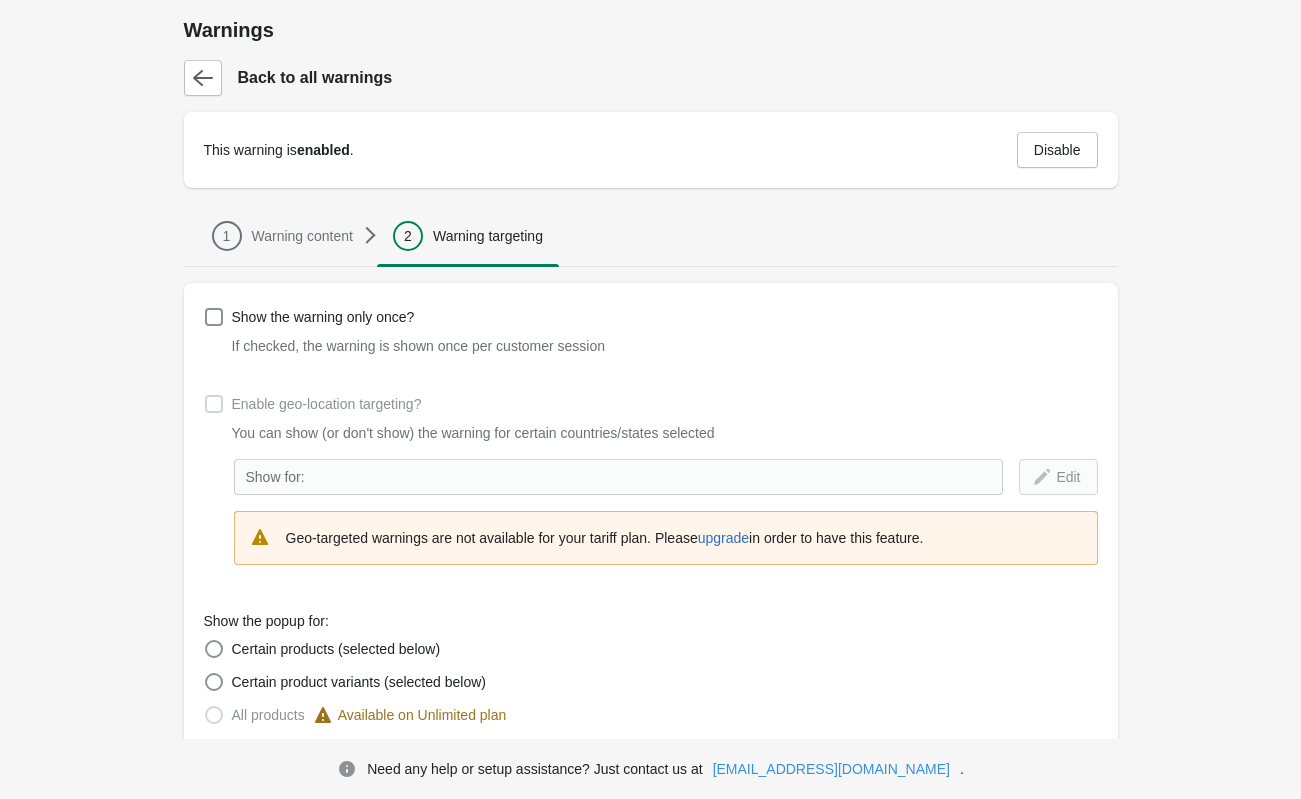 scroll, scrollTop: 779, scrollLeft: 0, axis: vertical 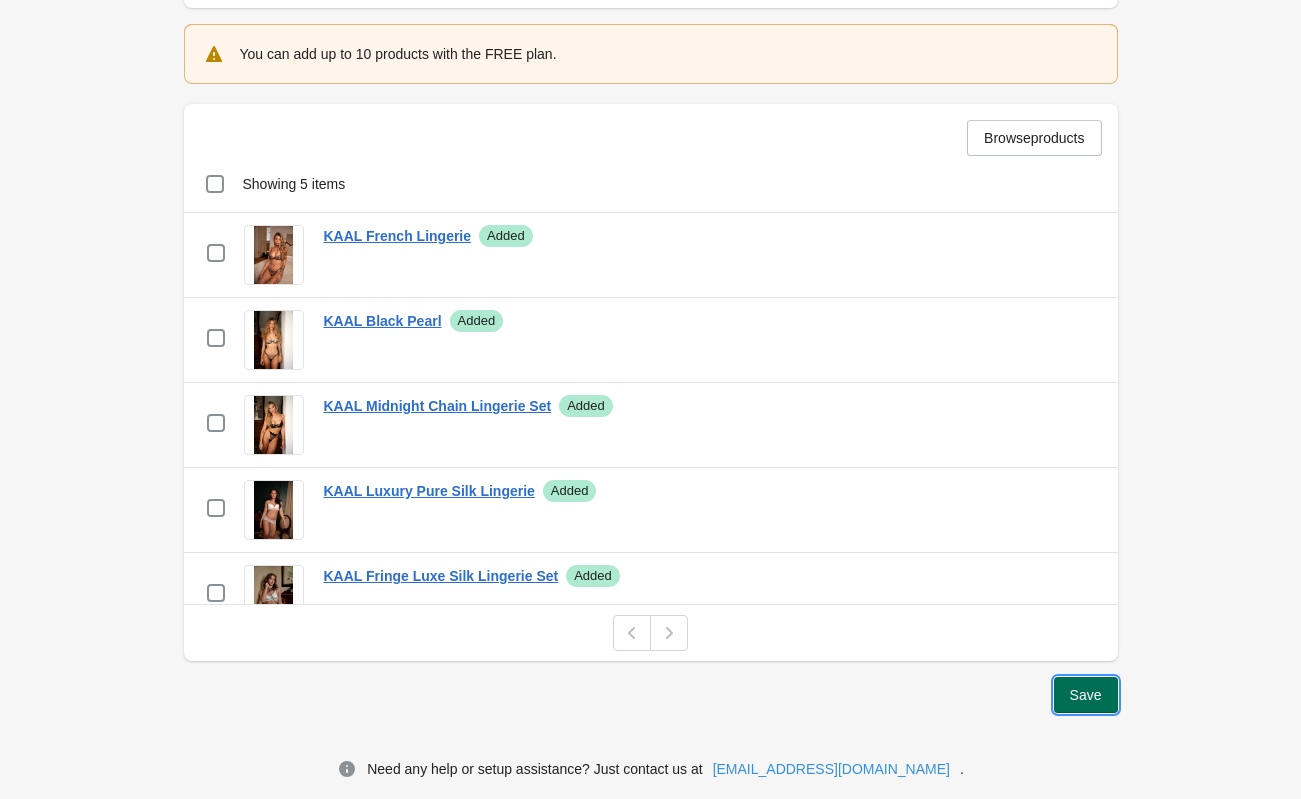 click on "Save" at bounding box center (1086, 695) 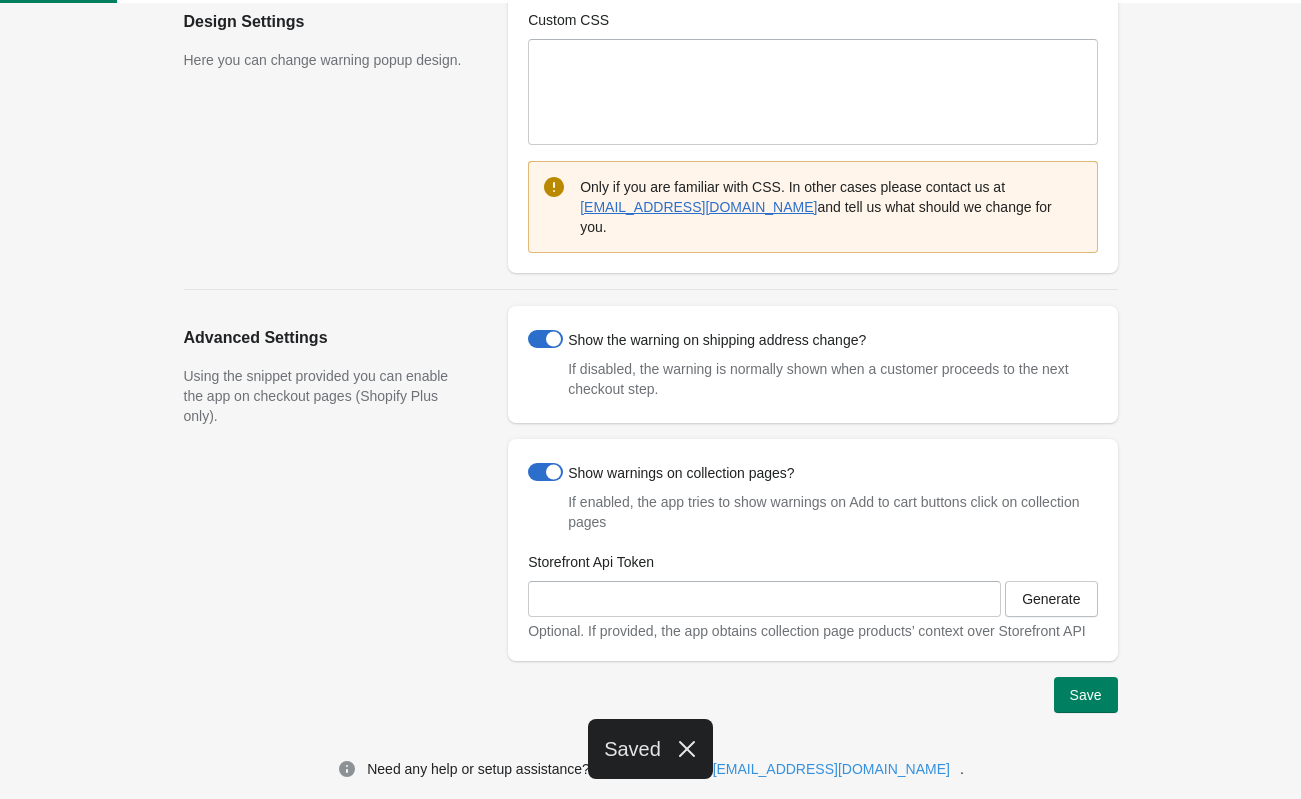 scroll, scrollTop: 304, scrollLeft: 0, axis: vertical 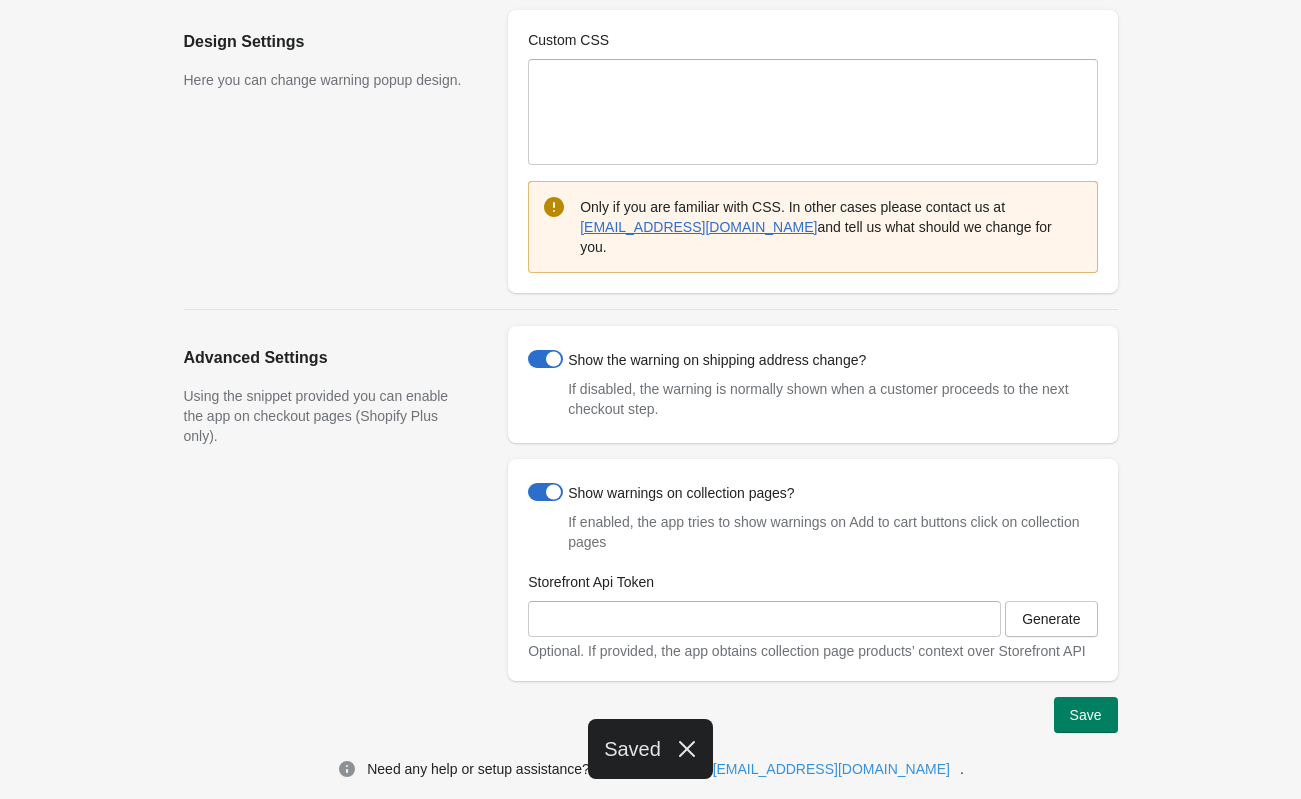 click on "Show the warning on shipping address change?" at bounding box center (697, 360) 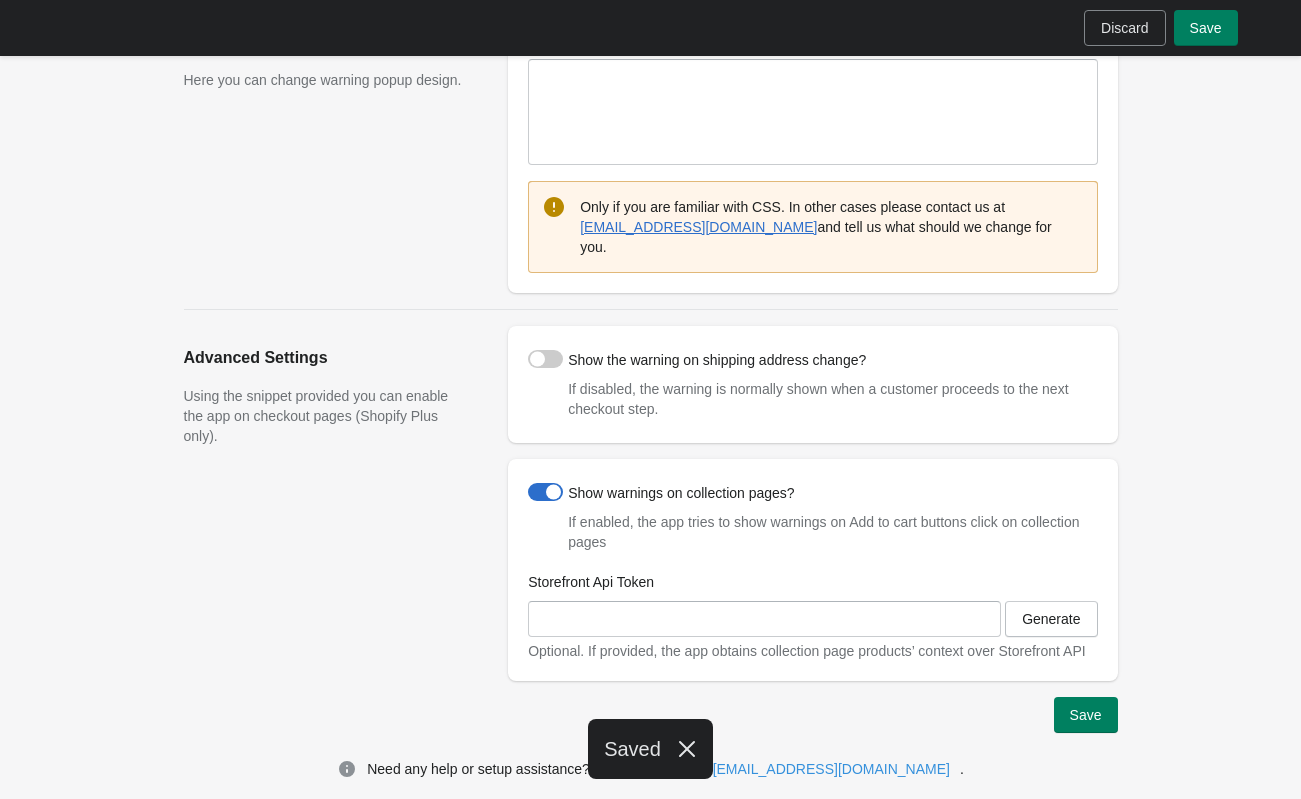 click on "Show warnings on collection pages? If enabled, the app tries to show warnings on Add to cart buttons click on collection pages Storefront Api Token Generate Optional. If provided, the app obtains collection page products’ context over Storefront API" at bounding box center (812, 562) 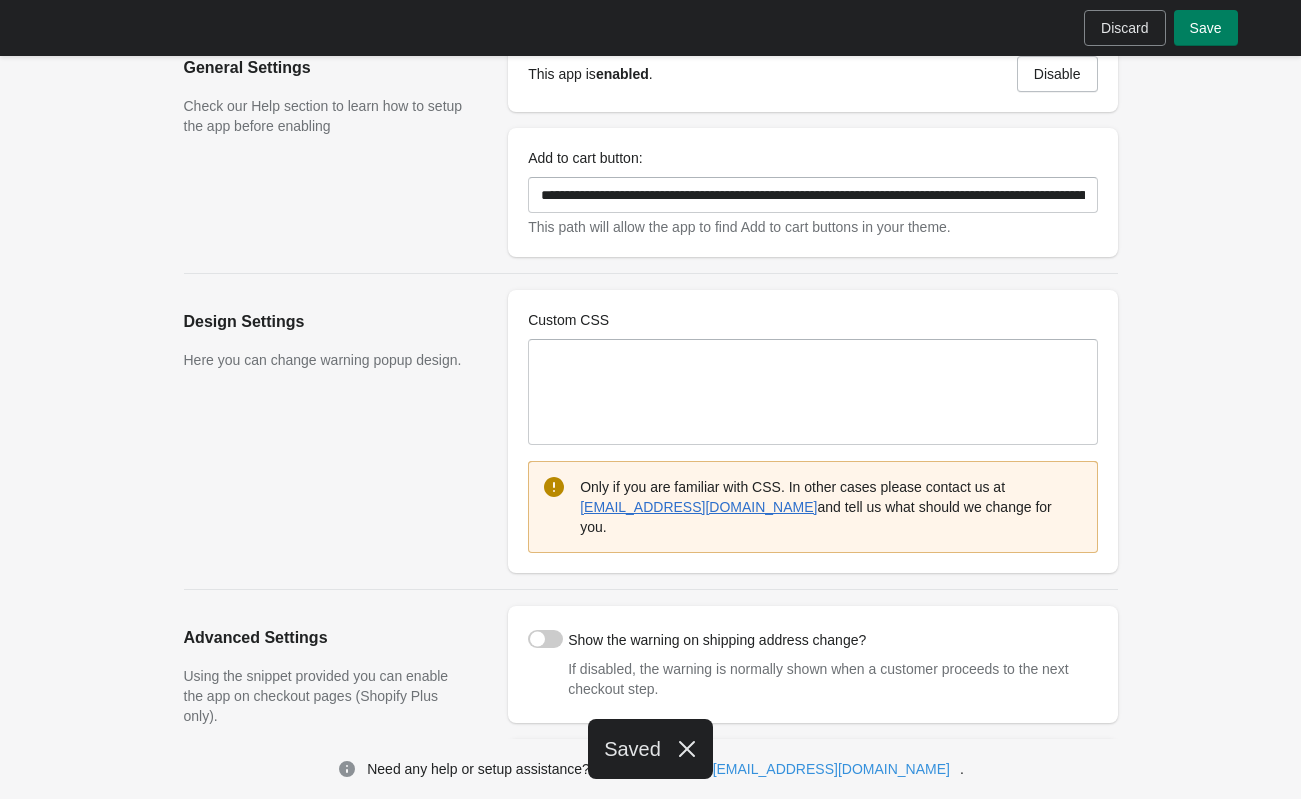 scroll, scrollTop: 0, scrollLeft: 0, axis: both 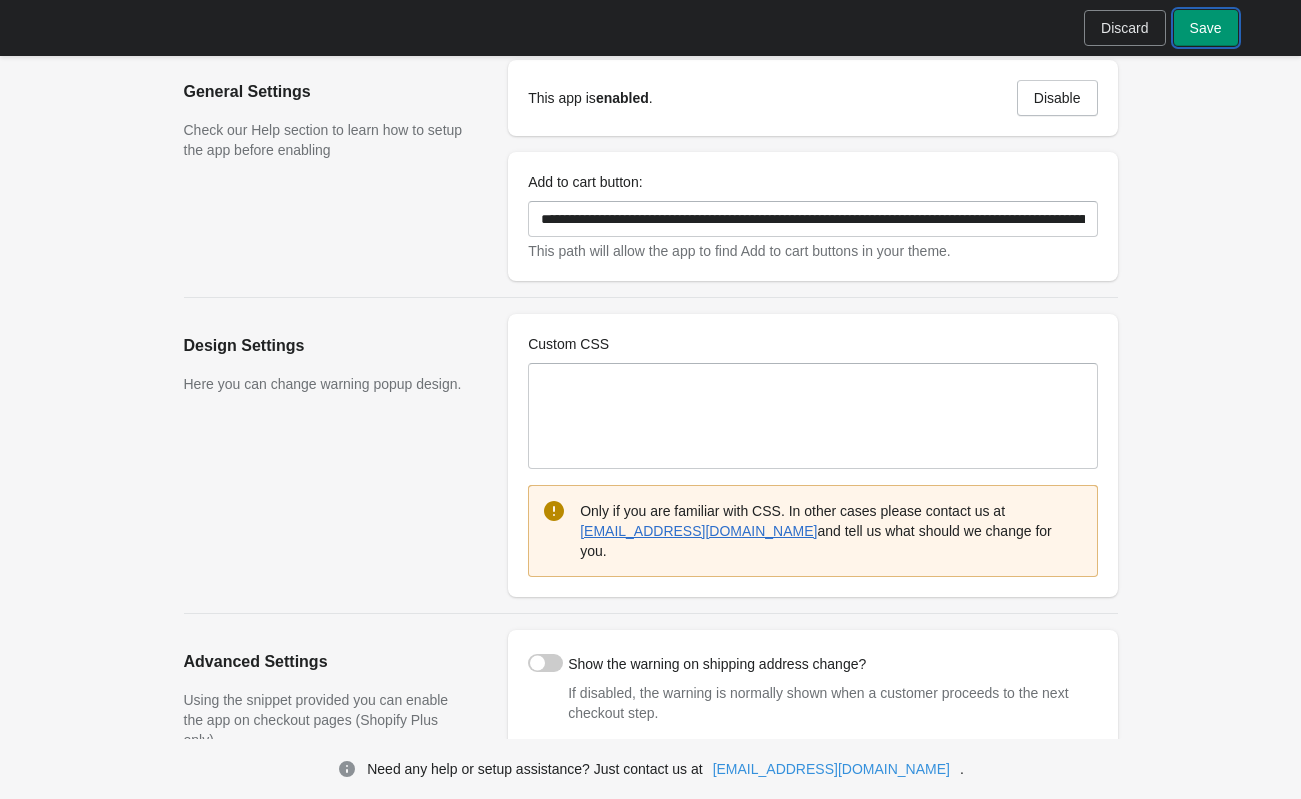 click on "Save" at bounding box center [1206, 28] 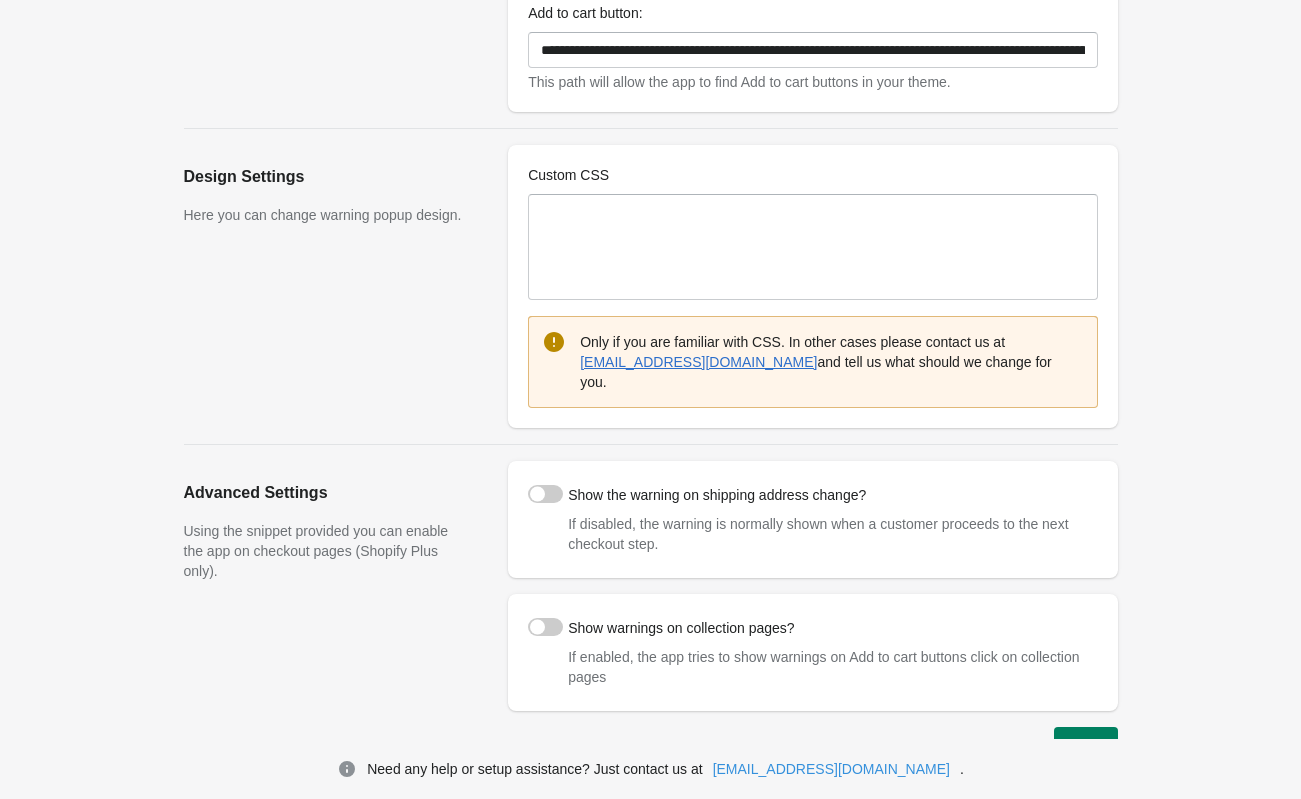 scroll, scrollTop: 199, scrollLeft: 0, axis: vertical 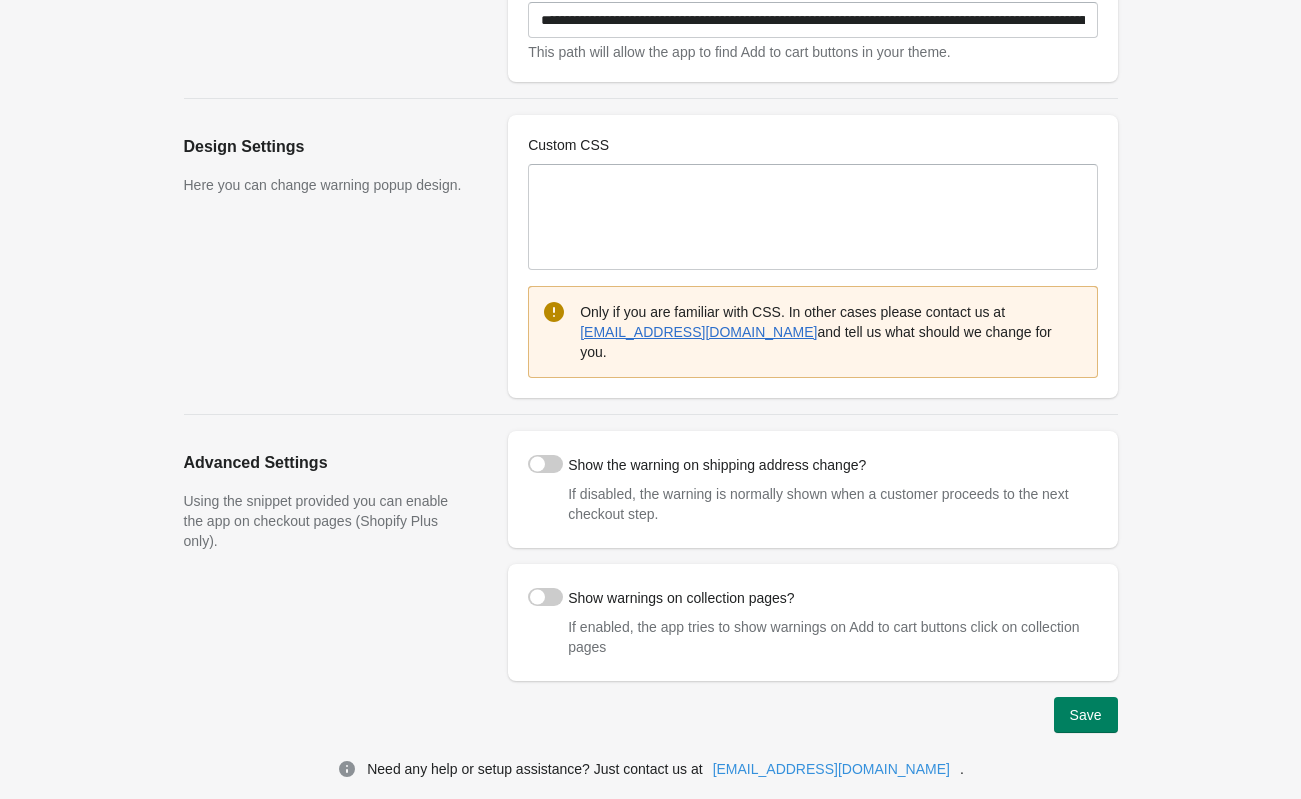 click at bounding box center (545, 597) 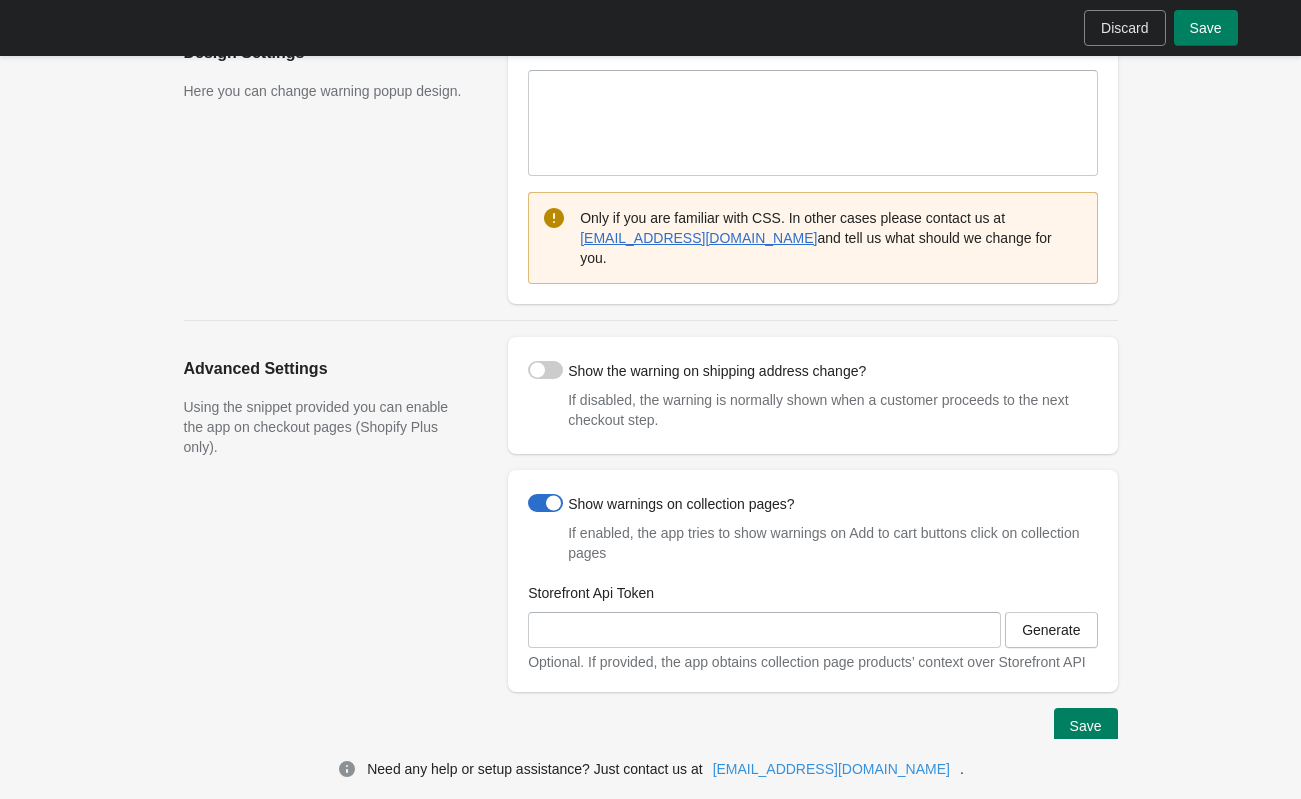 scroll, scrollTop: 304, scrollLeft: 0, axis: vertical 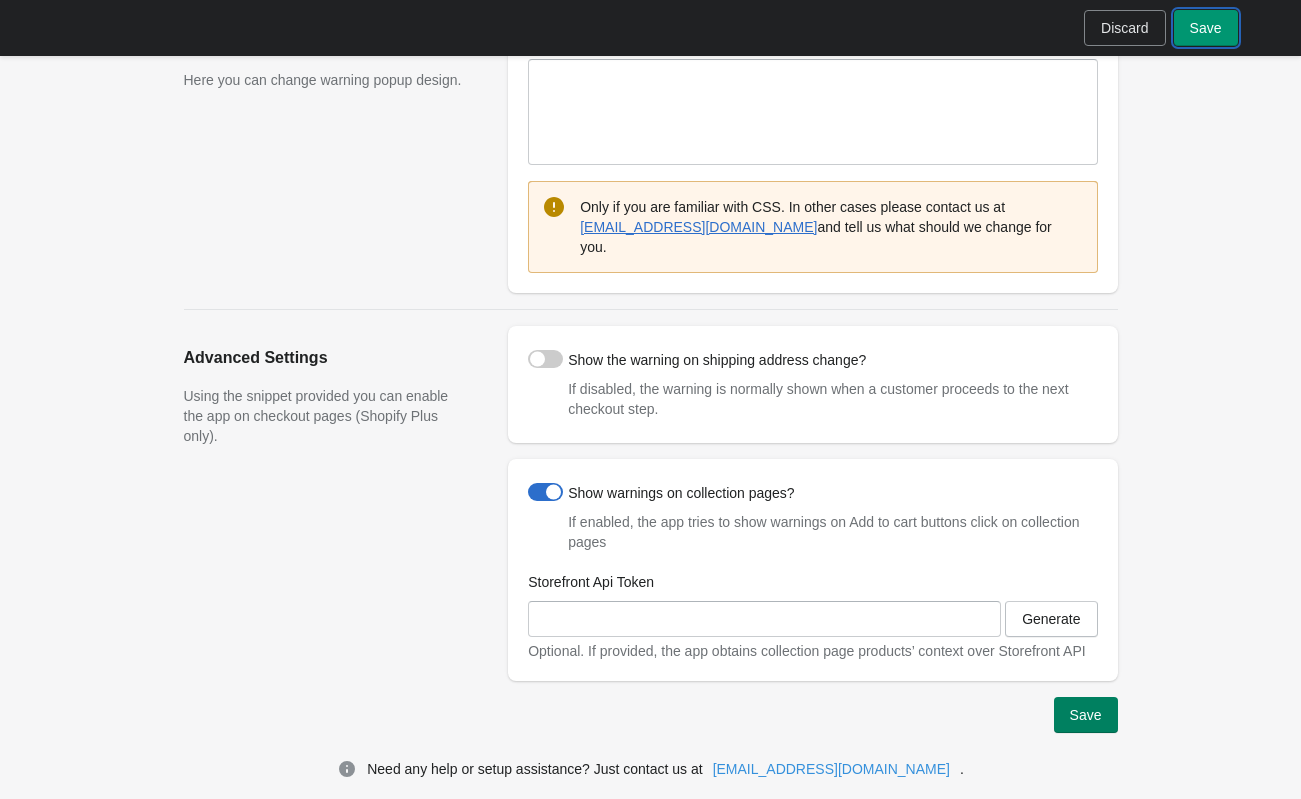 click on "Save" at bounding box center (1206, 28) 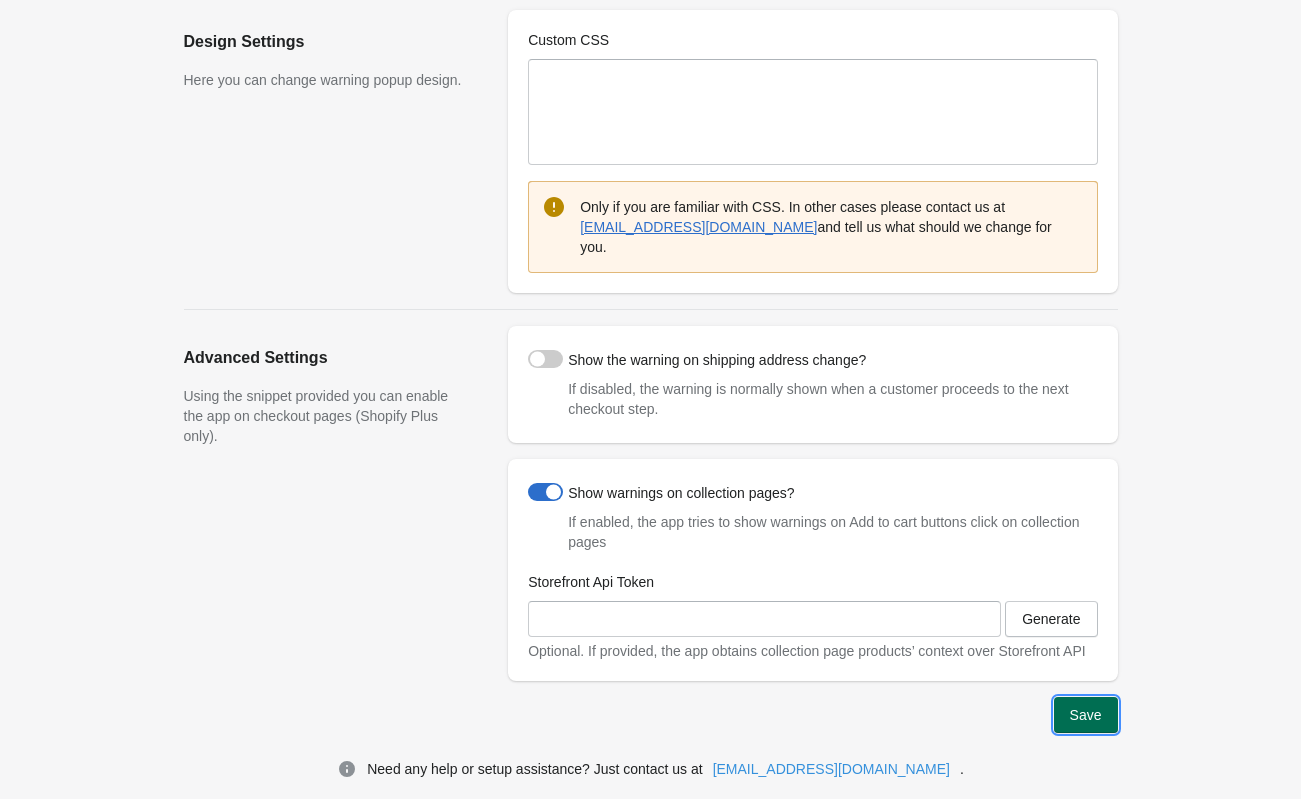 click on "Save" at bounding box center (1086, 715) 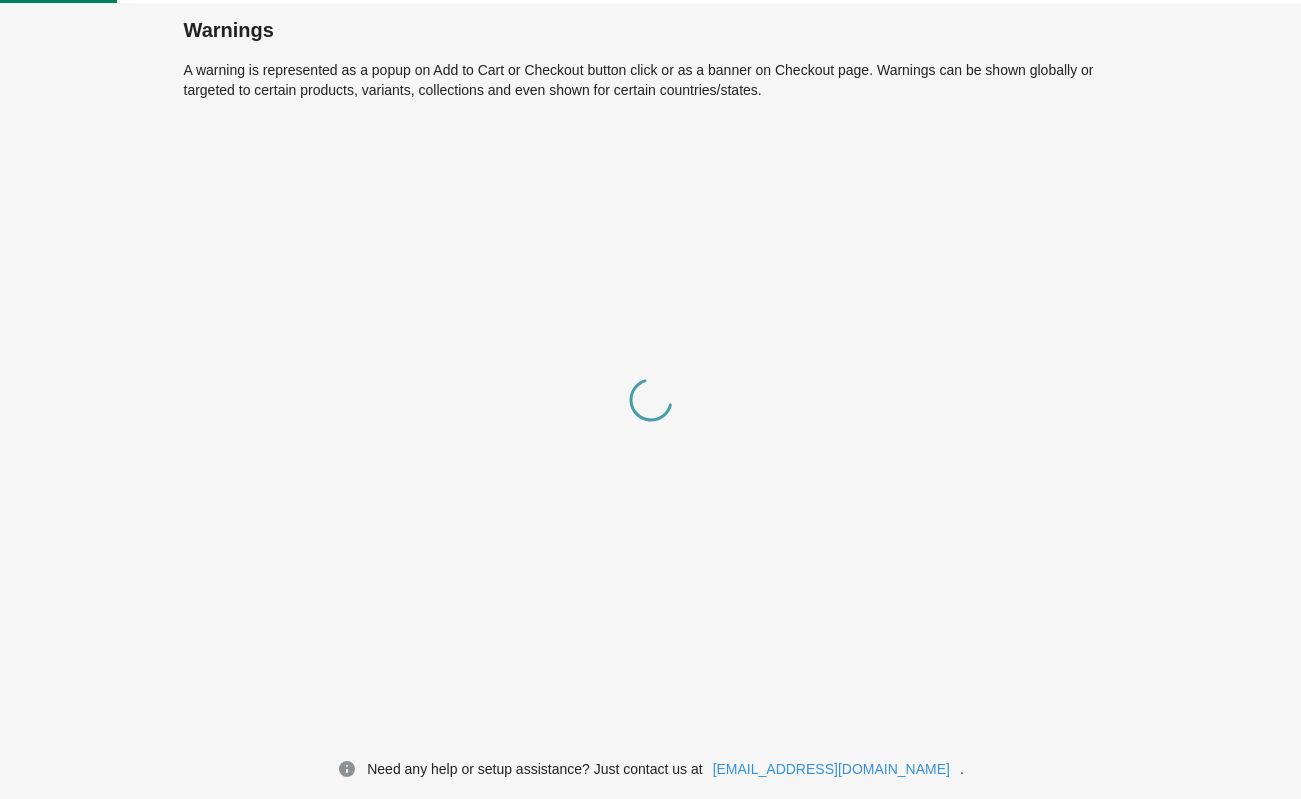 scroll, scrollTop: 0, scrollLeft: 0, axis: both 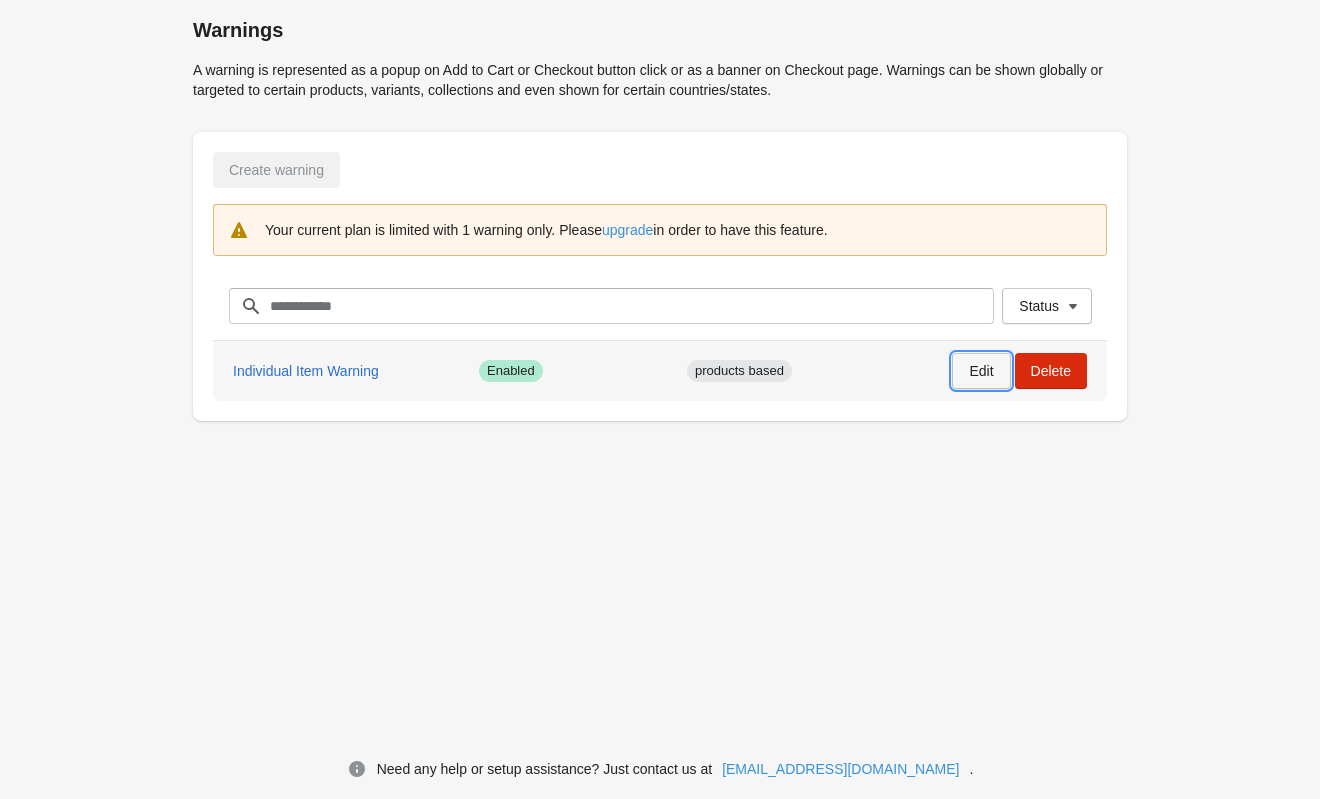 click on "Edit" at bounding box center (981, 371) 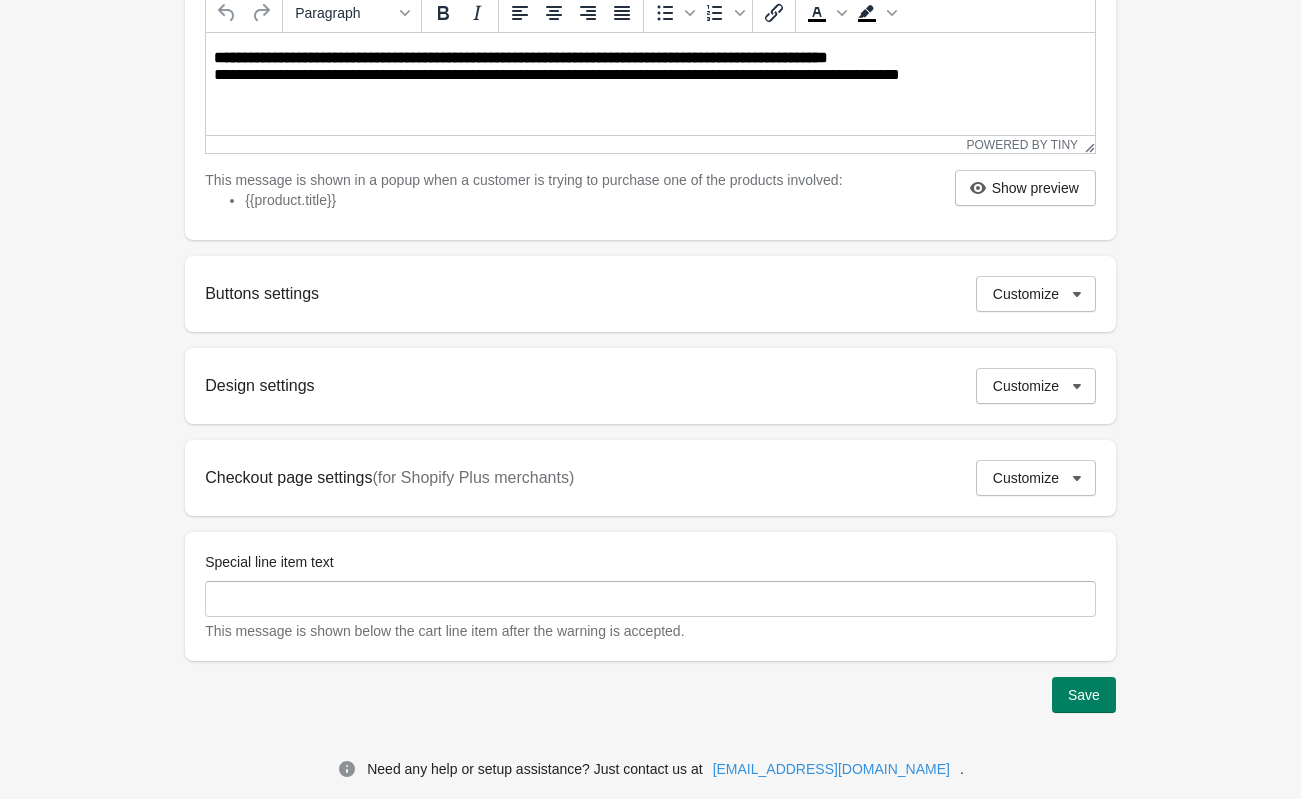 scroll, scrollTop: 0, scrollLeft: 0, axis: both 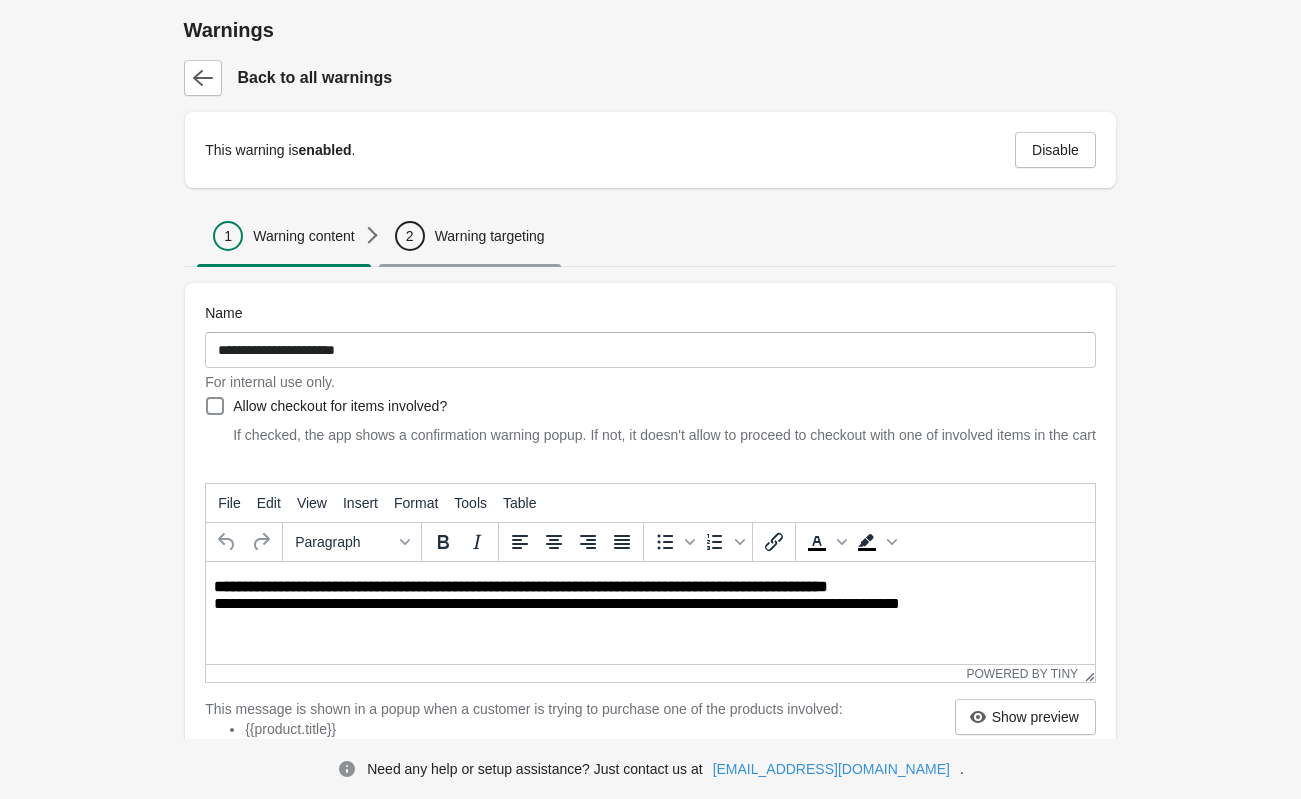 click on "2 Warning targeting" at bounding box center (470, 236) 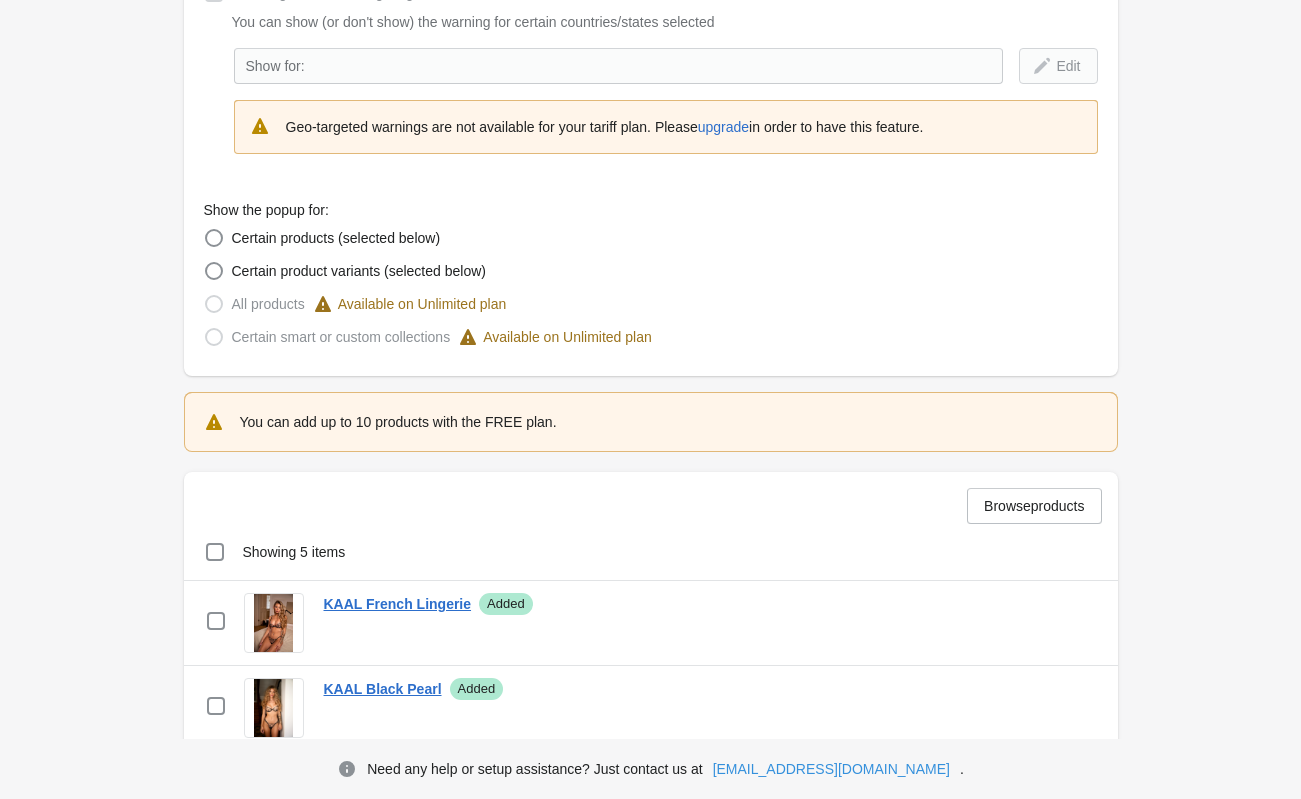 scroll, scrollTop: 779, scrollLeft: 0, axis: vertical 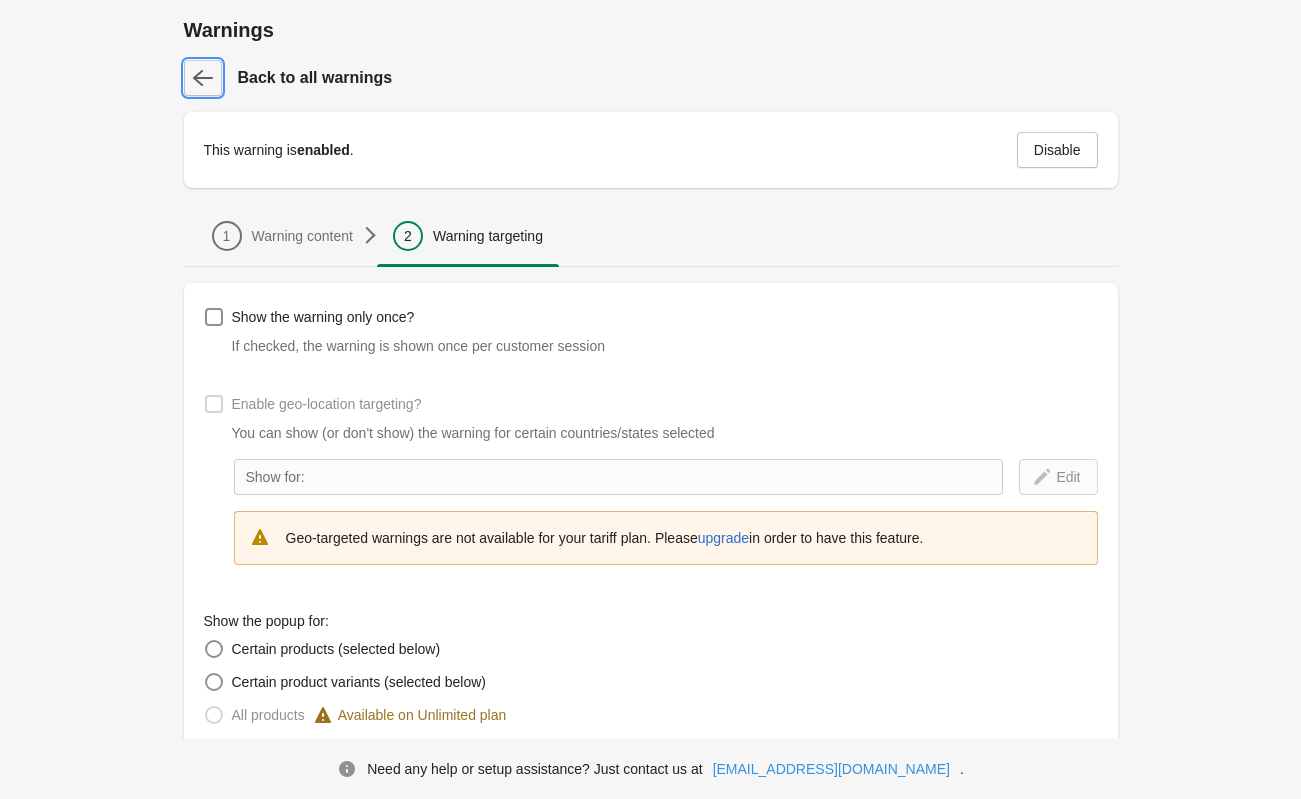 click 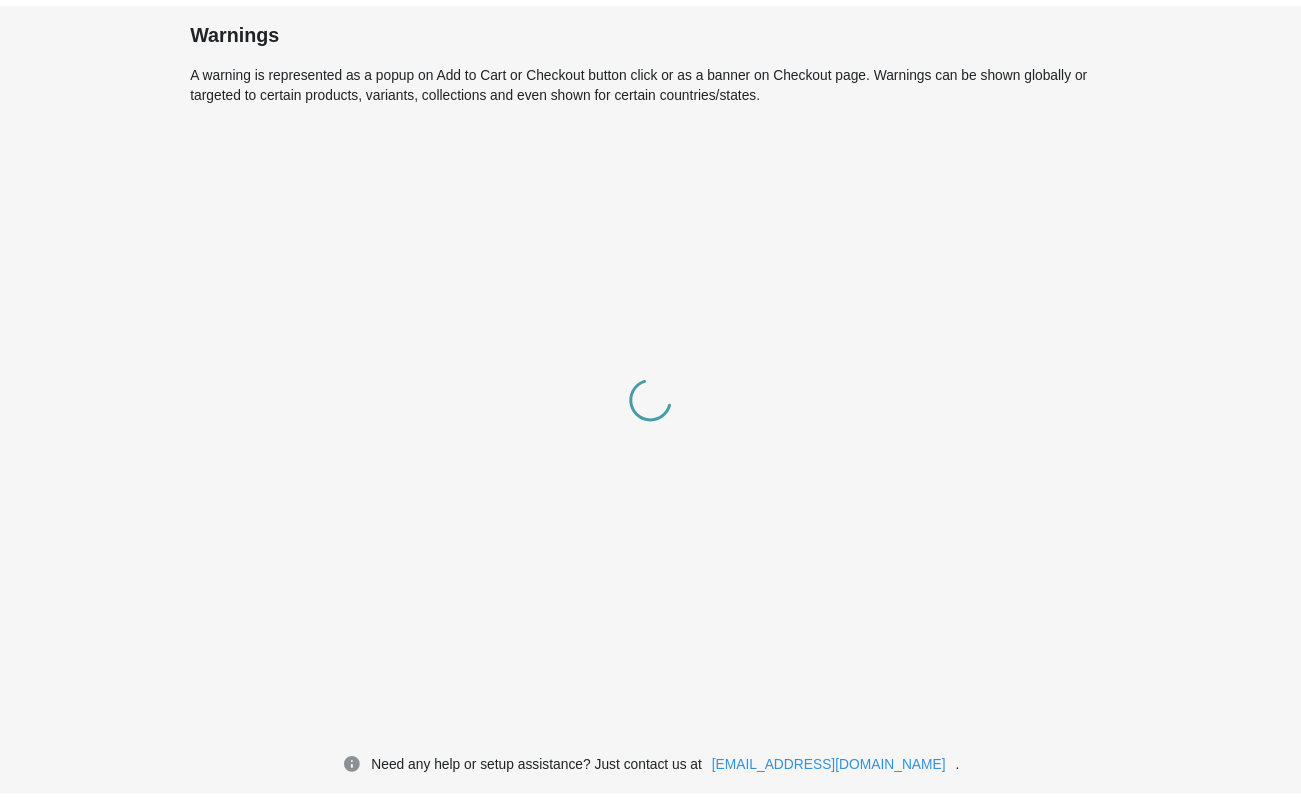 scroll, scrollTop: 0, scrollLeft: 0, axis: both 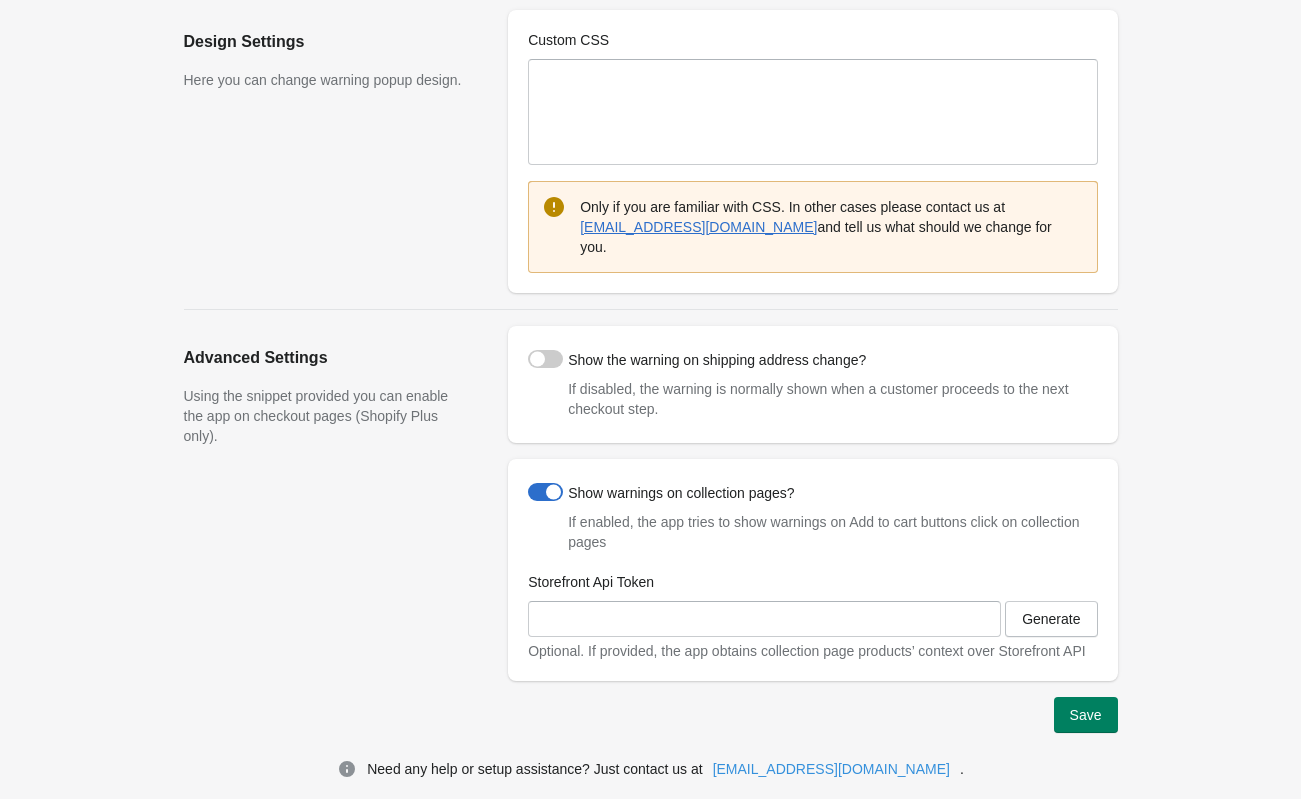 click on "Show the warning on shipping address change? If disabled, the warning is normally shown when a customer proceeds to the next checkout step." at bounding box center (812, 384) 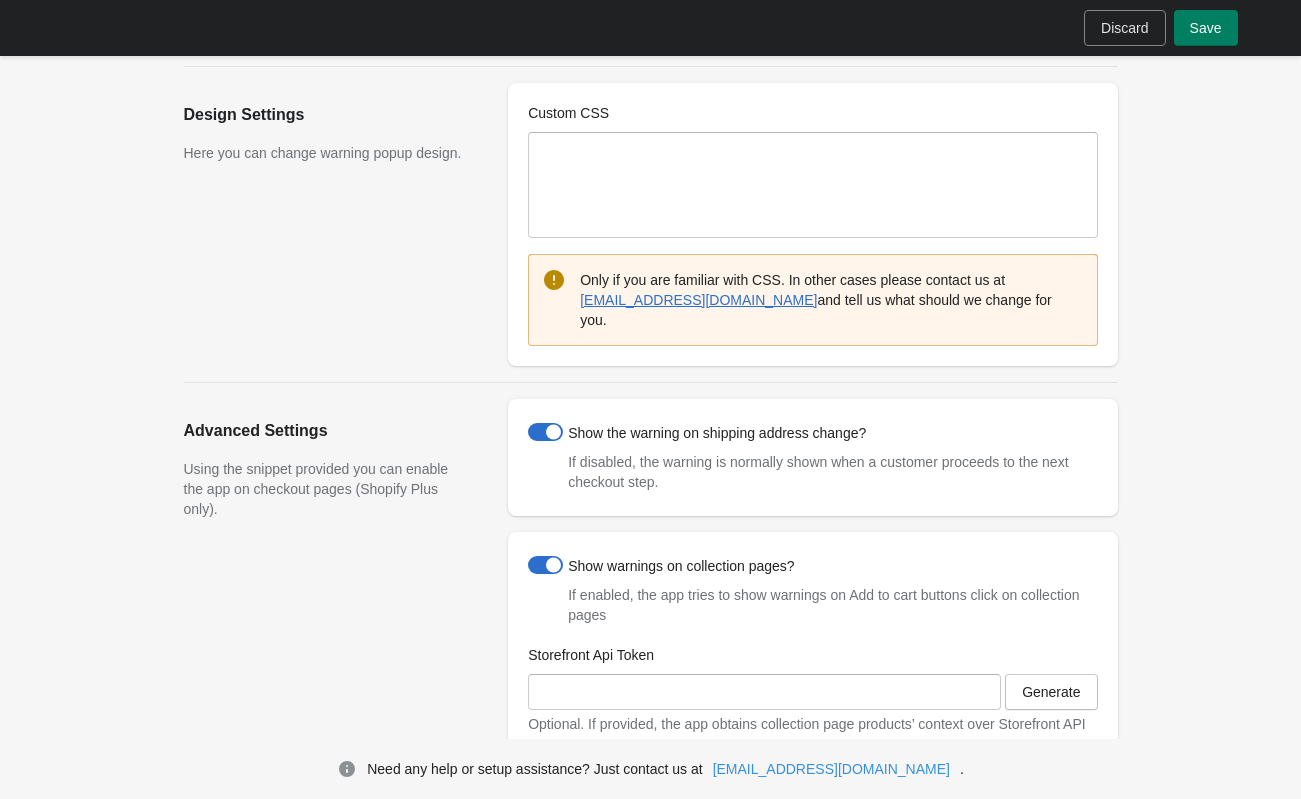 scroll, scrollTop: 0, scrollLeft: 0, axis: both 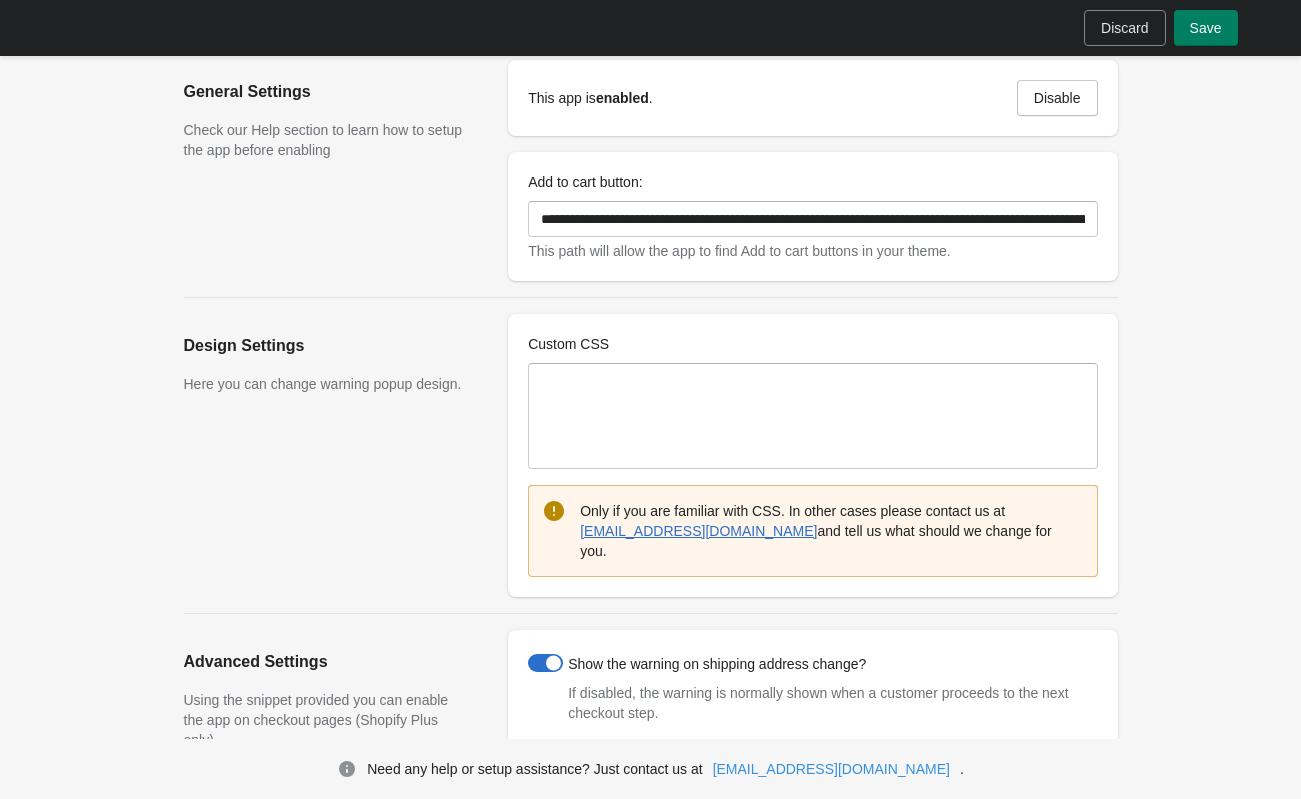 click on "Discard Save" at bounding box center [771, 28] 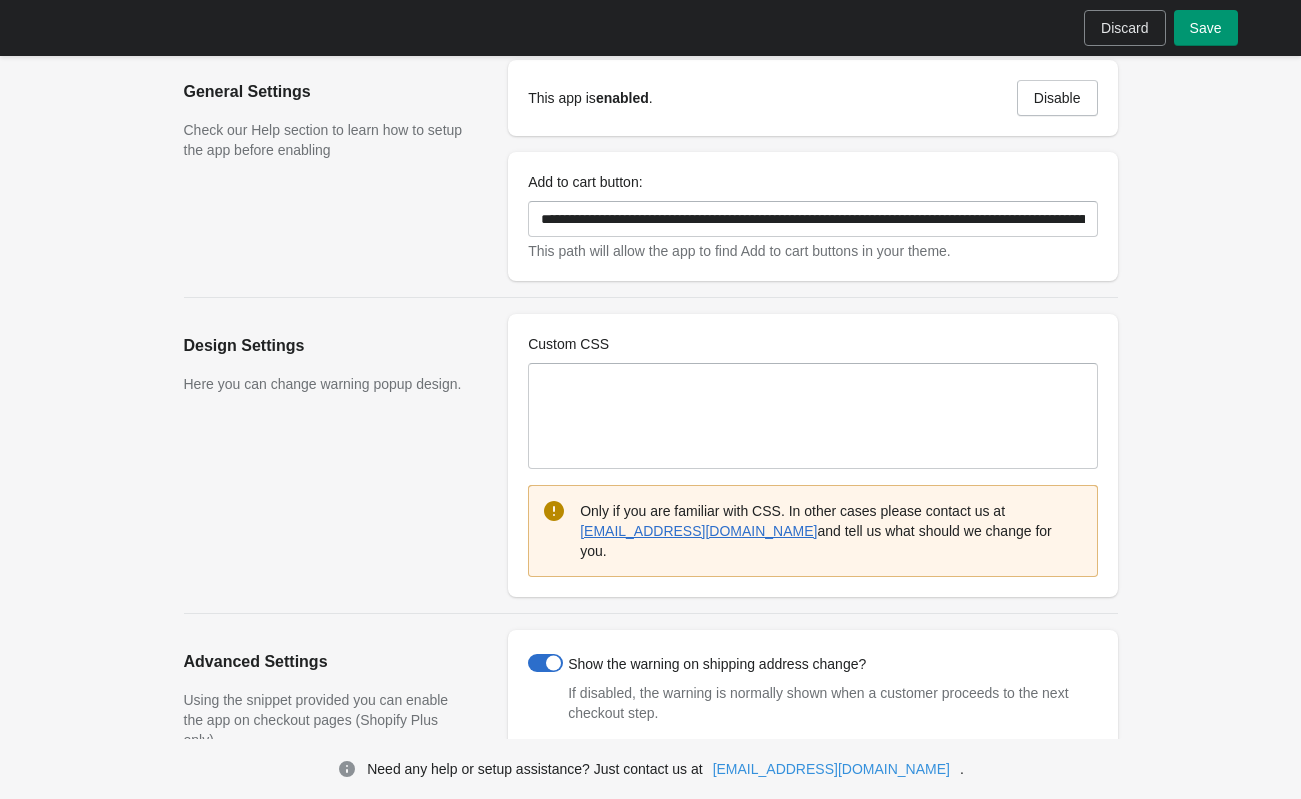 click on "Save" at bounding box center [1206, 28] 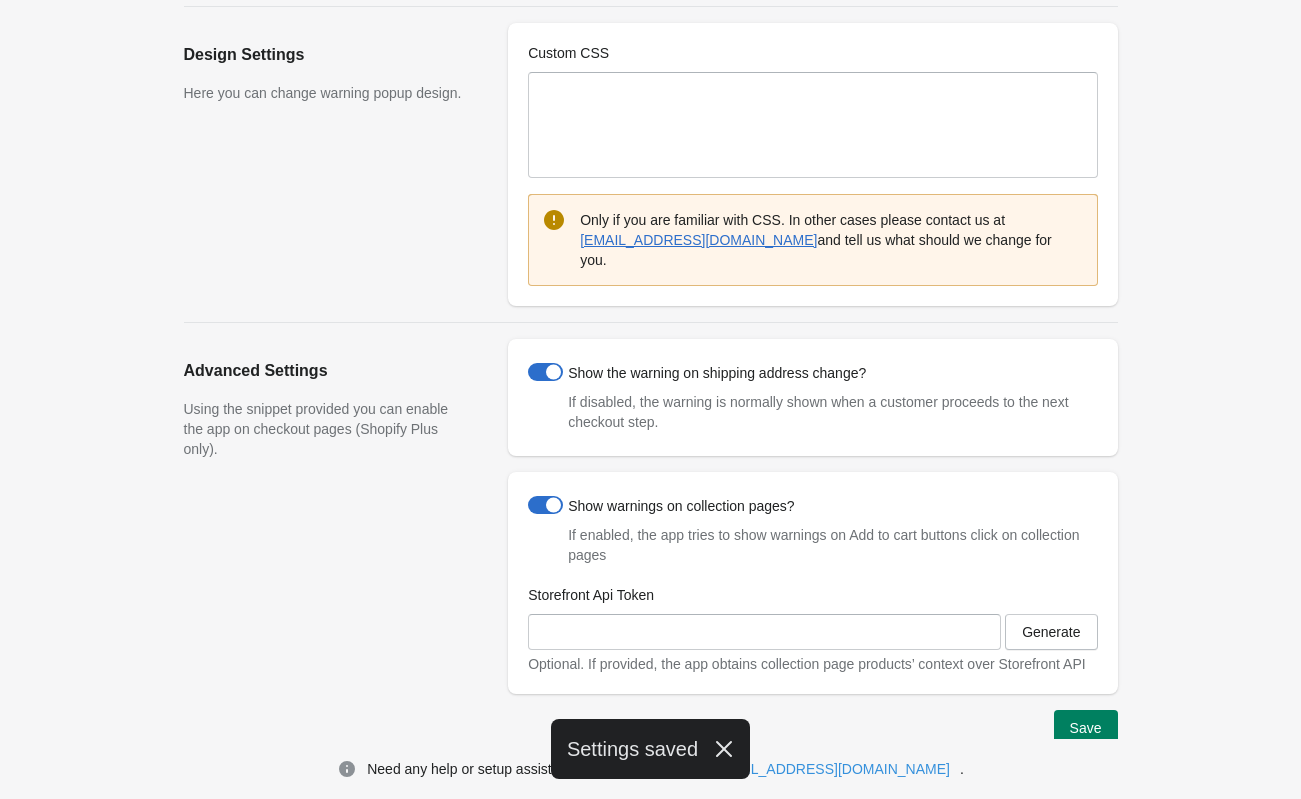 scroll, scrollTop: 304, scrollLeft: 0, axis: vertical 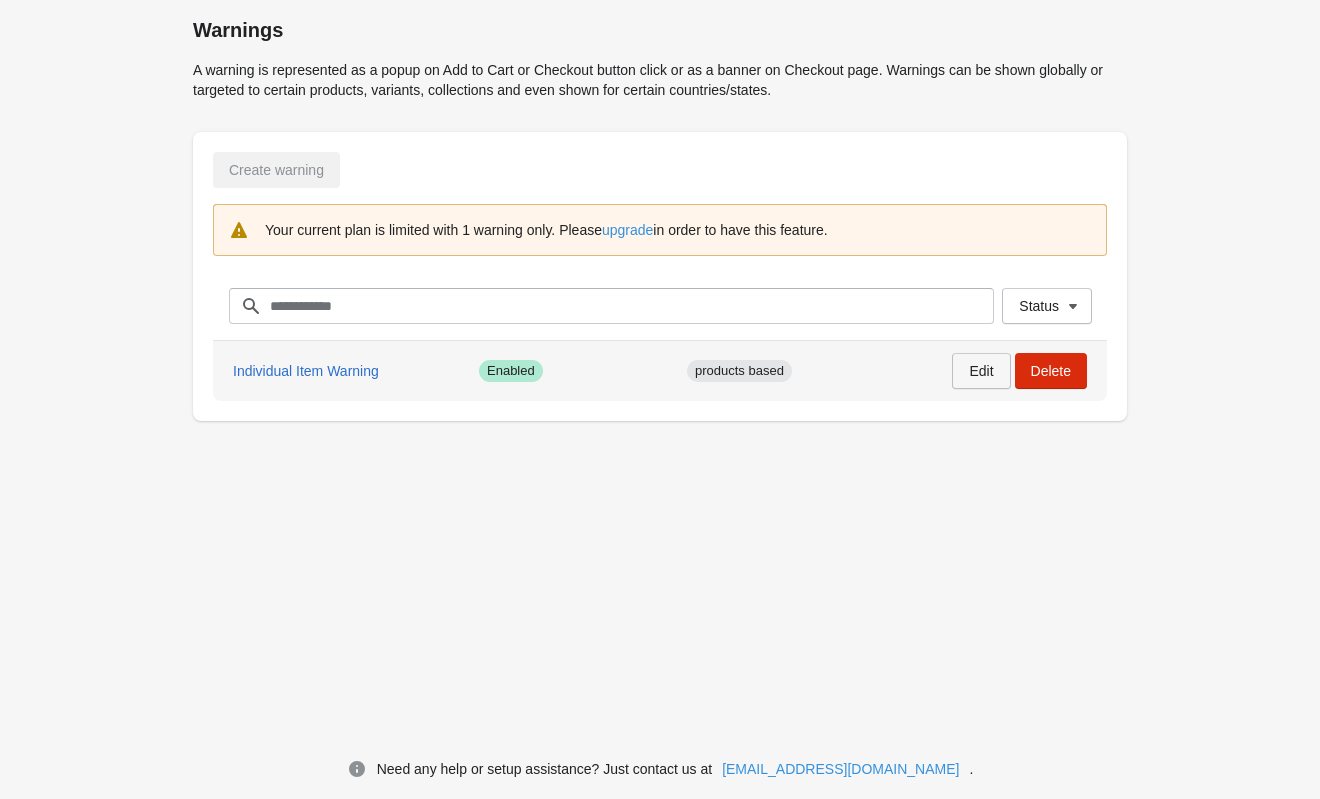 click on "Edit" at bounding box center [981, 371] 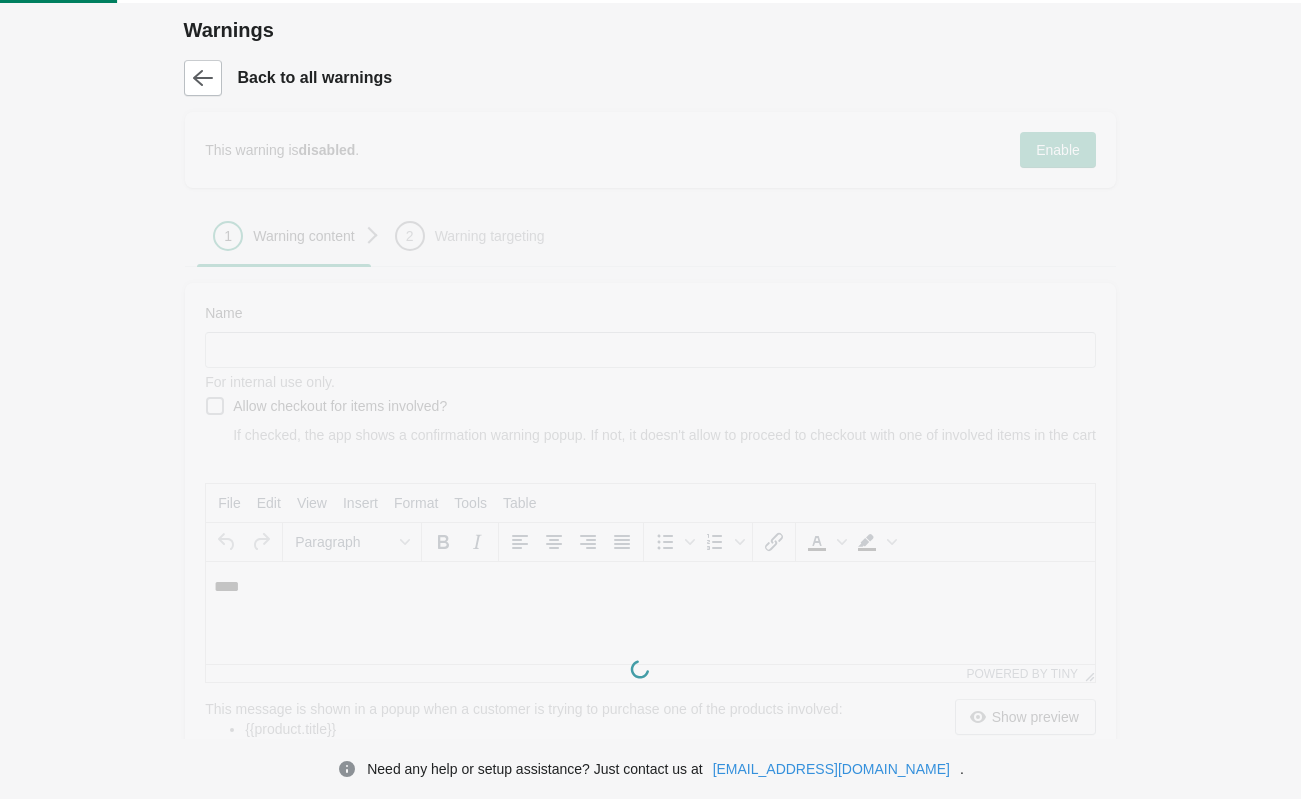 scroll, scrollTop: 0, scrollLeft: 0, axis: both 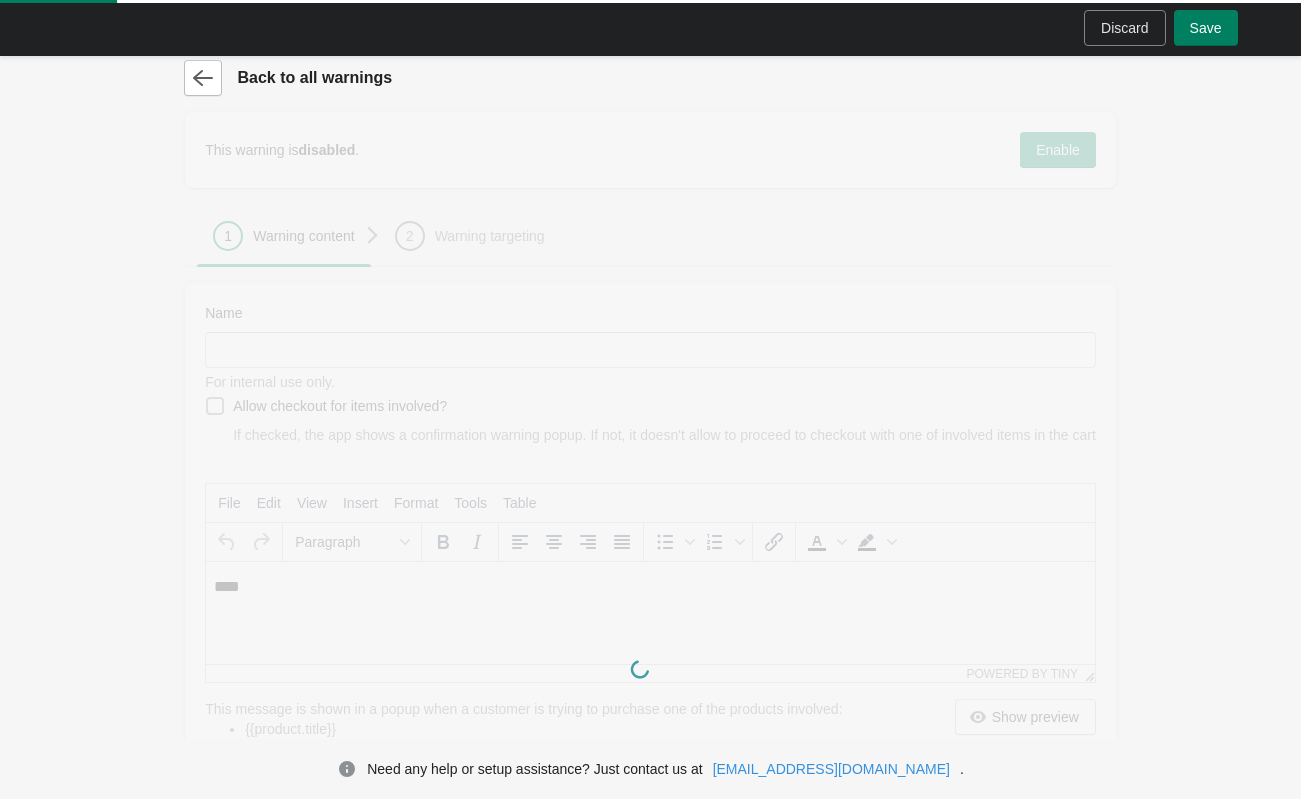 type on "**********" 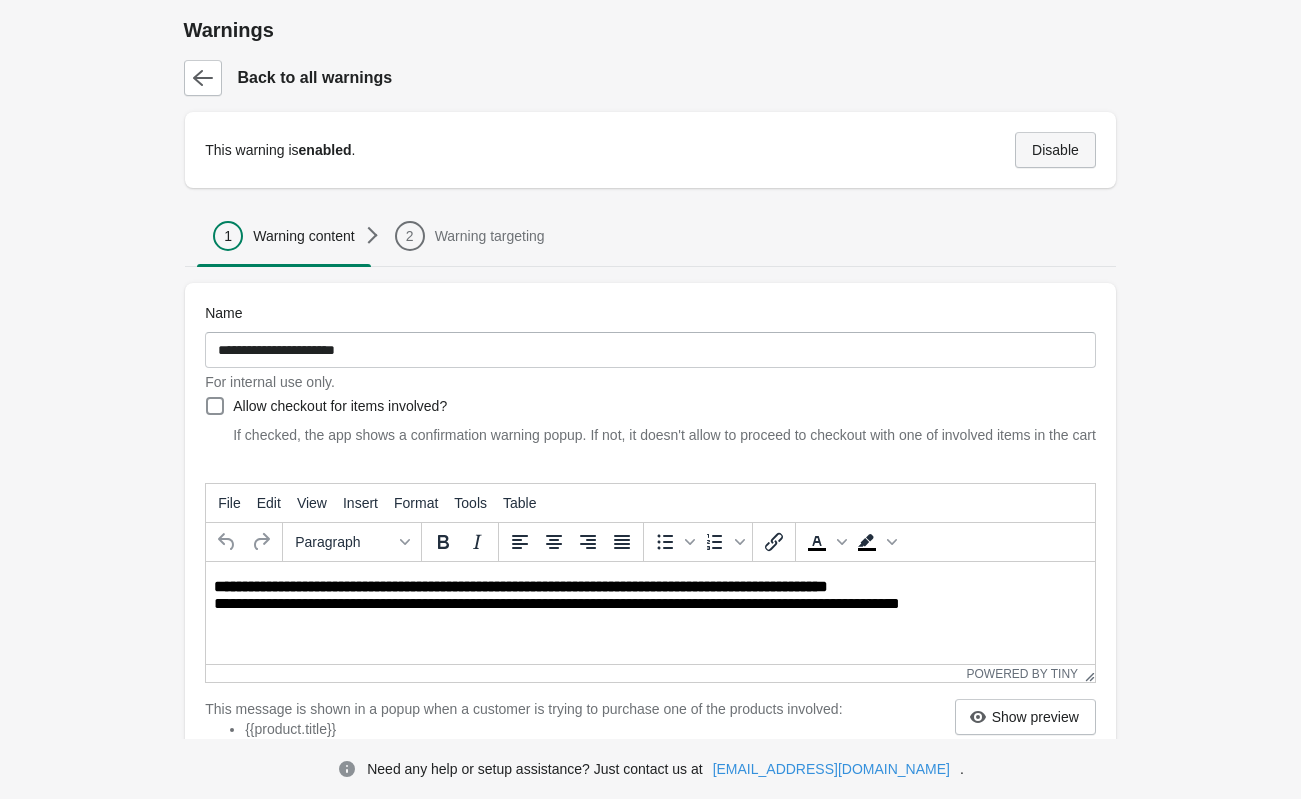 click on "Disable" at bounding box center (1055, 150) 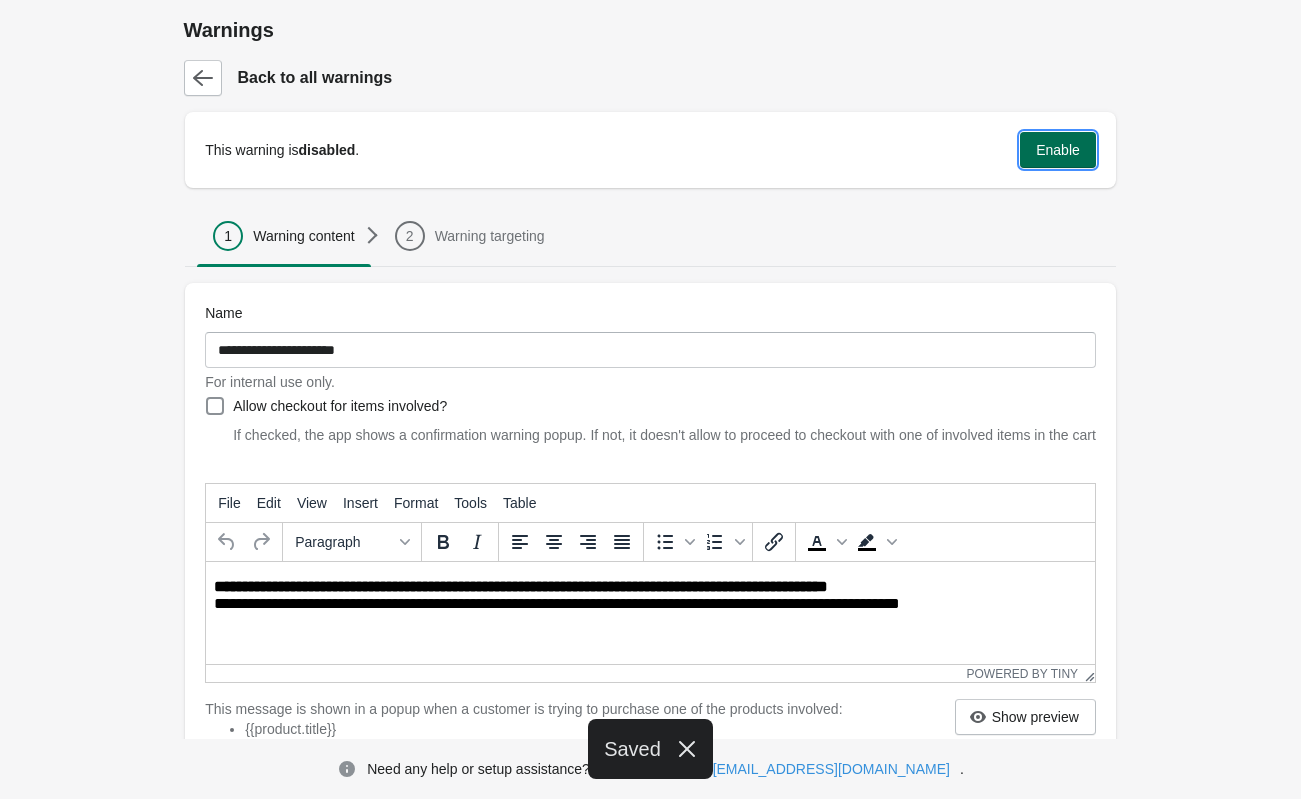 click on "Enable" at bounding box center (1058, 150) 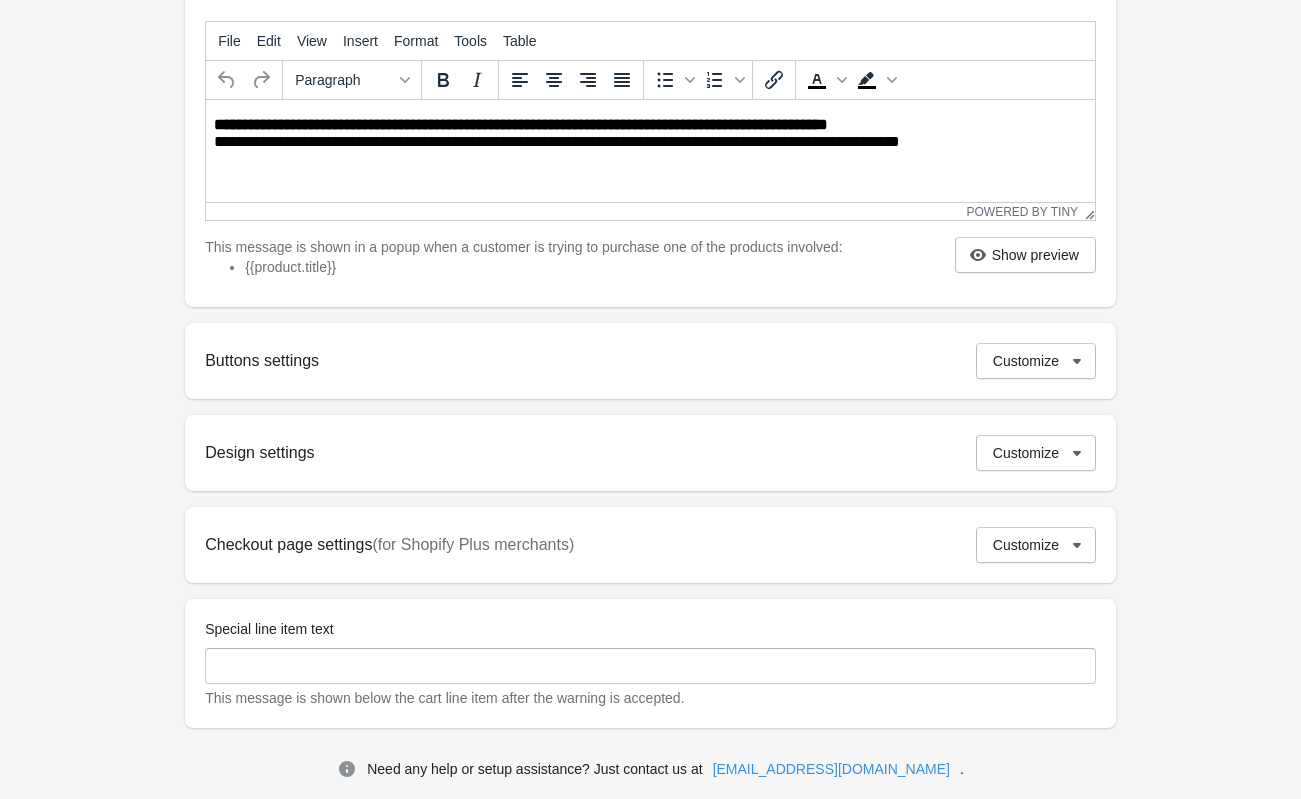 scroll, scrollTop: 549, scrollLeft: 0, axis: vertical 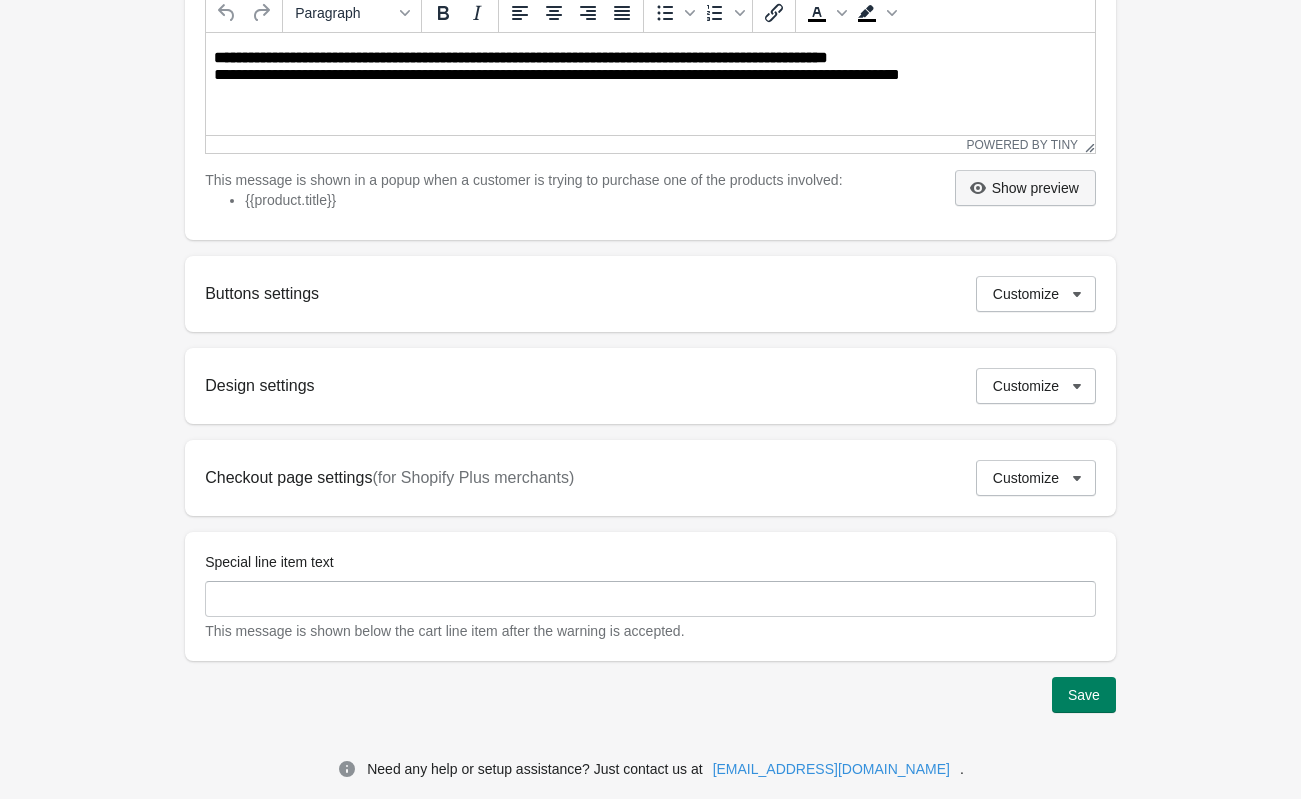 click on "Show preview" at bounding box center (1035, 188) 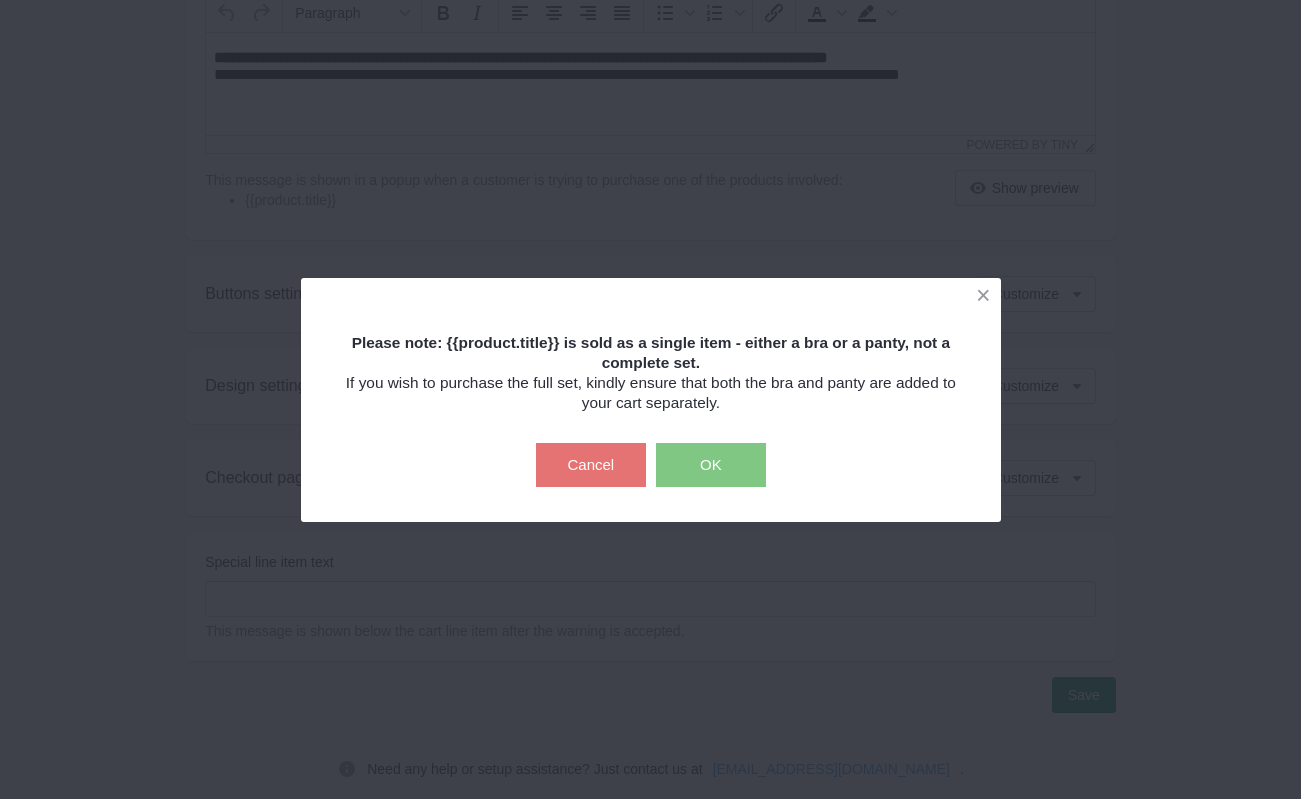 click on "OK" at bounding box center (711, 465) 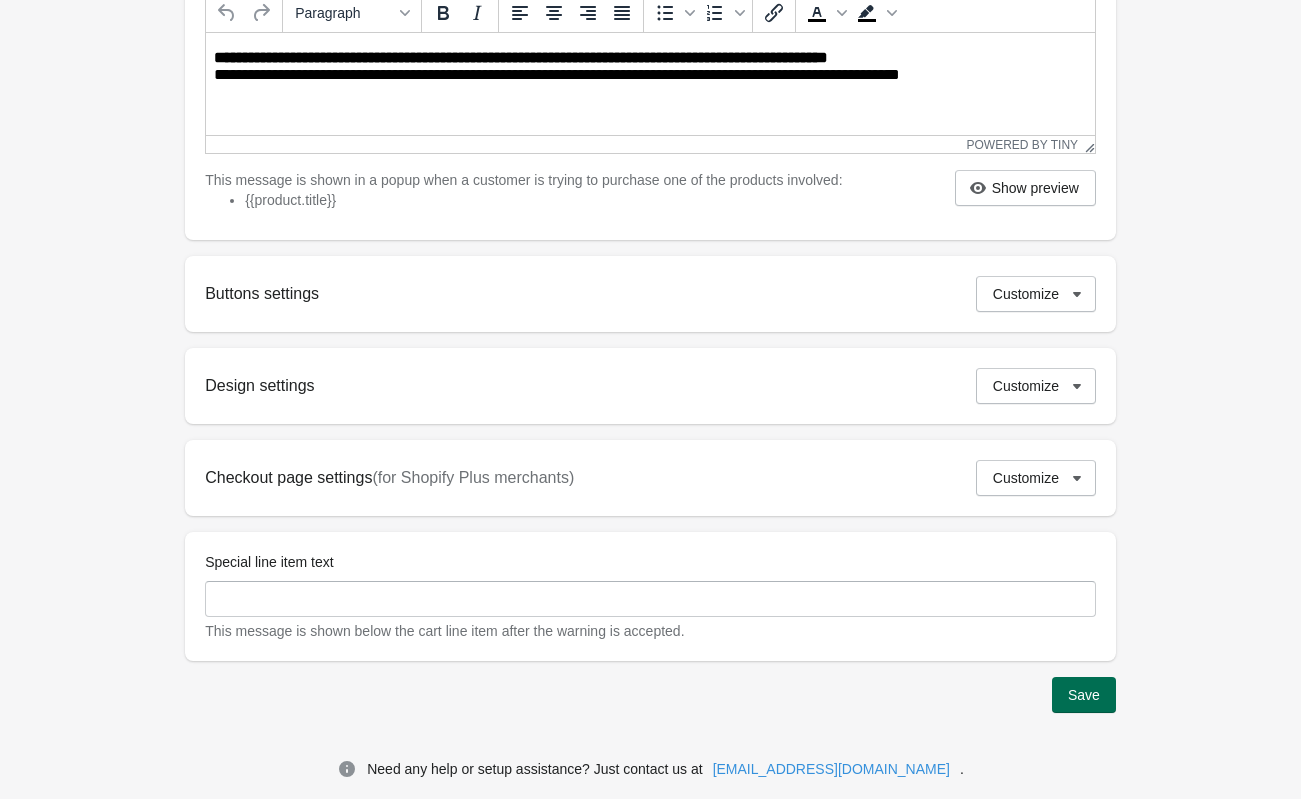 click on "Save" at bounding box center [1084, 695] 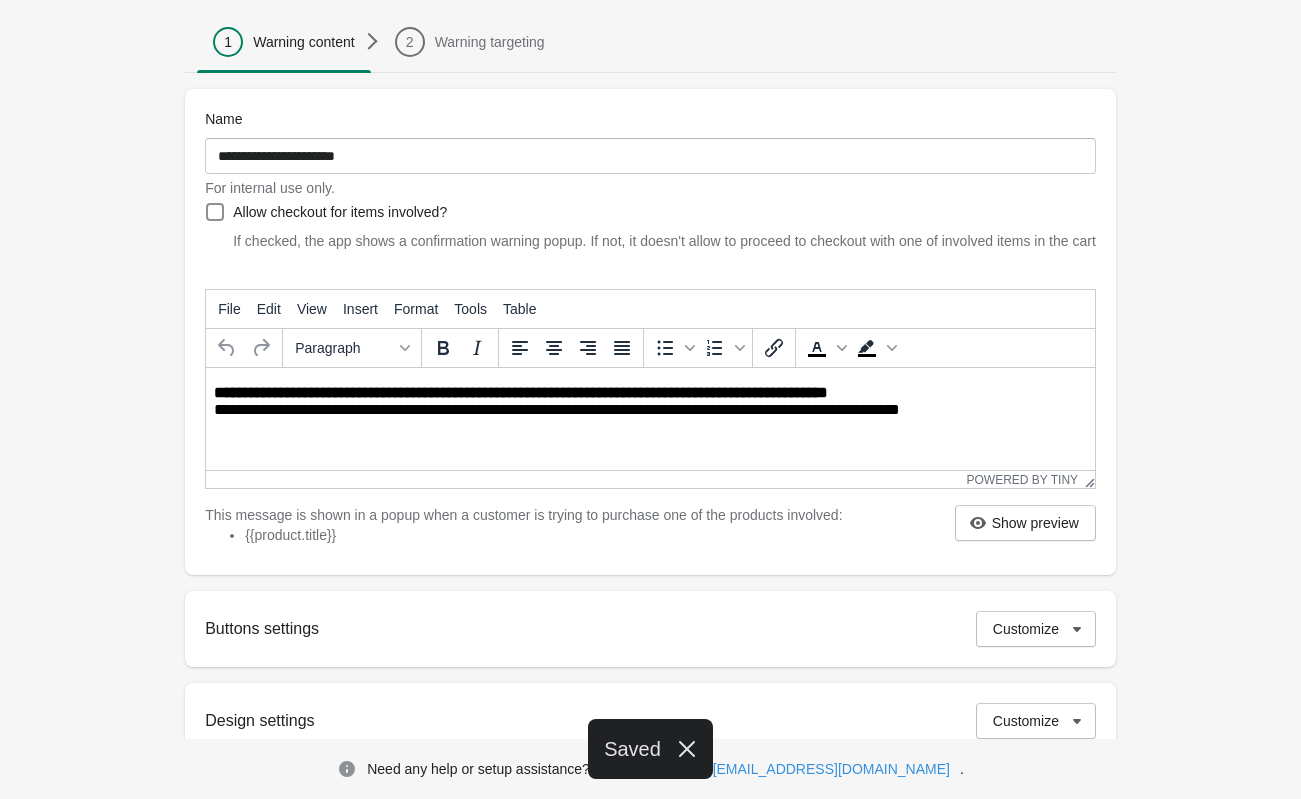scroll, scrollTop: 174, scrollLeft: 0, axis: vertical 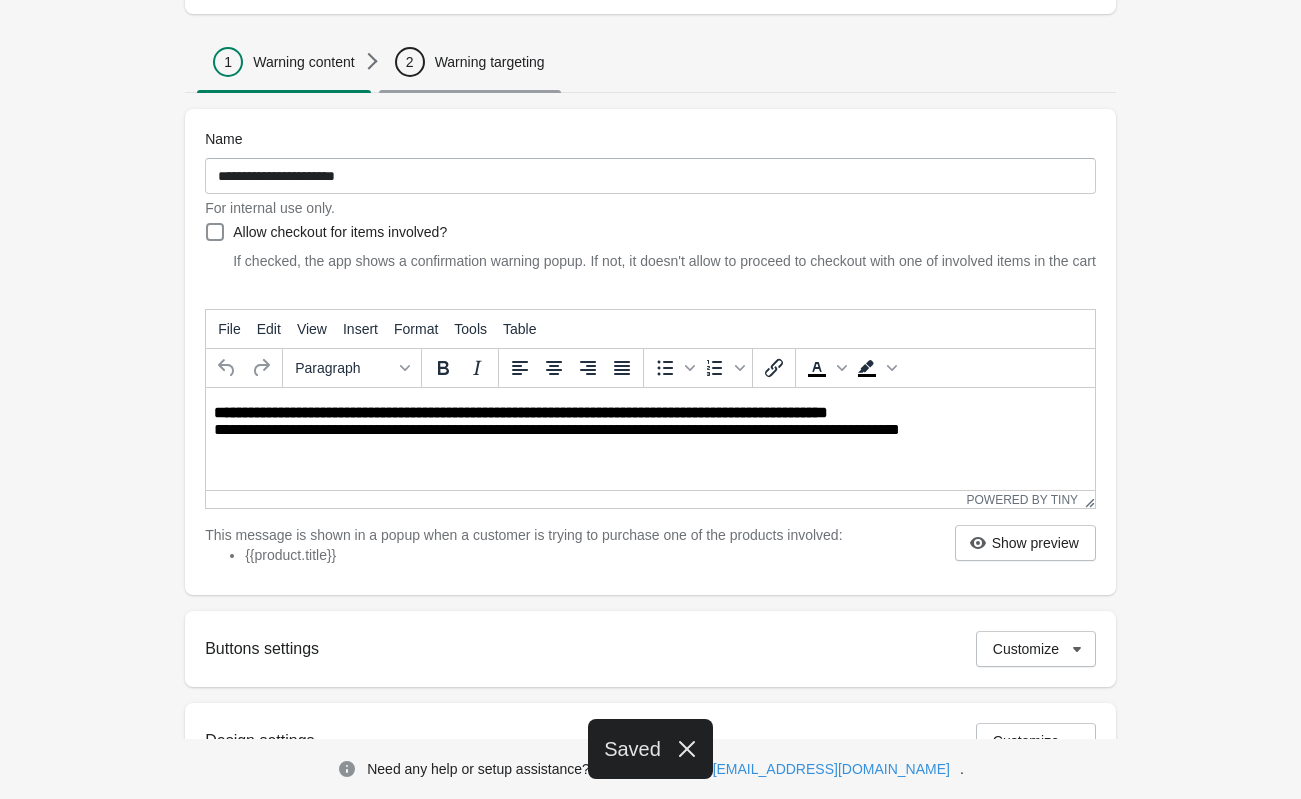 click on "2 Warning targeting" at bounding box center [470, 62] 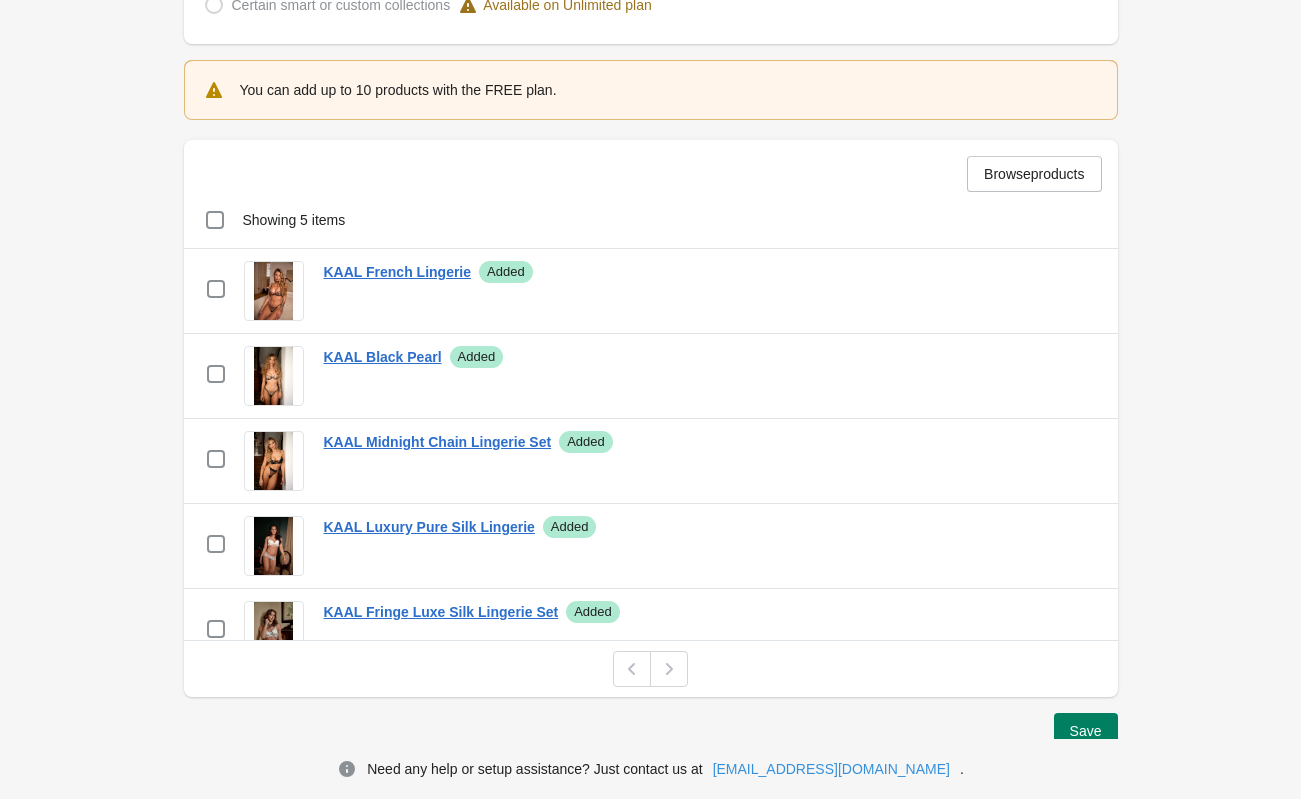 scroll, scrollTop: 779, scrollLeft: 0, axis: vertical 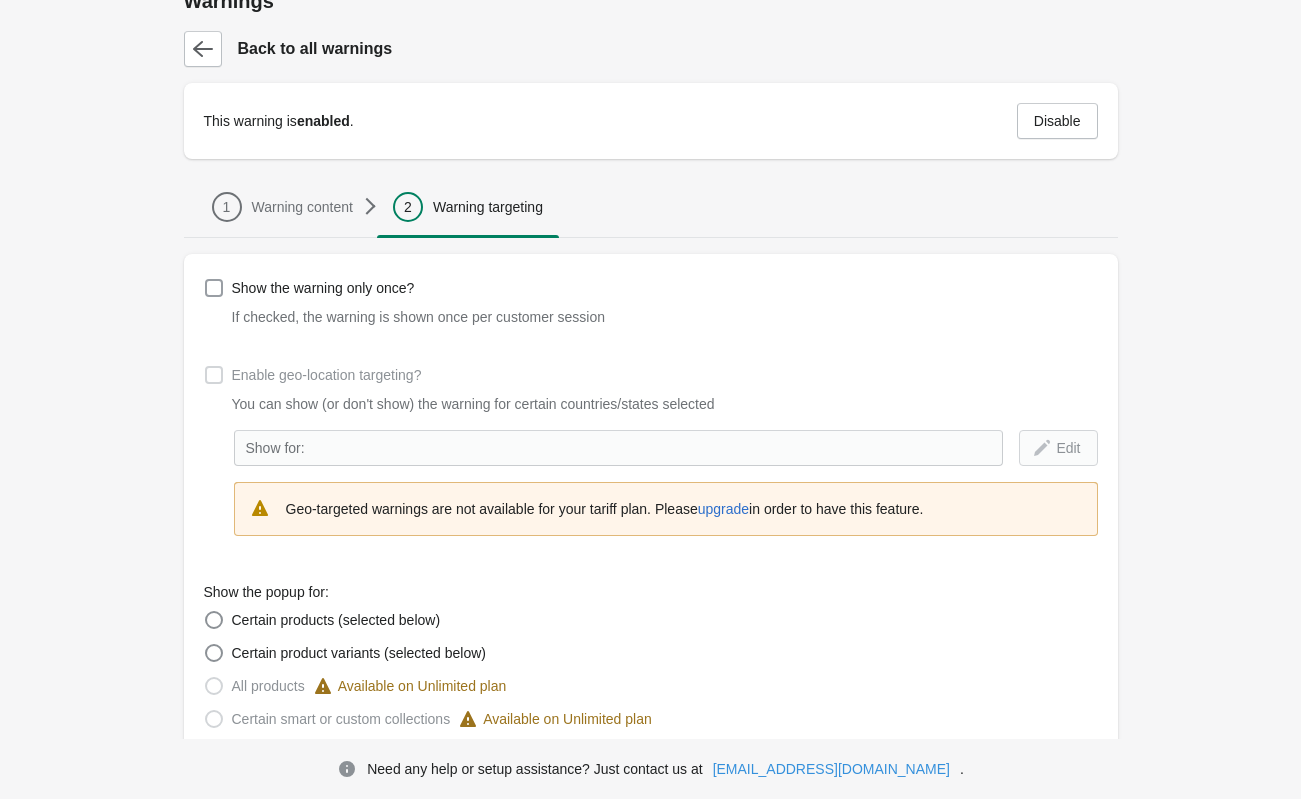 click at bounding box center [214, 288] 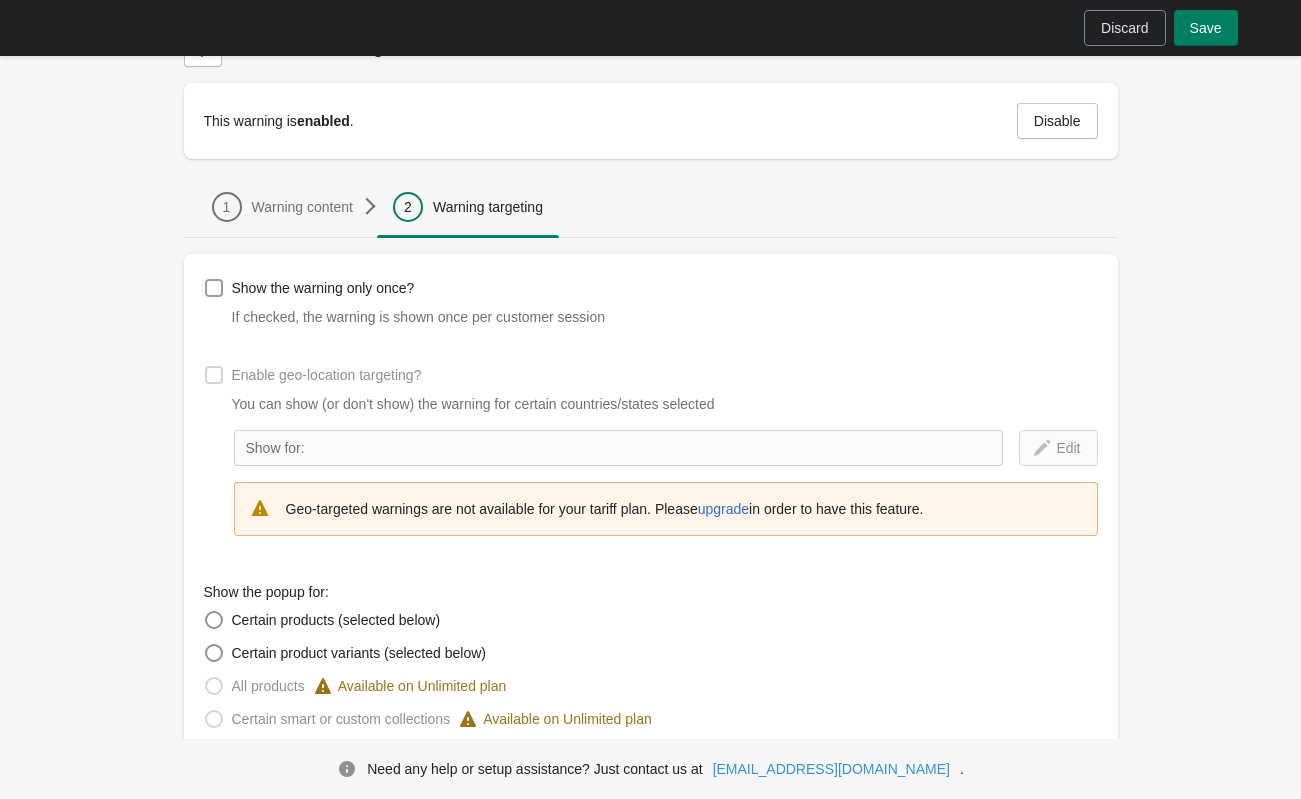 click at bounding box center (214, 288) 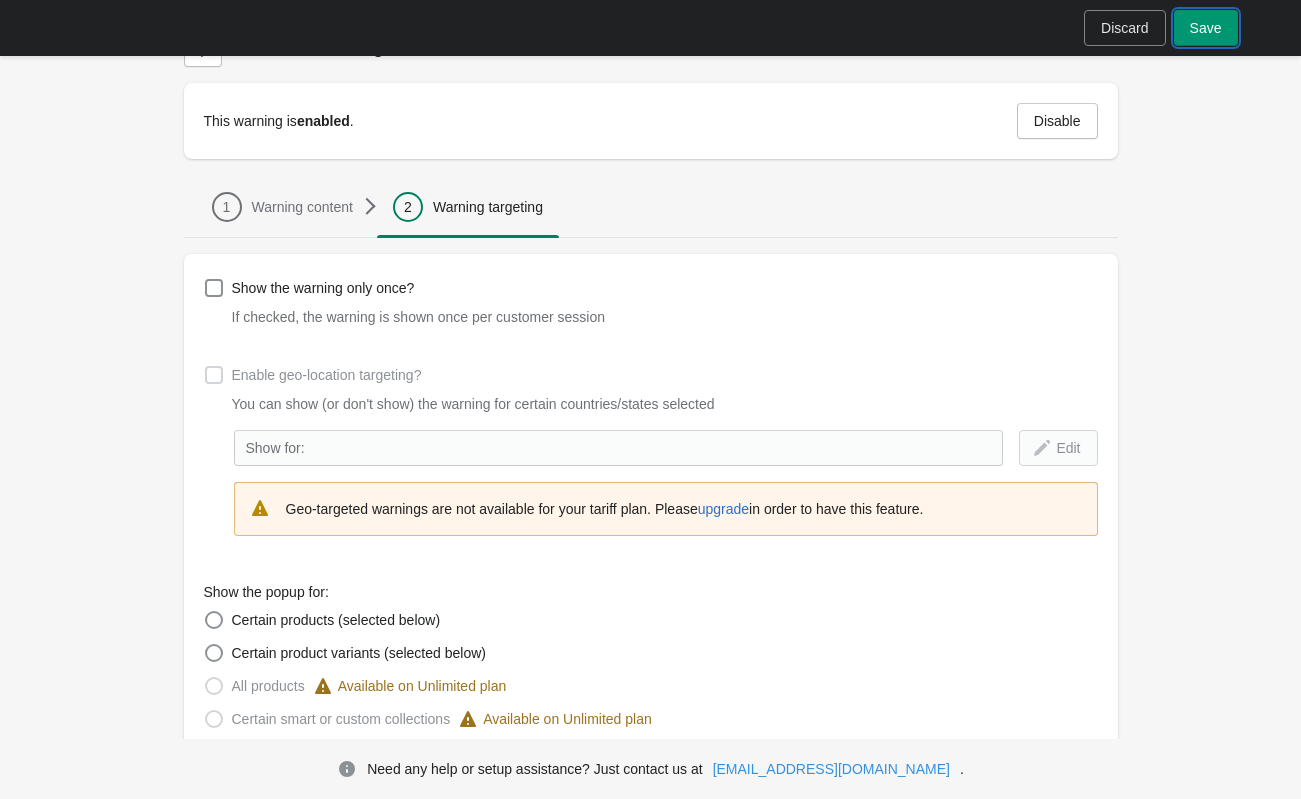 click on "Save" at bounding box center (1206, 28) 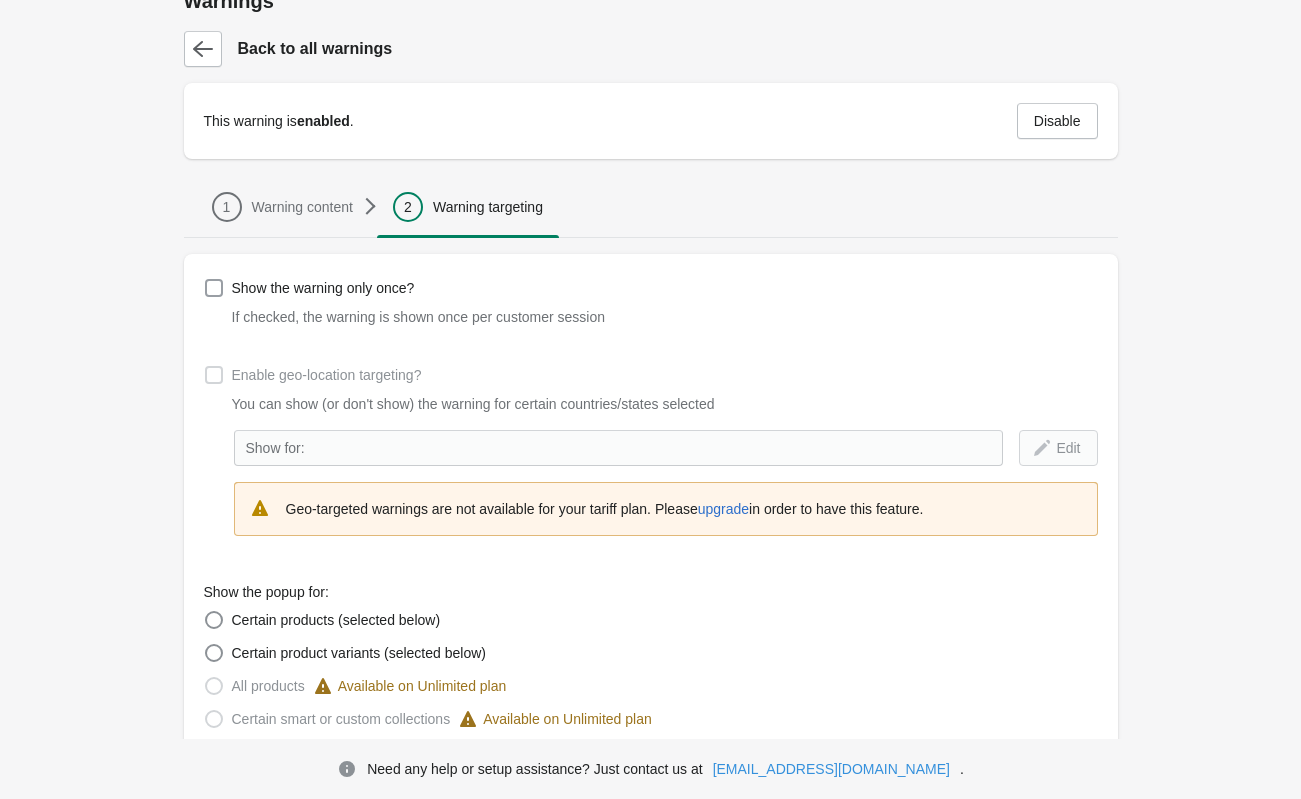 click at bounding box center (214, 288) 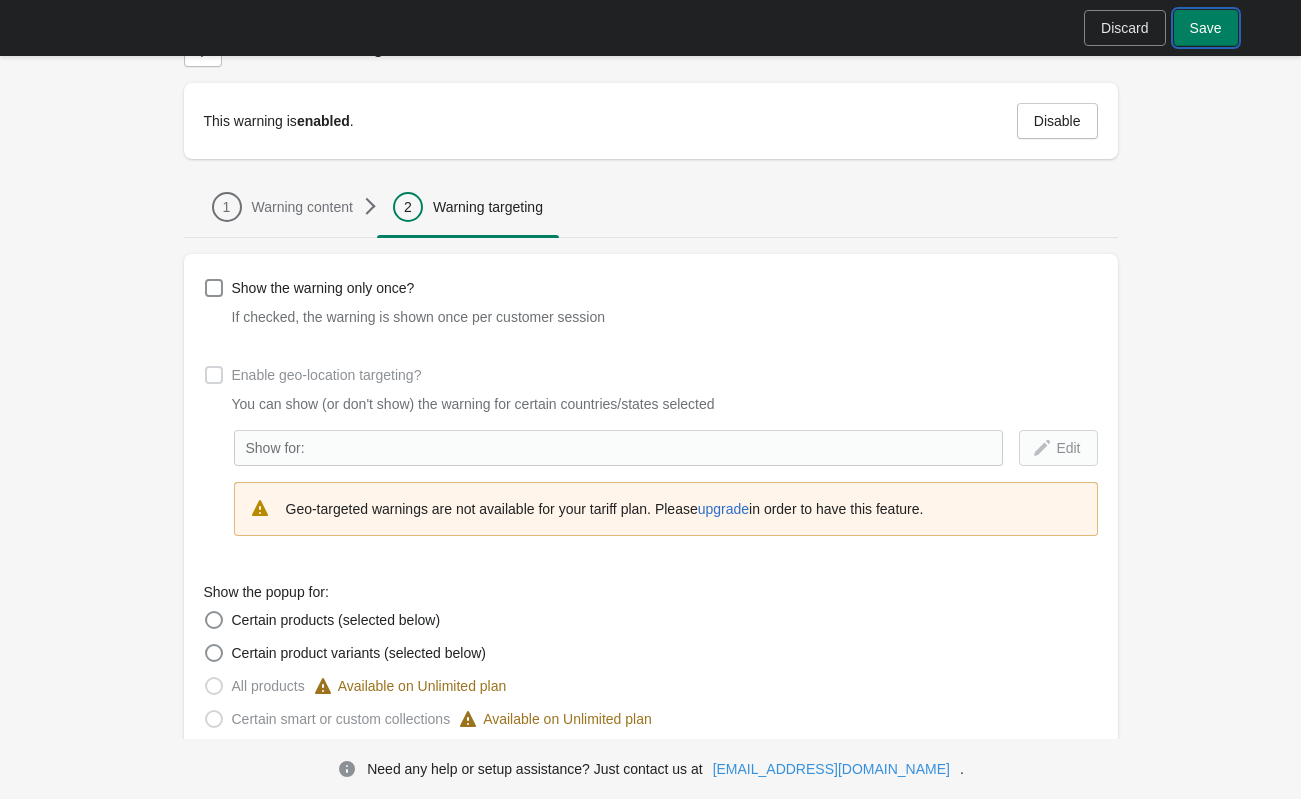 click on "Save" at bounding box center (1206, 28) 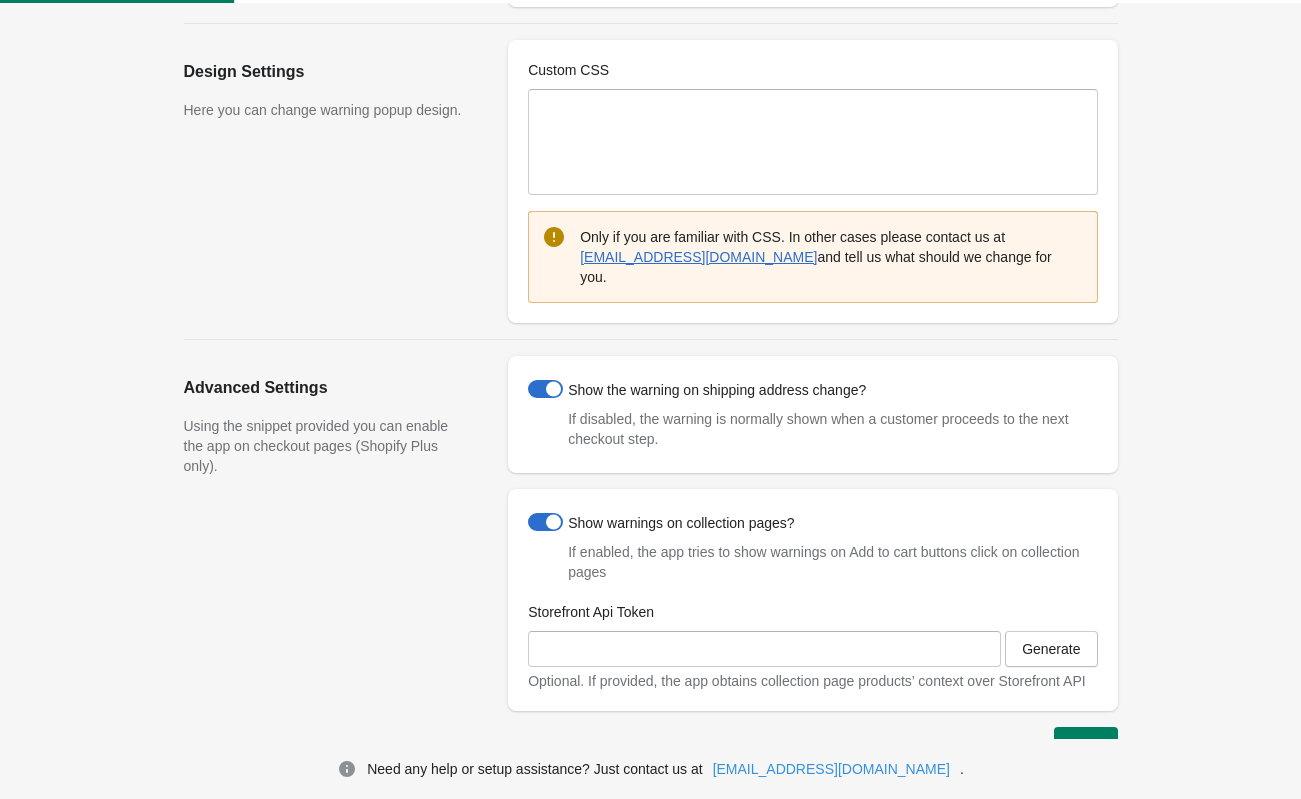 scroll, scrollTop: 304, scrollLeft: 0, axis: vertical 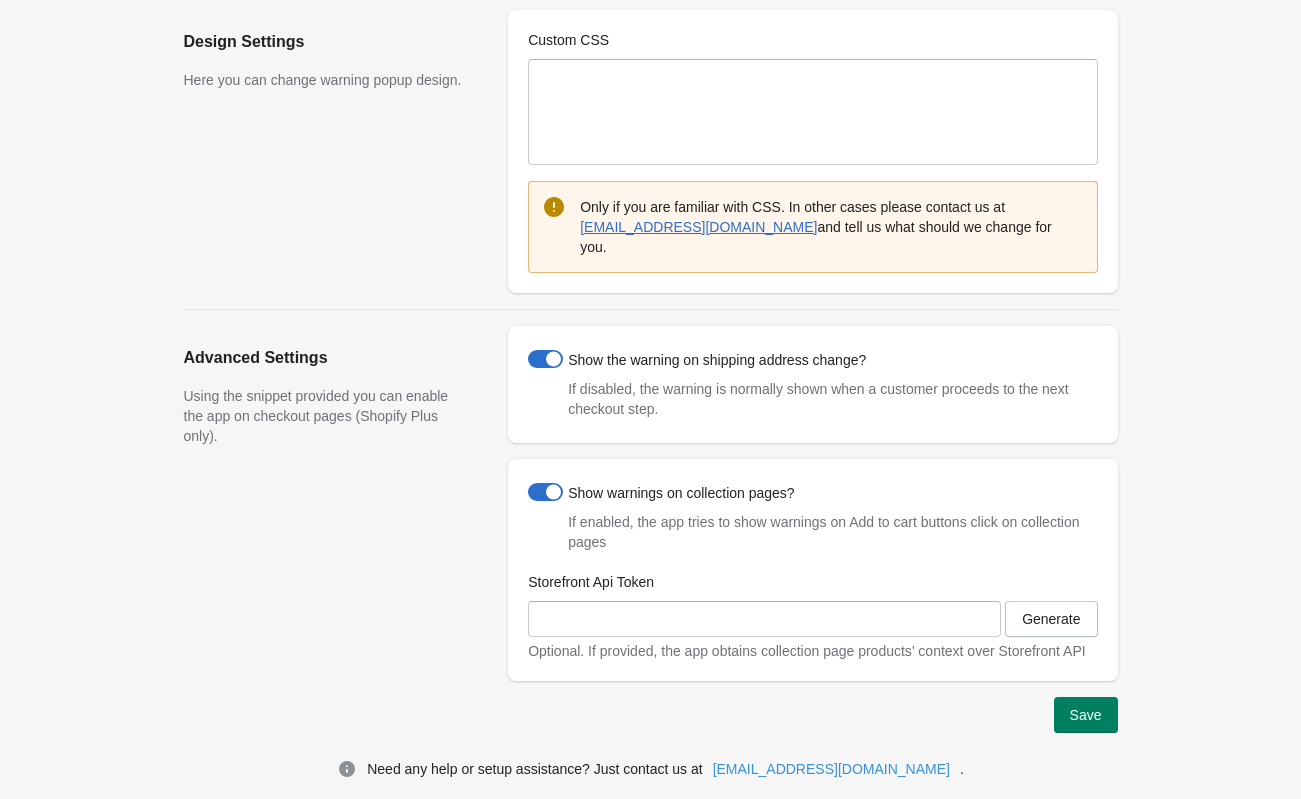 click at bounding box center [545, 359] 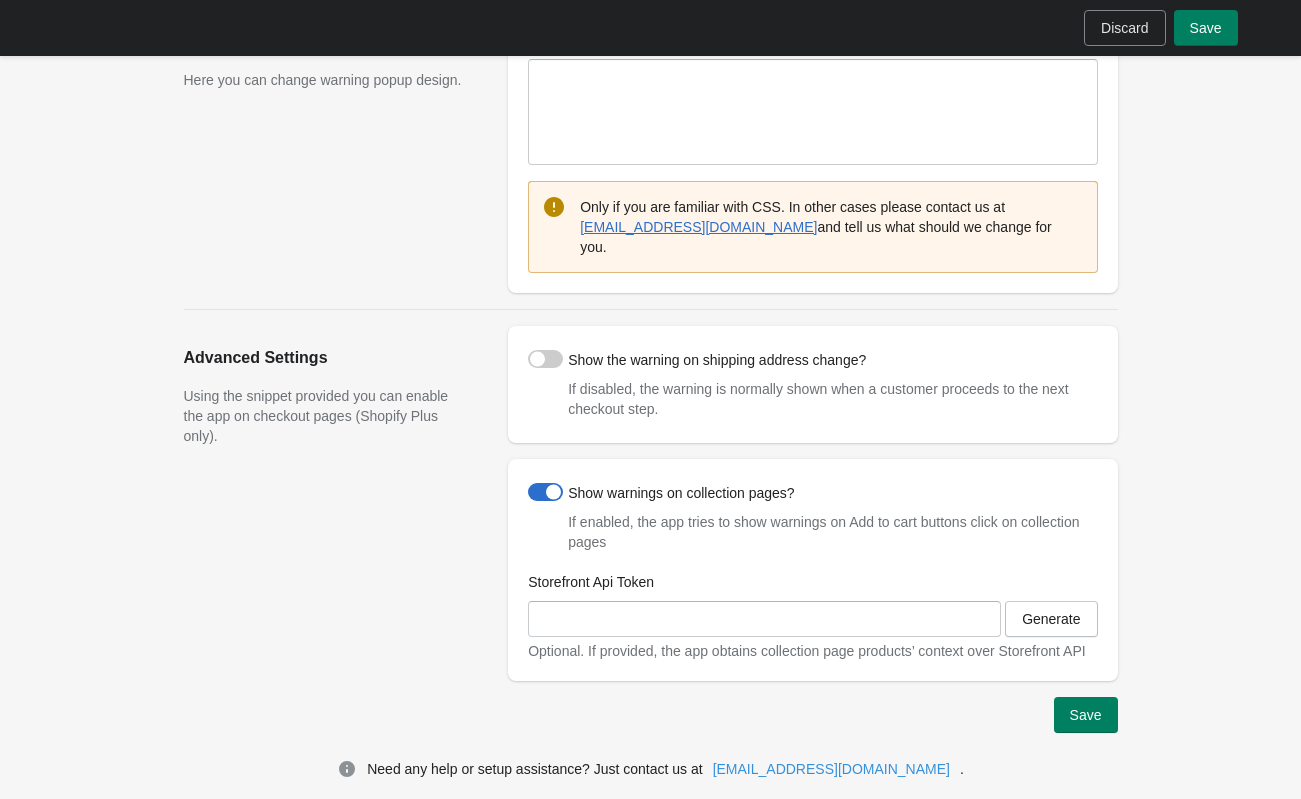click on "Show warnings on collection pages?" at bounding box center [812, 493] 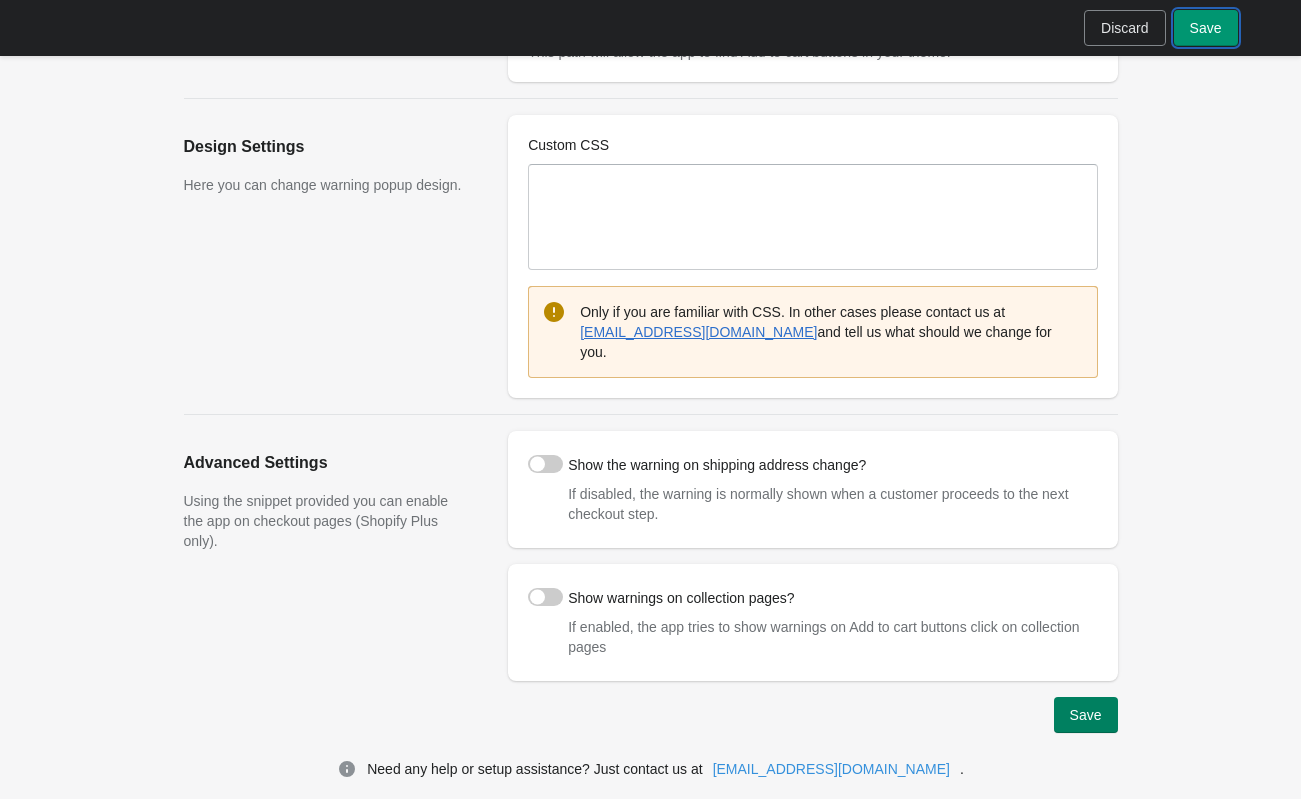 click on "Save" at bounding box center [1206, 28] 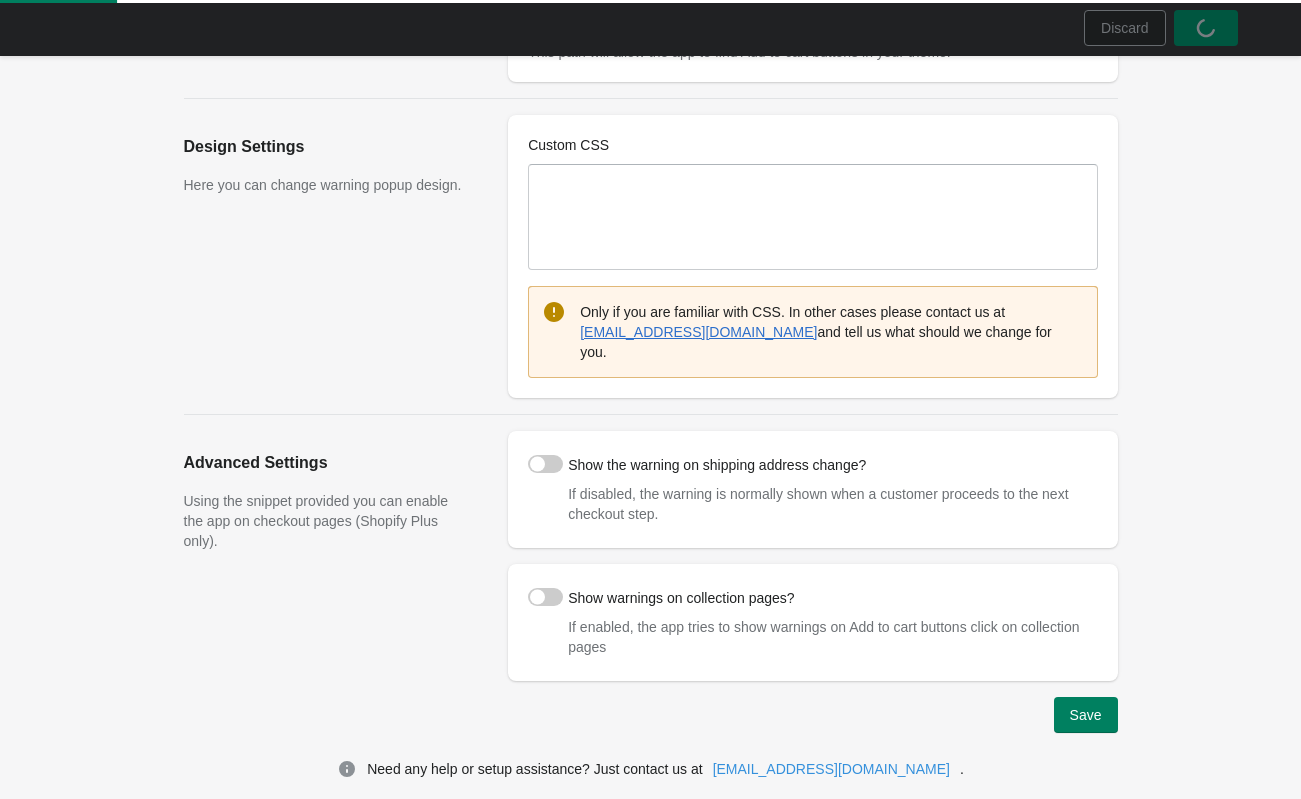 click on "**********" at bounding box center [650, 275] 